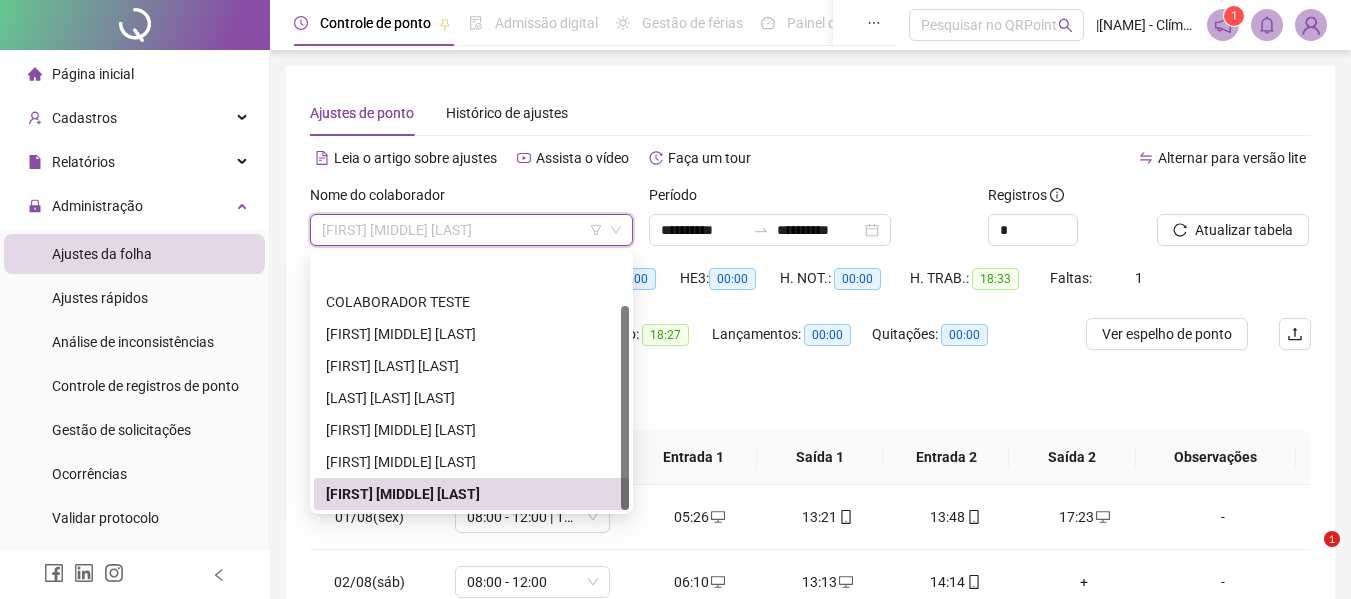 click on "[FIRST] [MIDDLE] [LAST]" at bounding box center [471, 230] 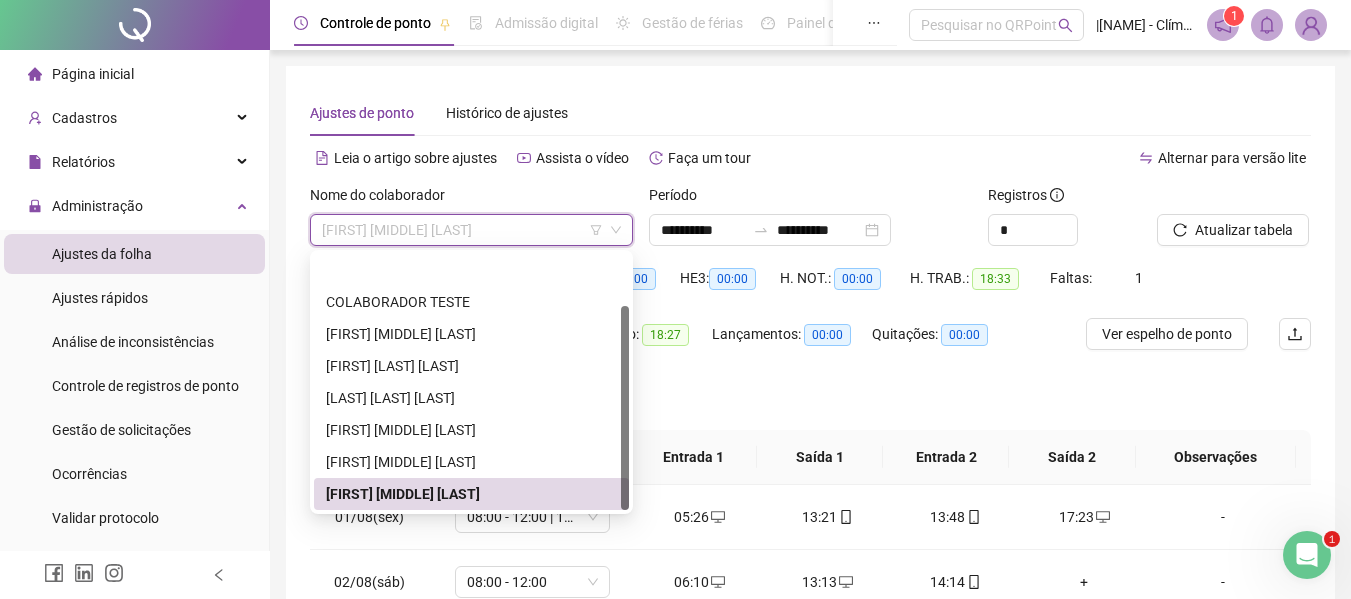 scroll, scrollTop: 0, scrollLeft: 0, axis: both 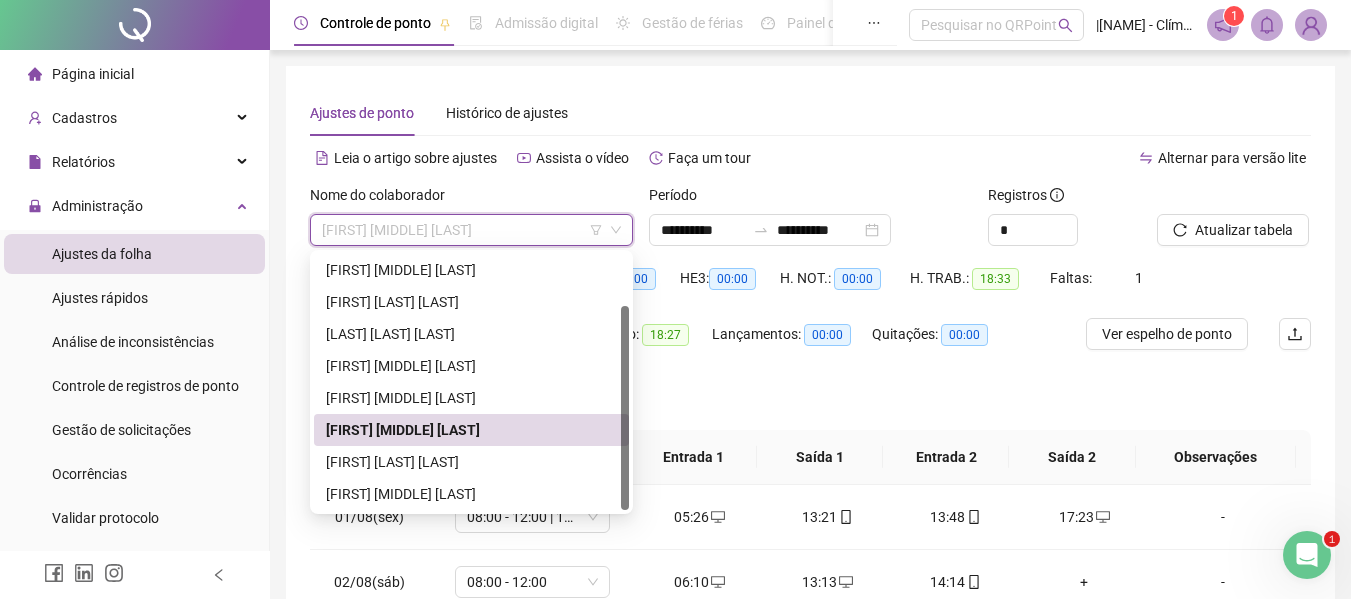 click on "[FIRST] [MIDDLE] [LAST]" at bounding box center [471, 230] 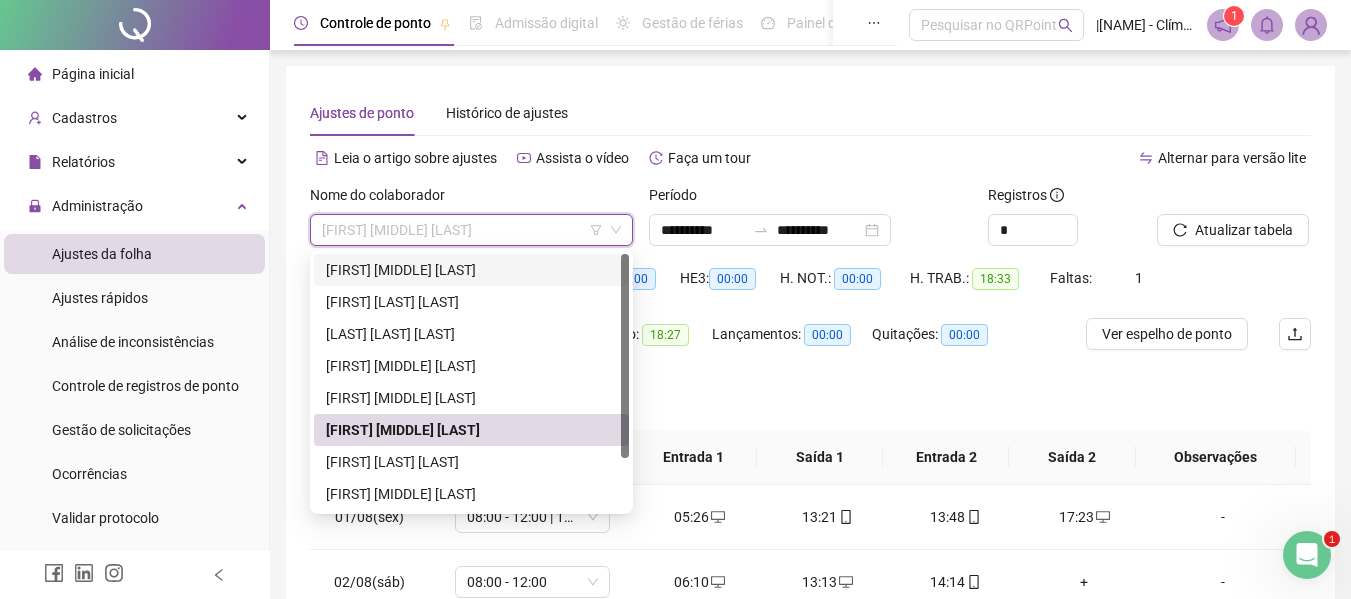 scroll, scrollTop: 0, scrollLeft: 0, axis: both 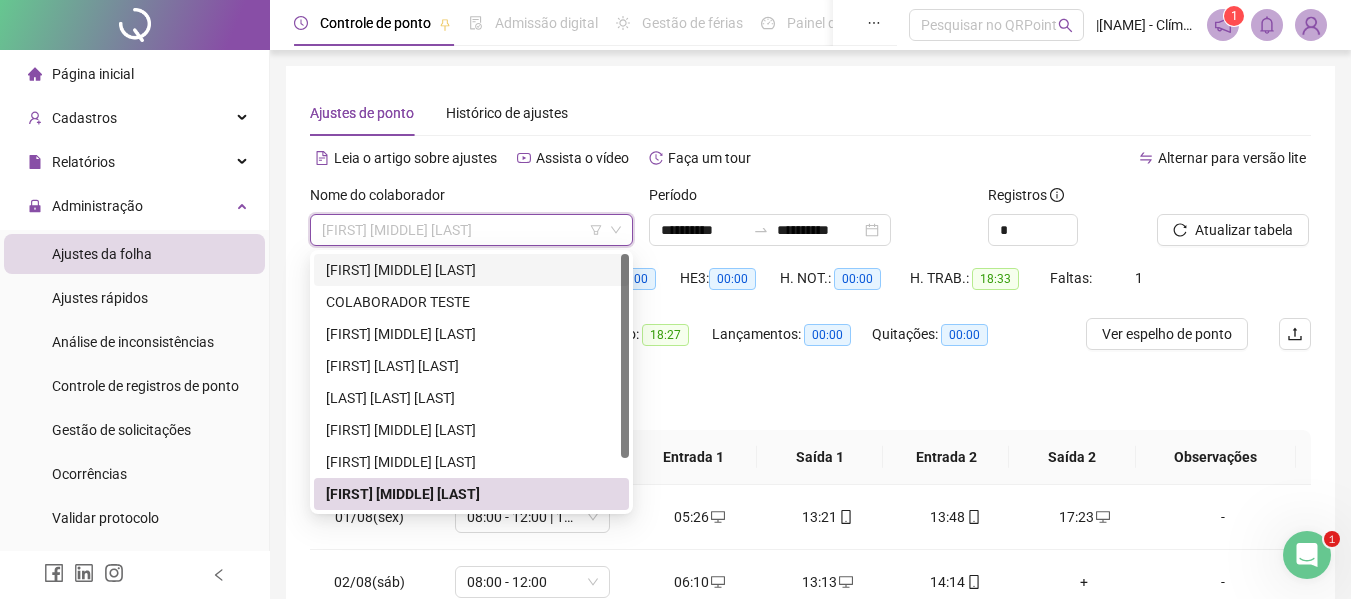 click on "[FIRST] [MIDDLE] [LAST]" at bounding box center [471, 270] 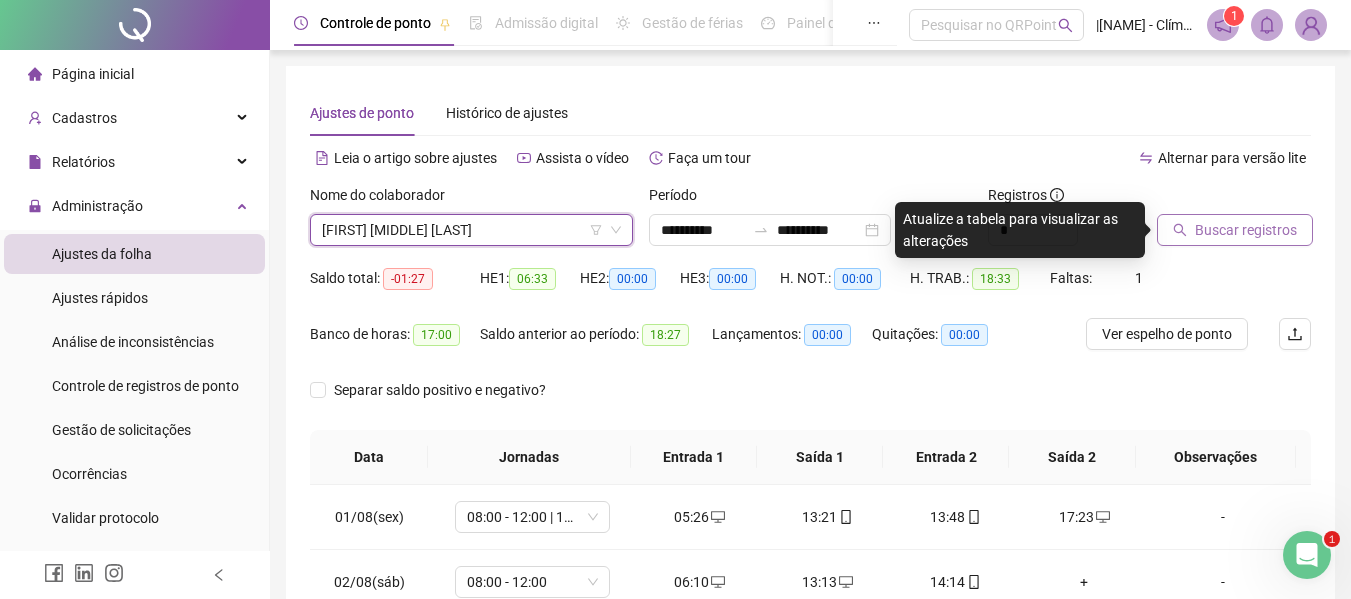 click on "Buscar registros" at bounding box center (1246, 230) 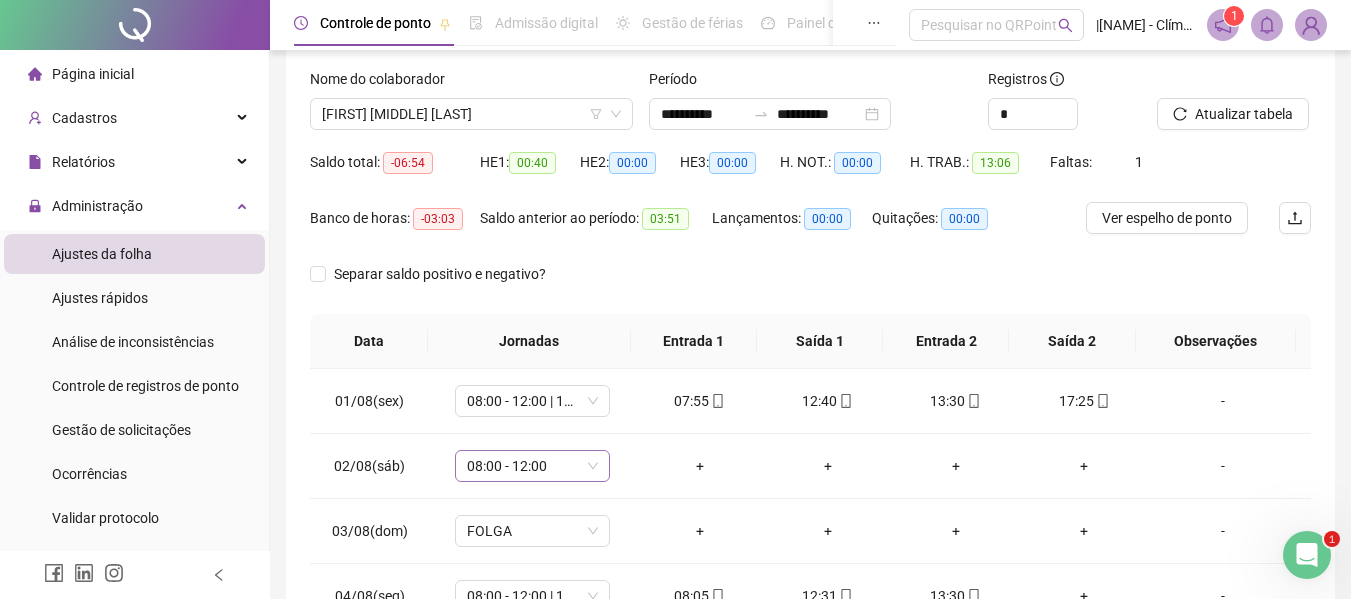 scroll, scrollTop: 256, scrollLeft: 0, axis: vertical 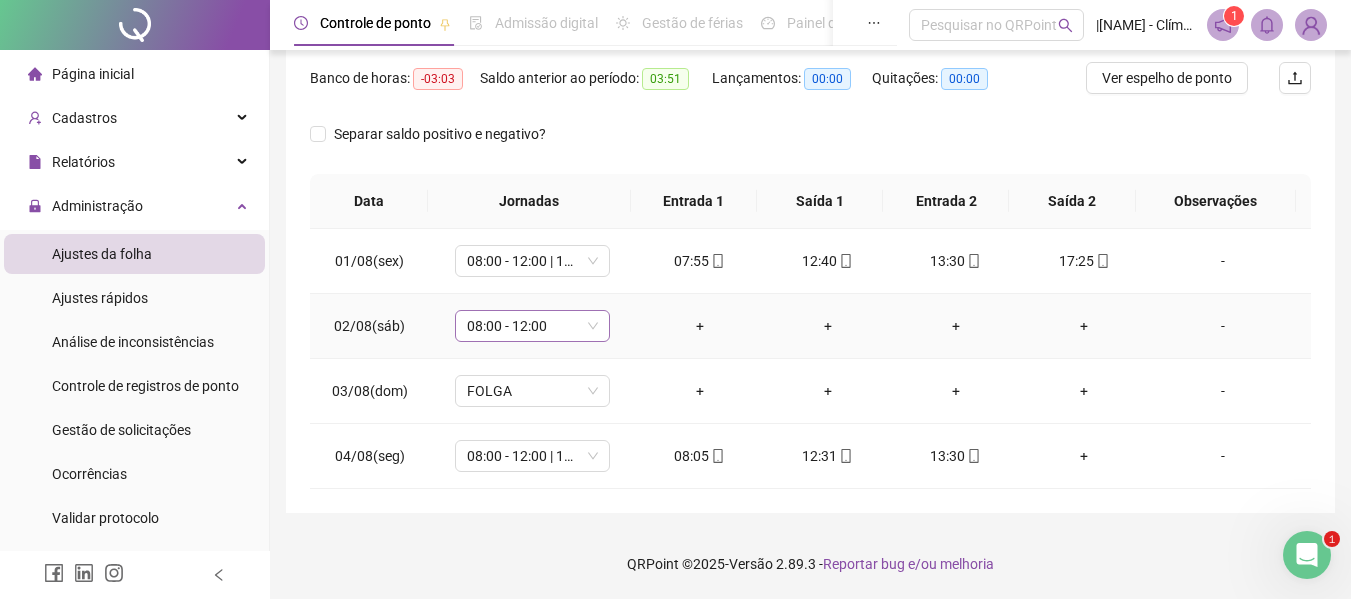 click on "08:00 - 12:00" at bounding box center [532, 326] 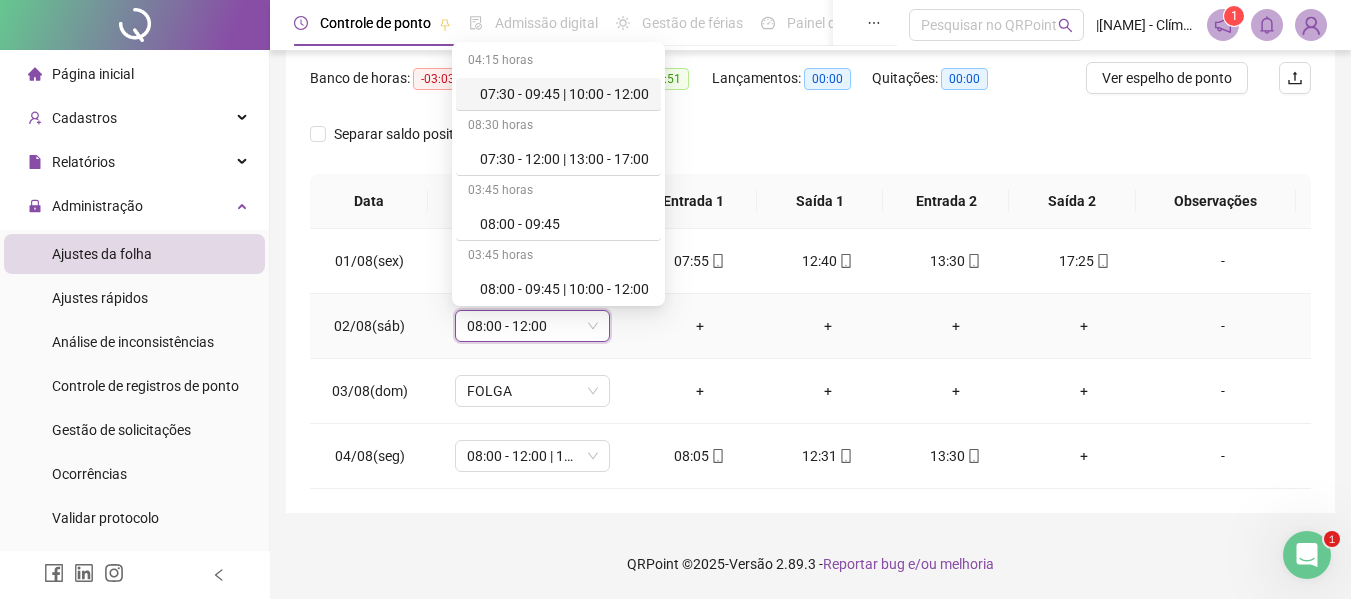 click on "08:00 - 12:00" at bounding box center [532, 326] 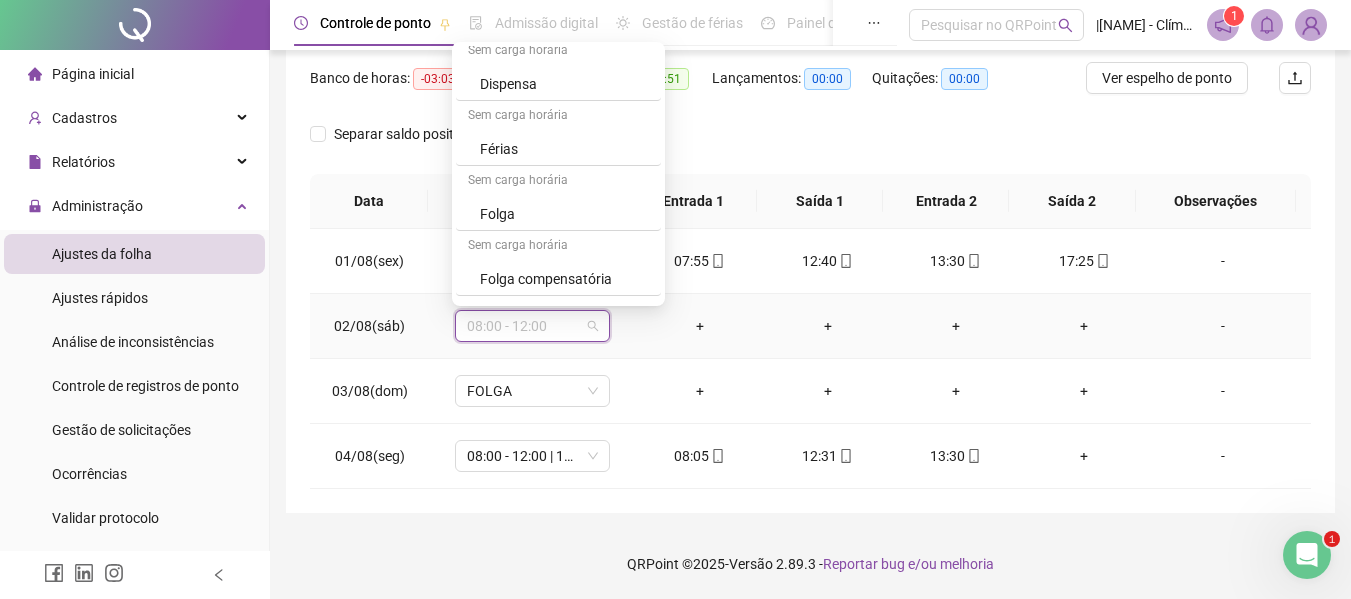 scroll, scrollTop: 459, scrollLeft: 0, axis: vertical 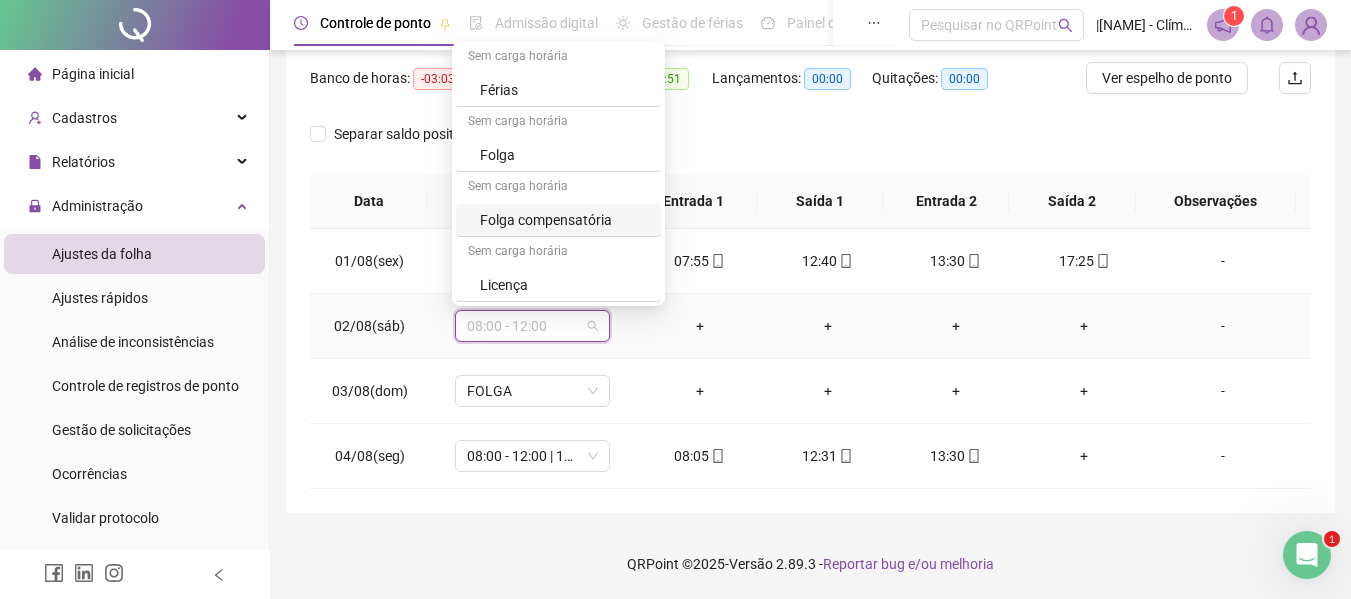 click on "Folga compensatória" at bounding box center (564, 220) 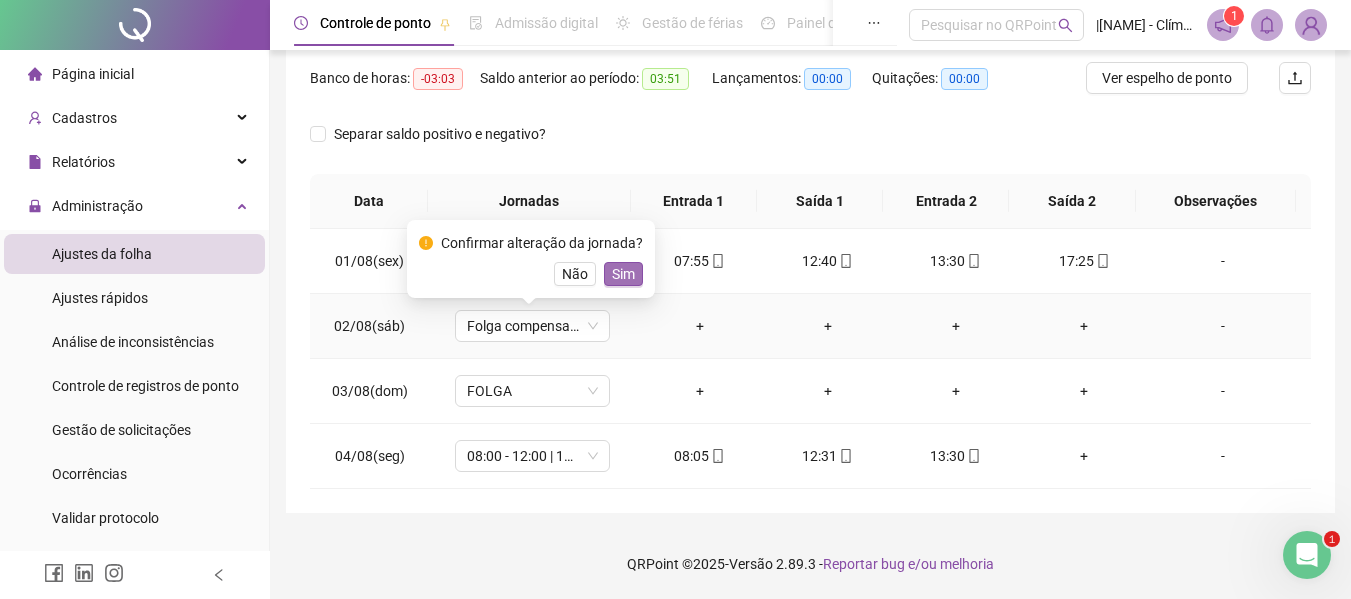 click on "Sim" at bounding box center (623, 274) 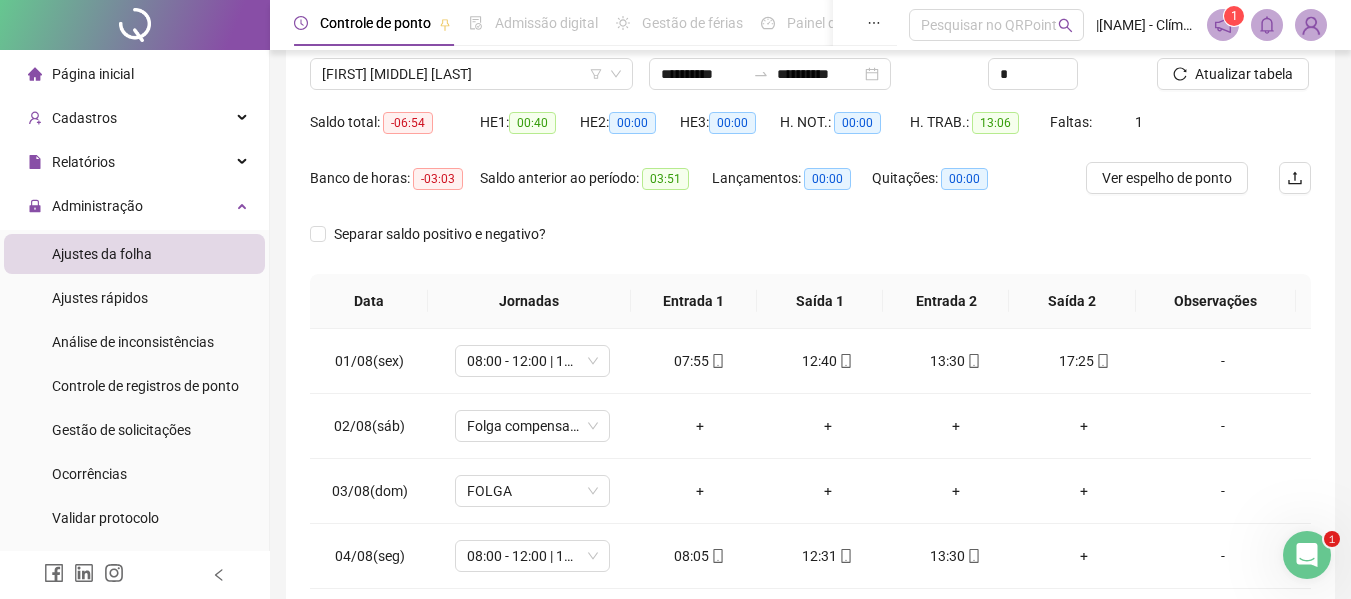 scroll, scrollTop: 0, scrollLeft: 0, axis: both 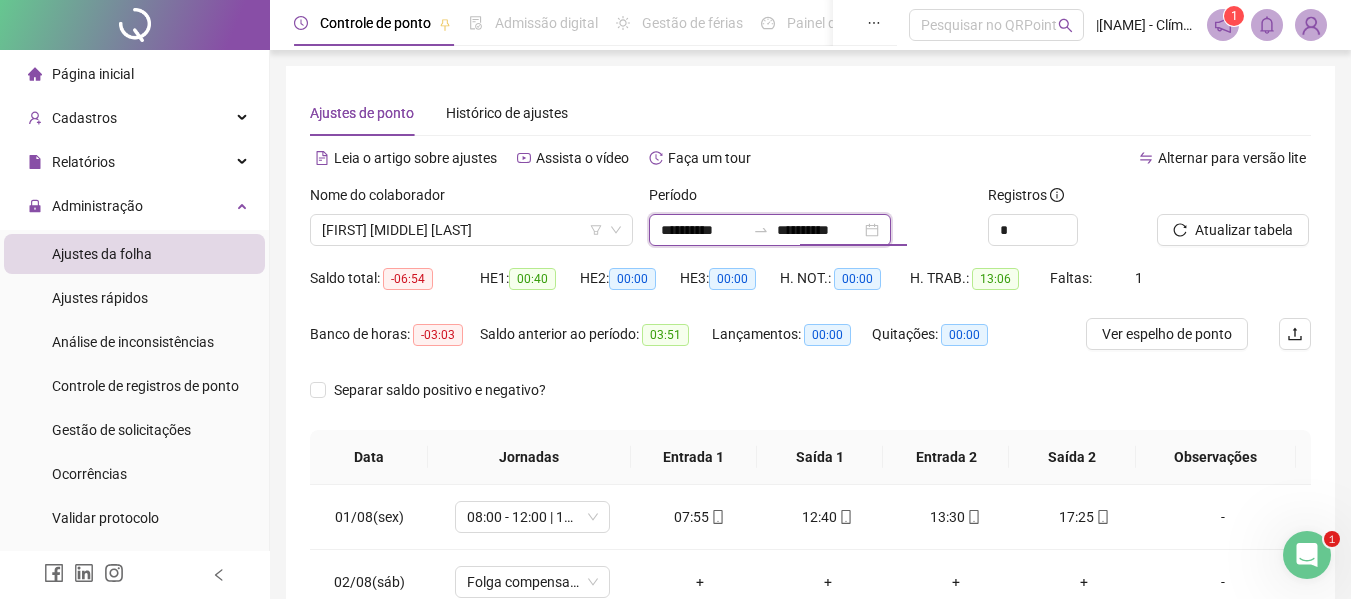 click on "**********" at bounding box center (819, 230) 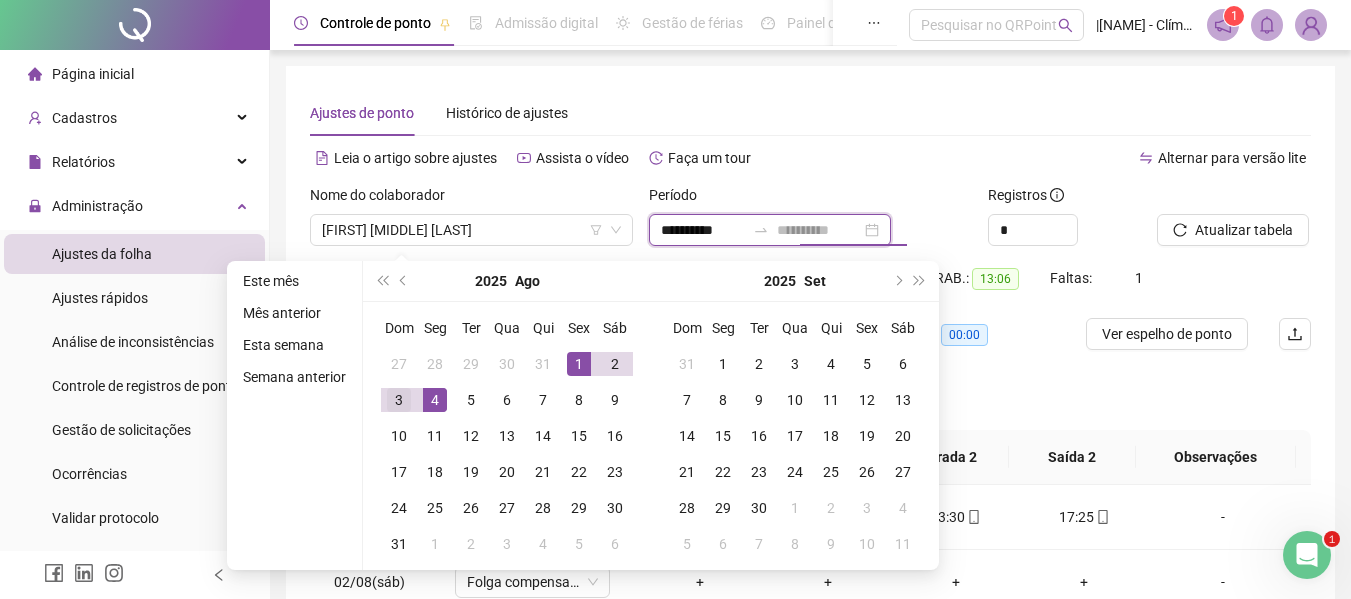 type on "**********" 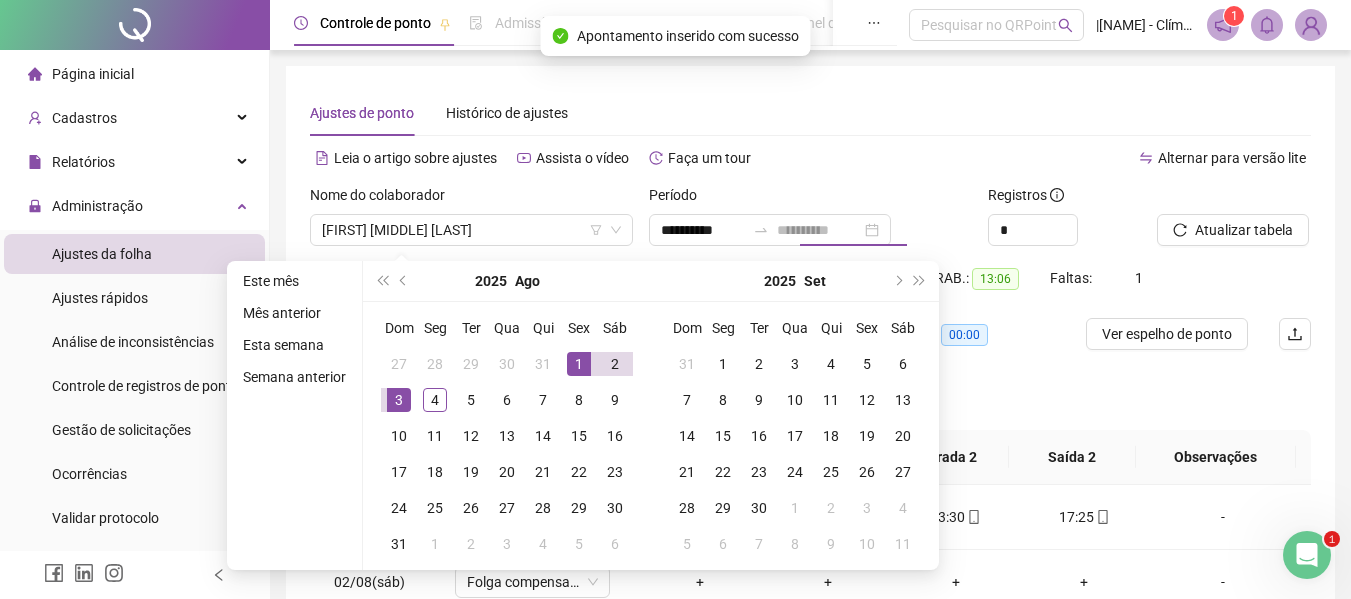 click on "3" at bounding box center [399, 400] 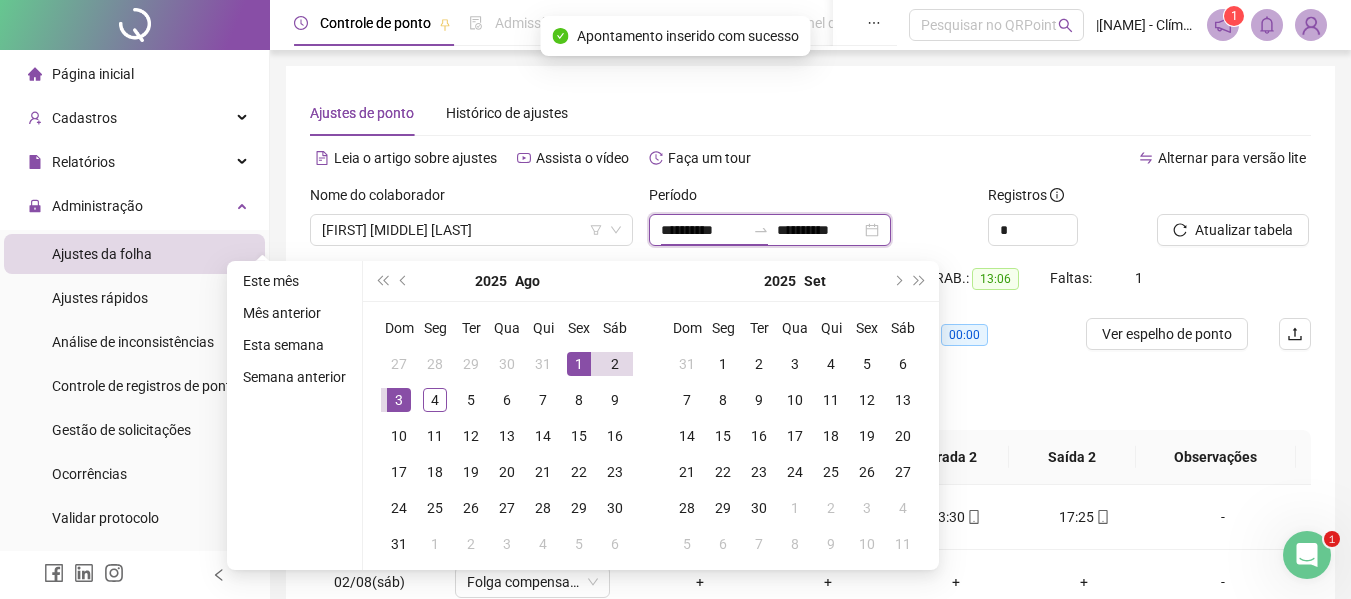 type on "**********" 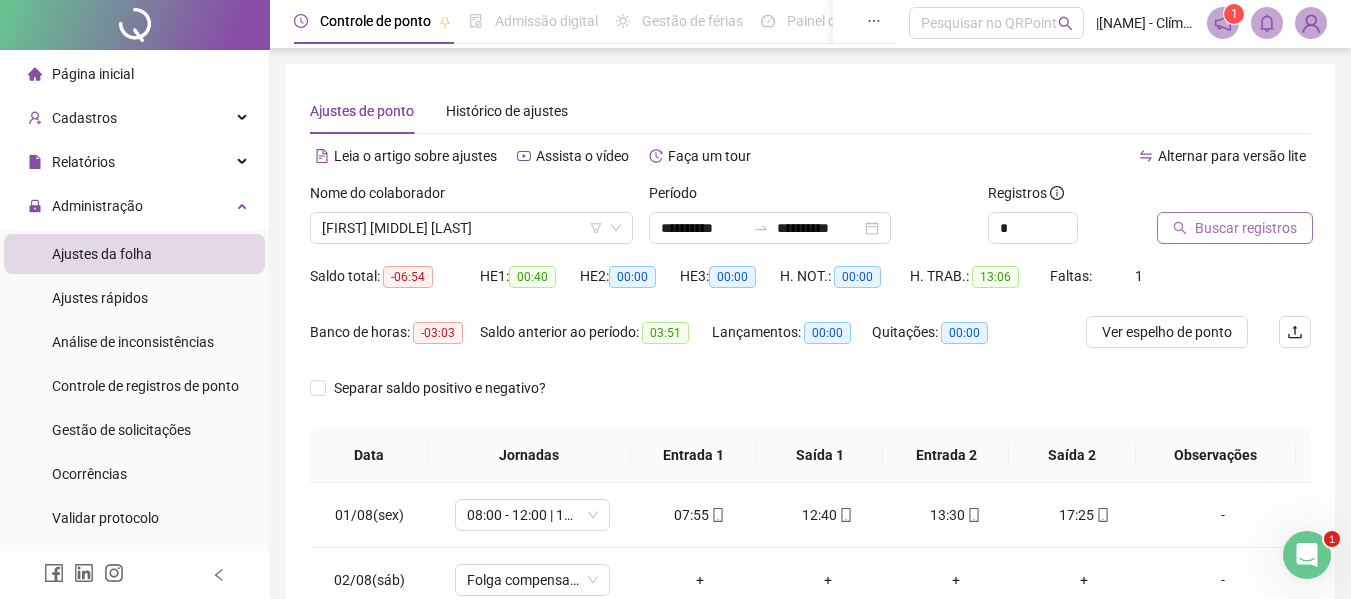 scroll, scrollTop: 0, scrollLeft: 0, axis: both 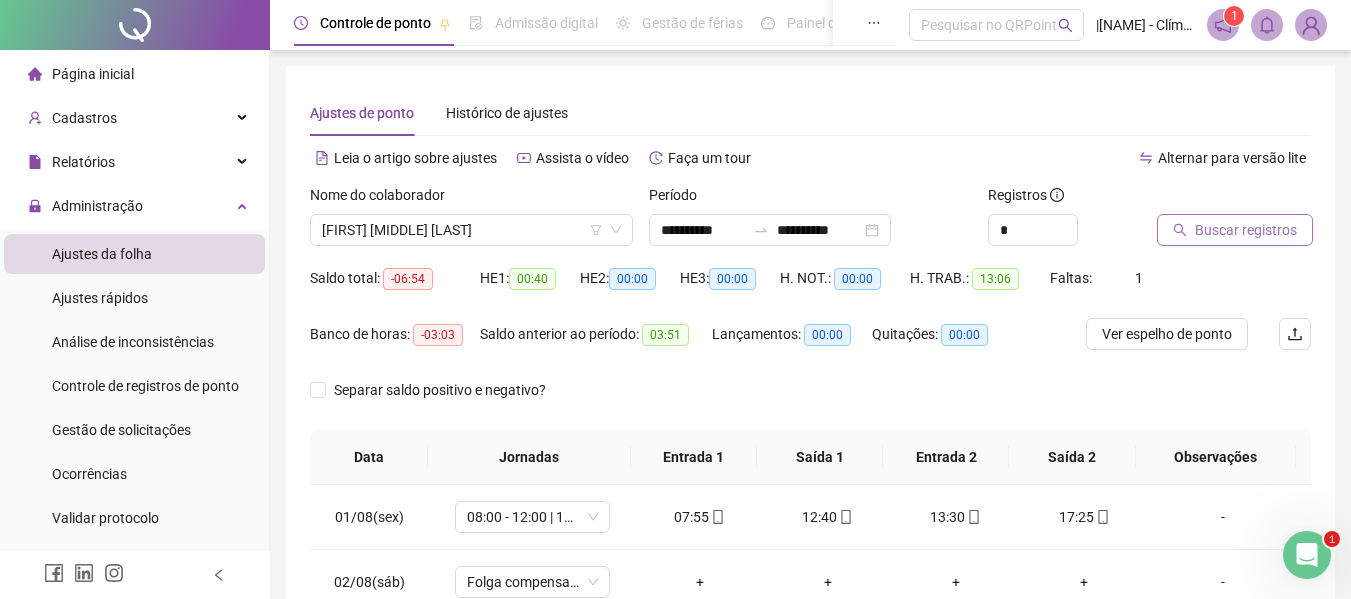 click on "Buscar registros" at bounding box center [1235, 230] 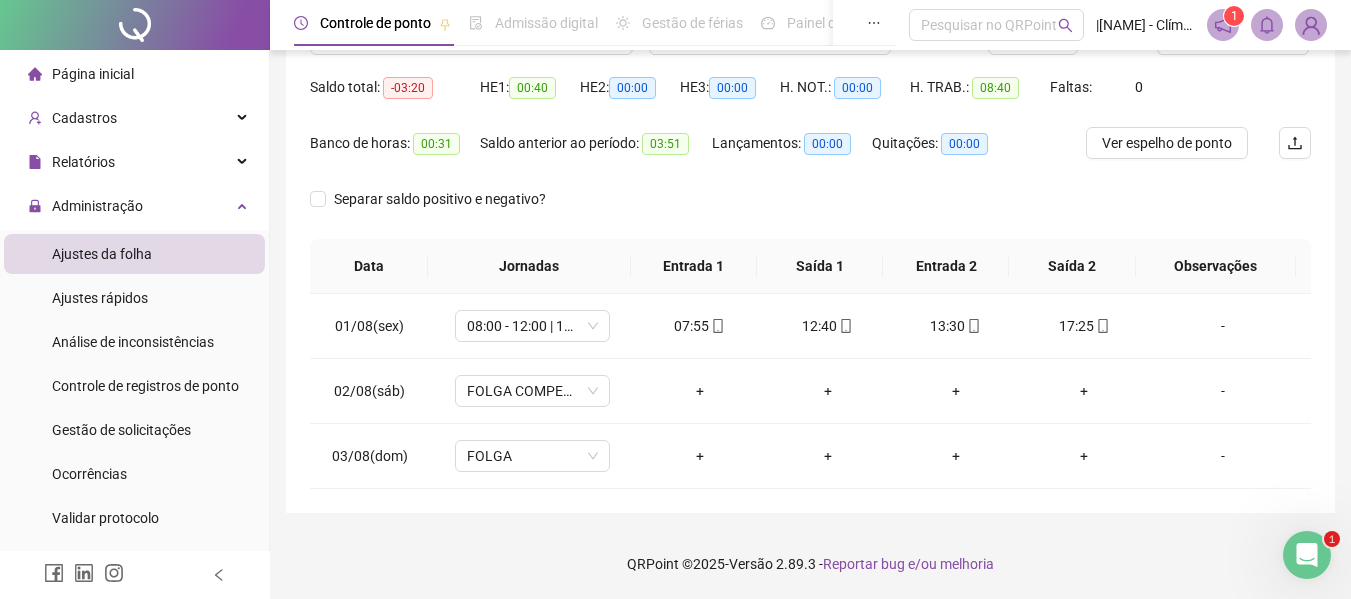 scroll, scrollTop: 0, scrollLeft: 0, axis: both 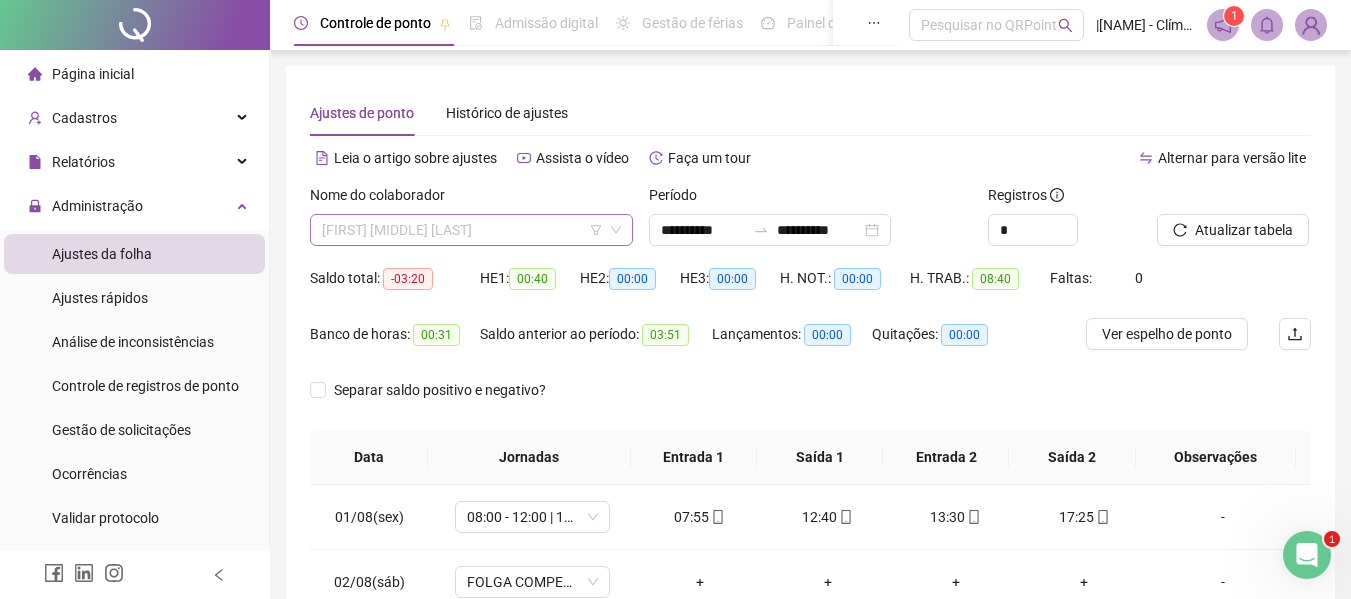 click on "[FIRST] [MIDDLE] [LAST]" at bounding box center (471, 230) 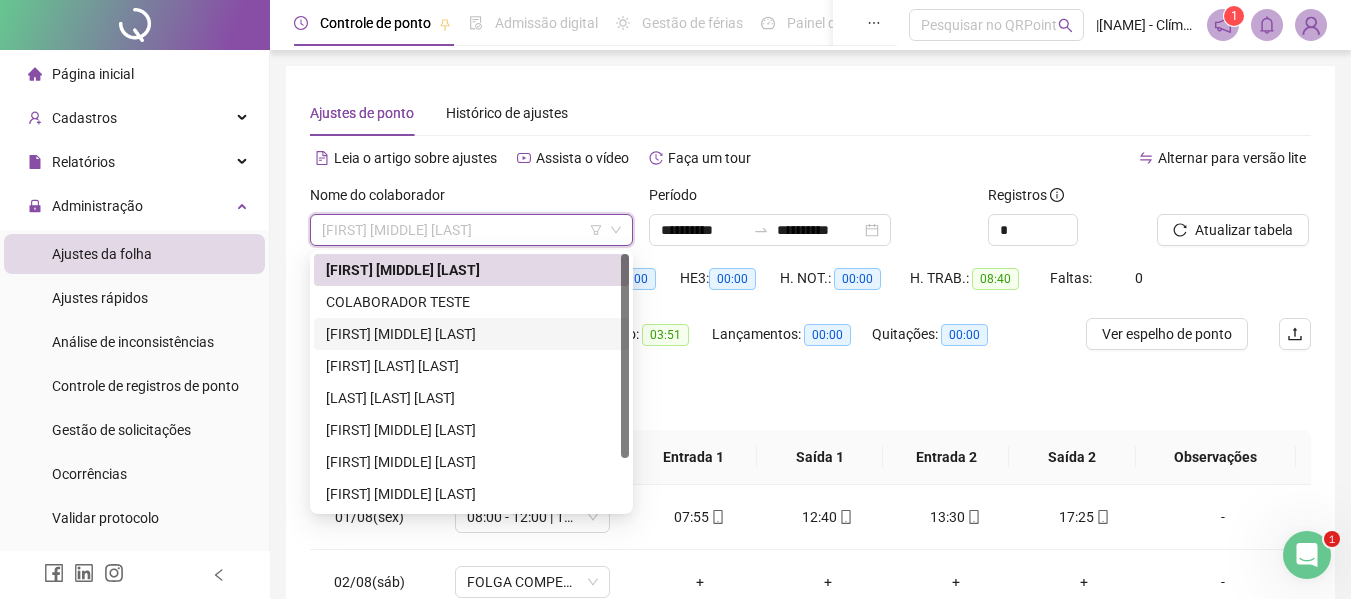 click on "[FIRST] [MIDDLE] [LAST]" at bounding box center [471, 334] 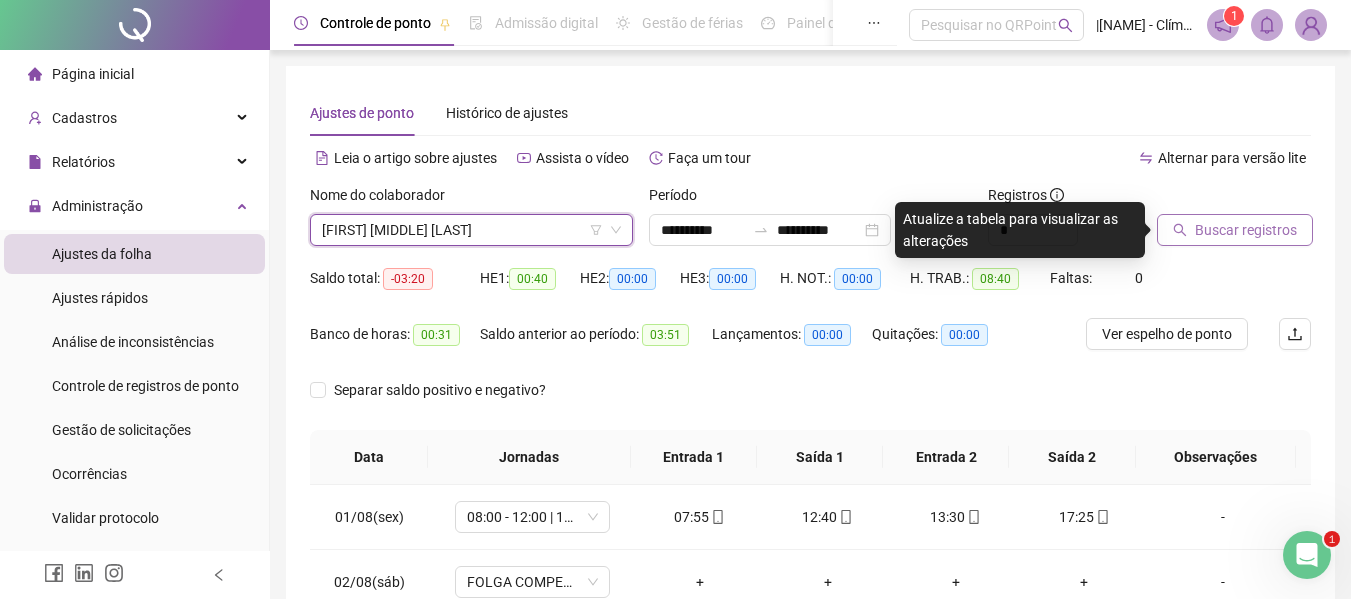 click on "Buscar registros" at bounding box center [1235, 230] 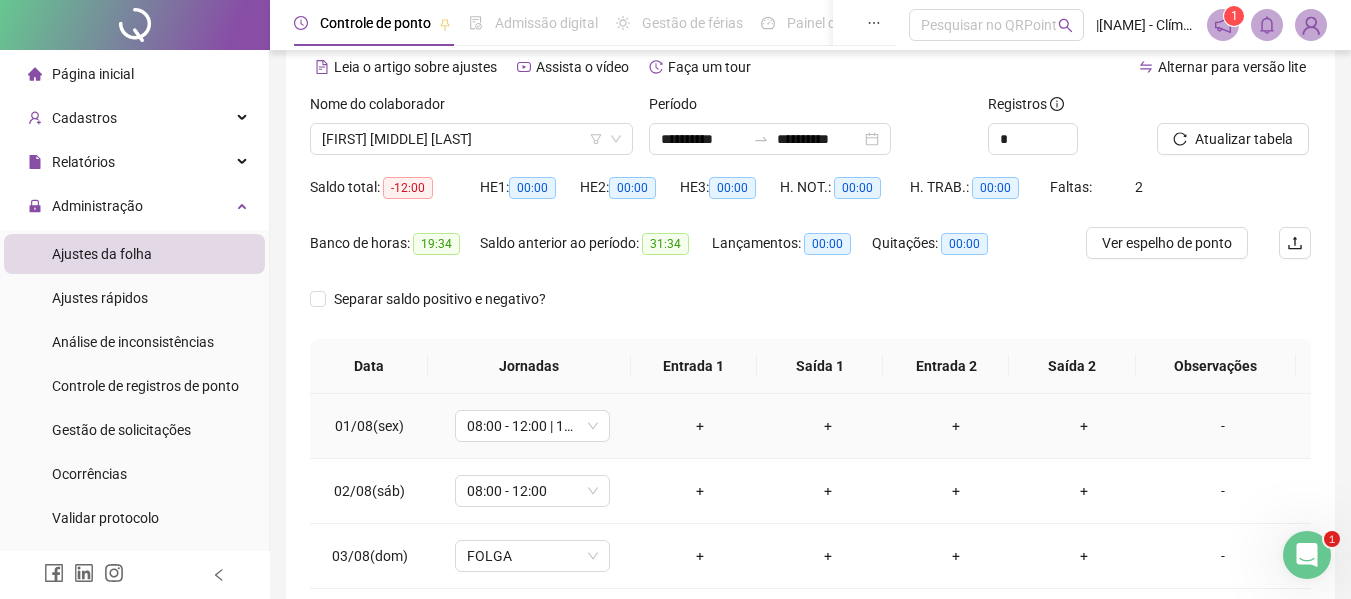 scroll, scrollTop: 0, scrollLeft: 0, axis: both 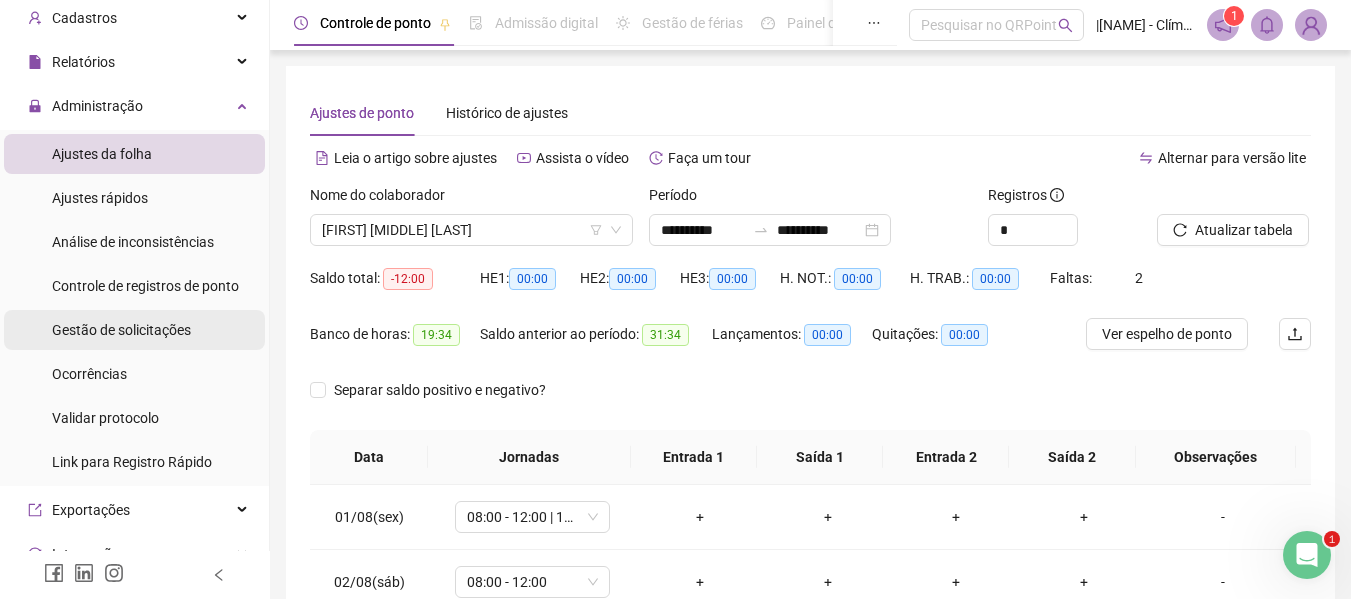 click on "Gestão de solicitações" at bounding box center (121, 330) 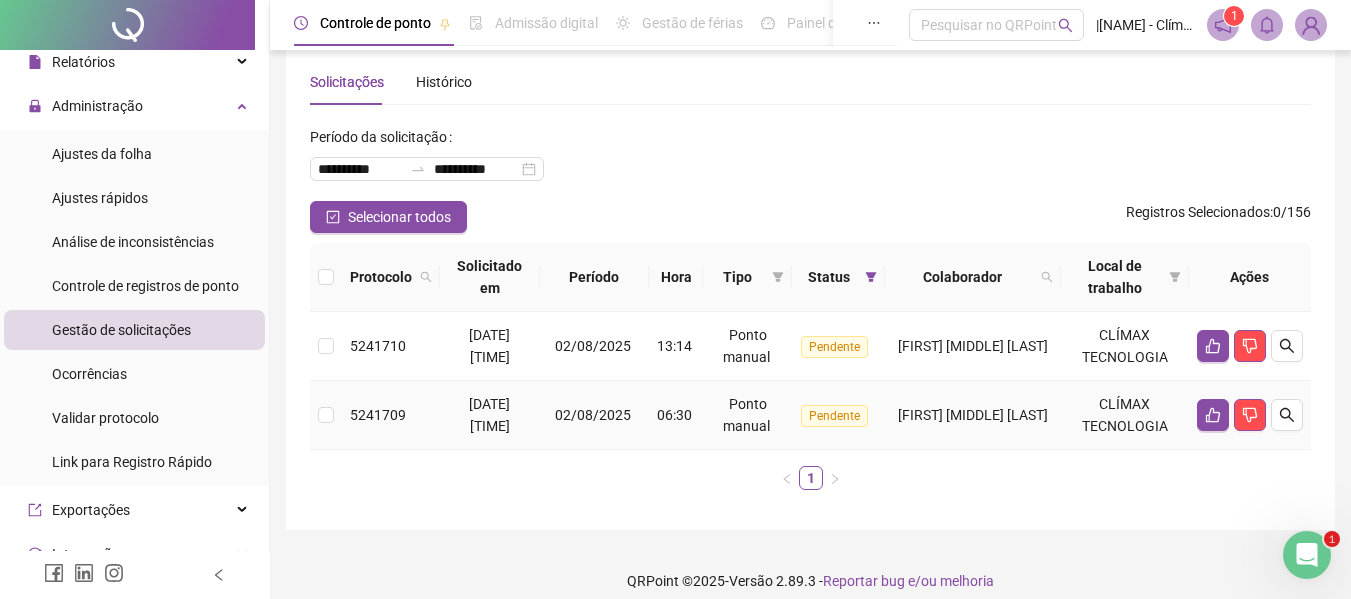 scroll, scrollTop: 48, scrollLeft: 0, axis: vertical 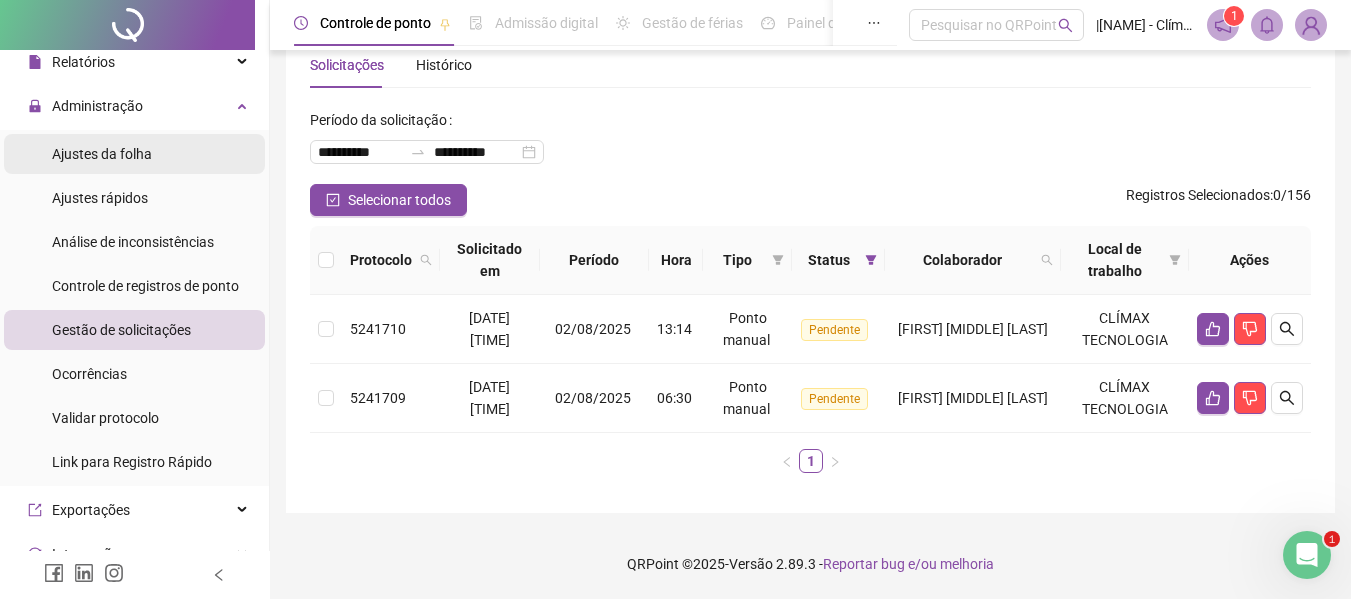 click on "Ajustes da folha" at bounding box center (102, 154) 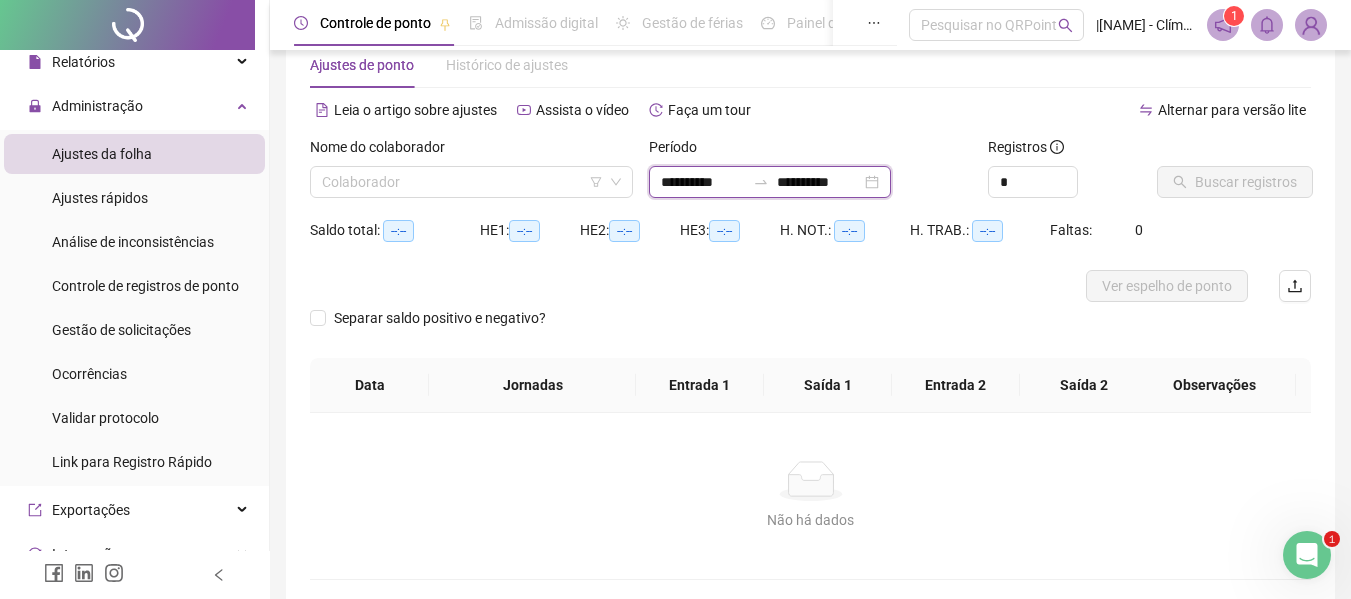 click on "**********" at bounding box center (703, 182) 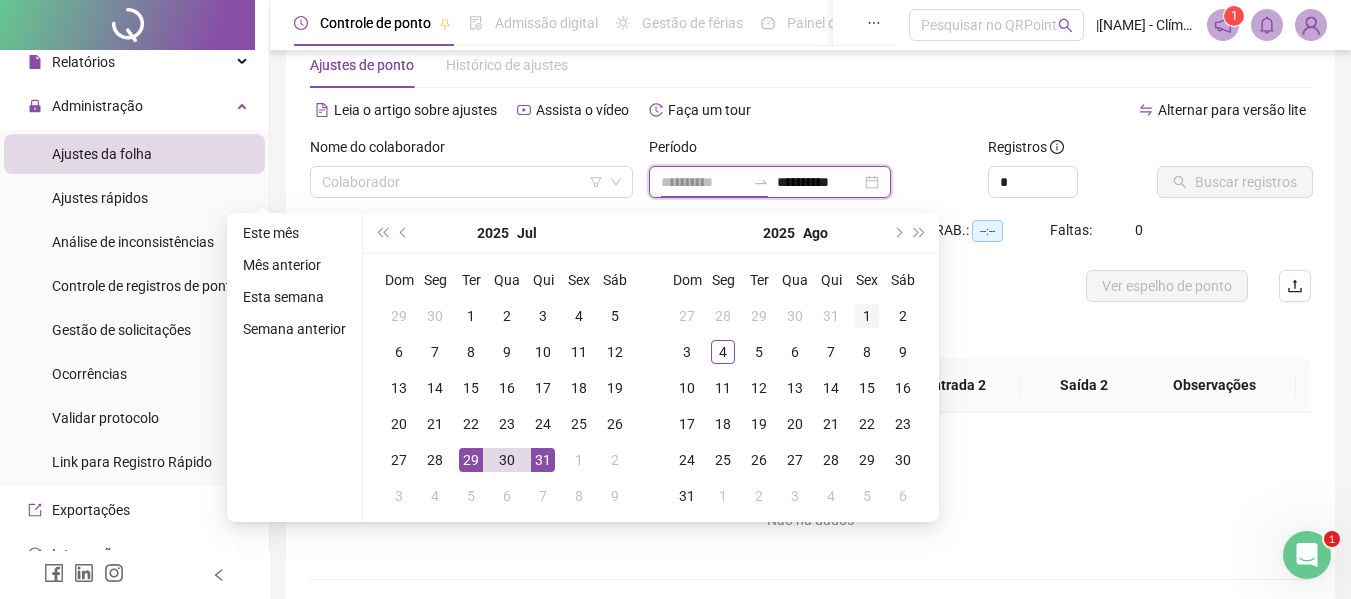 type on "**********" 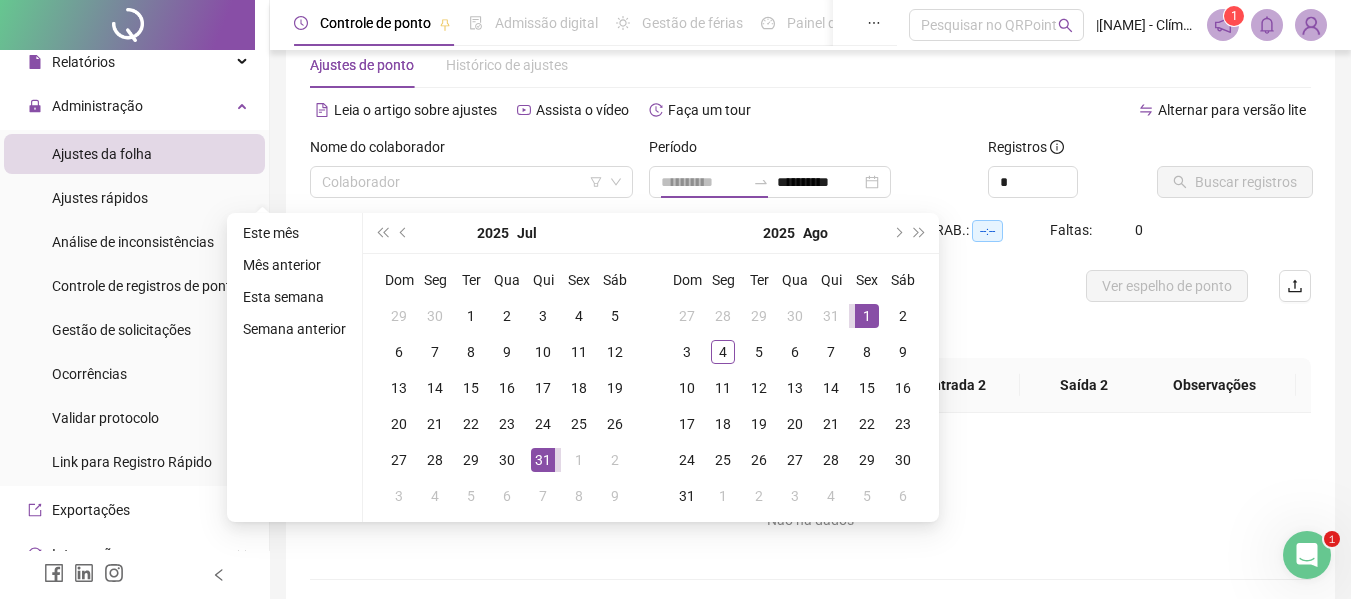 click on "1" at bounding box center (867, 316) 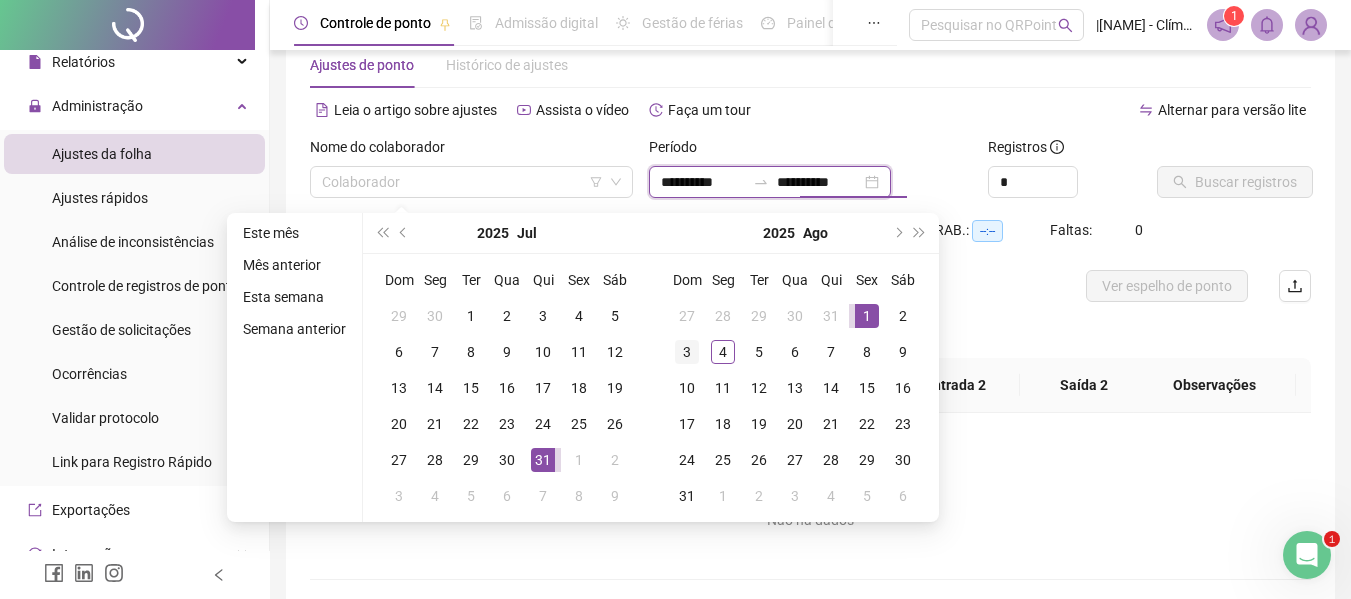 type on "**********" 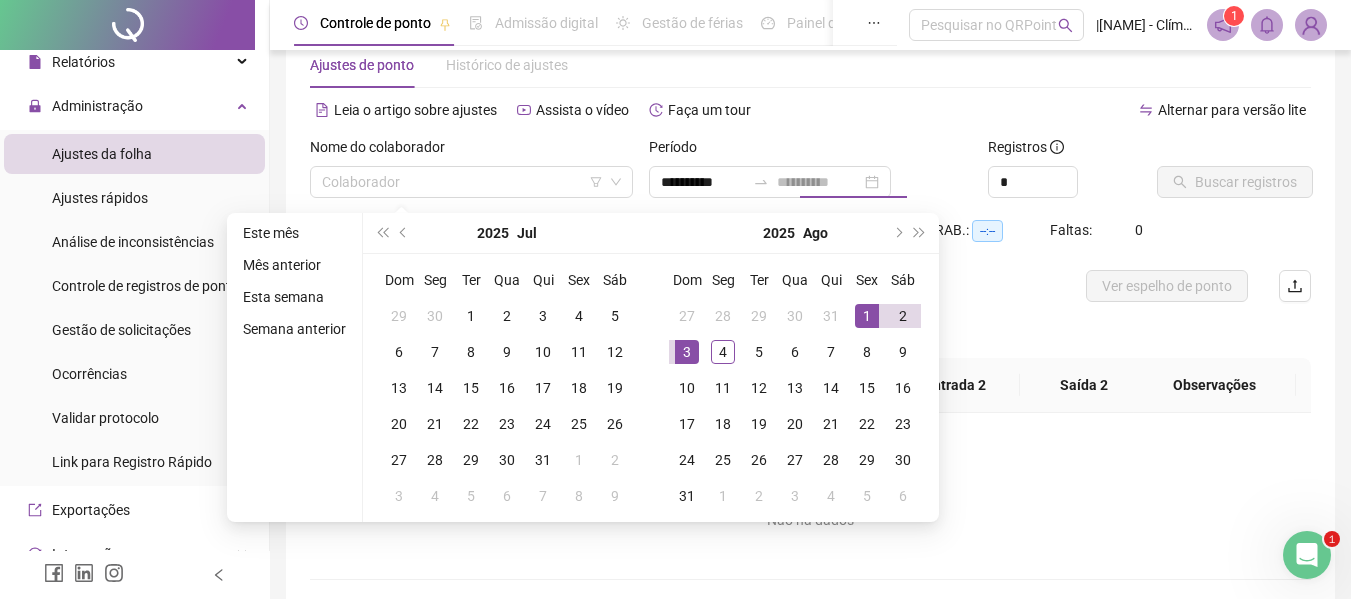 click on "3" at bounding box center [687, 352] 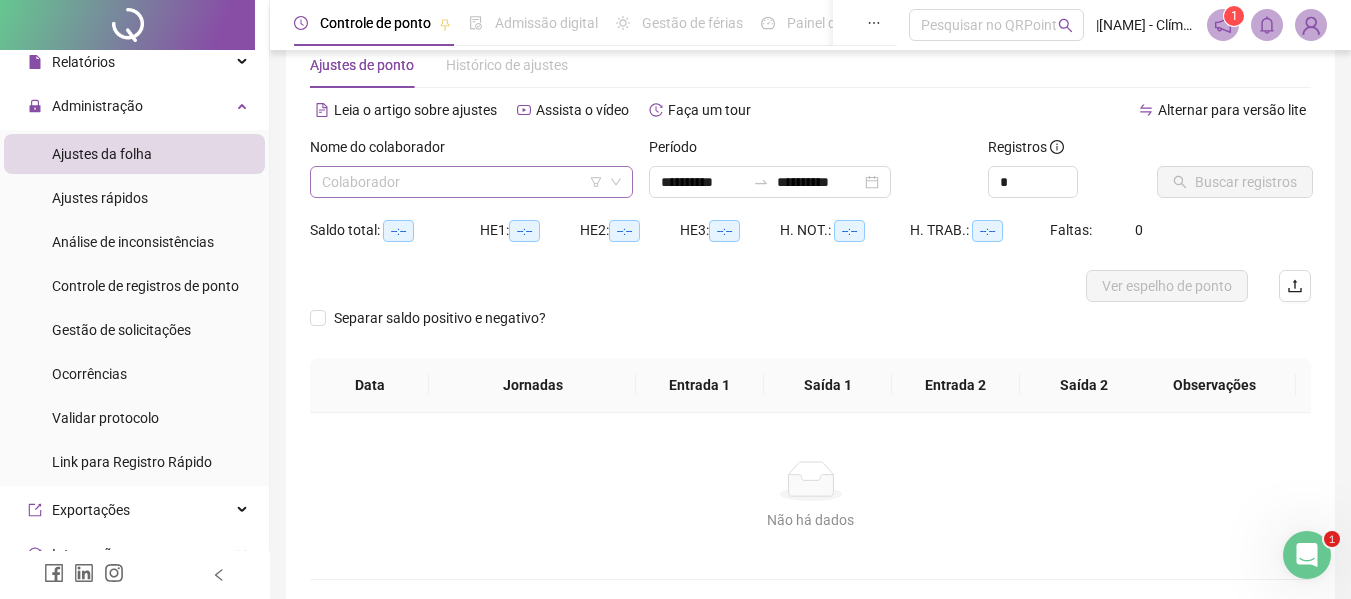 click at bounding box center [462, 182] 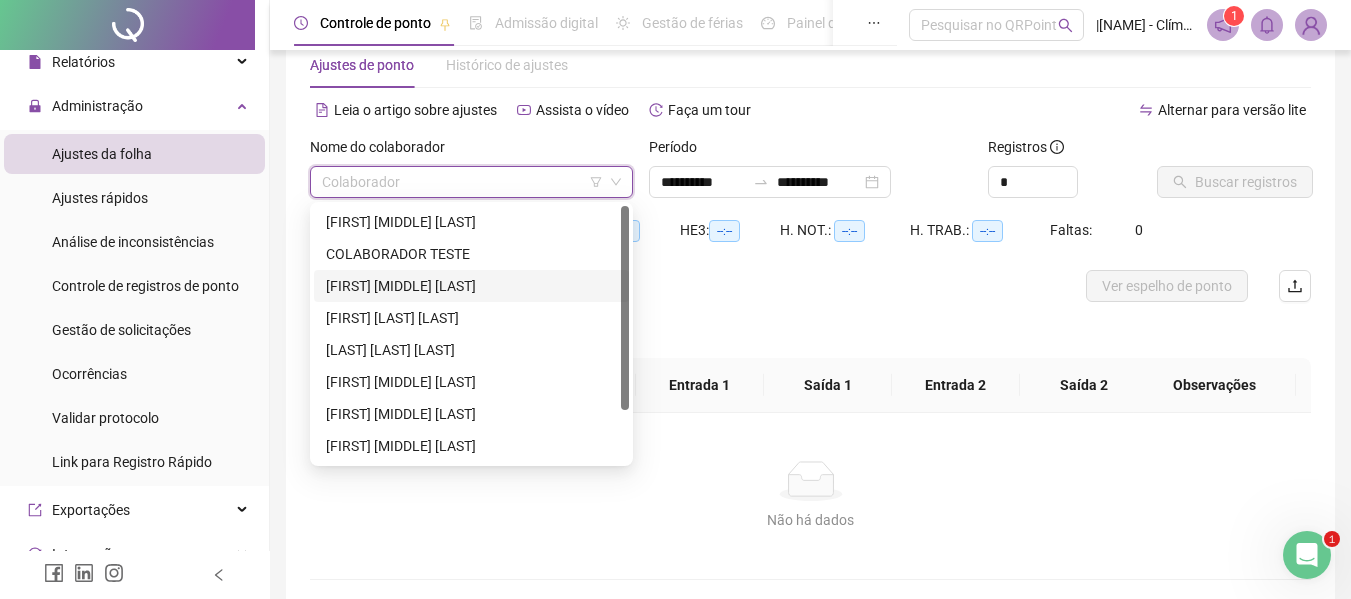 click on "[FIRST] [MIDDLE] [LAST]" at bounding box center (471, 286) 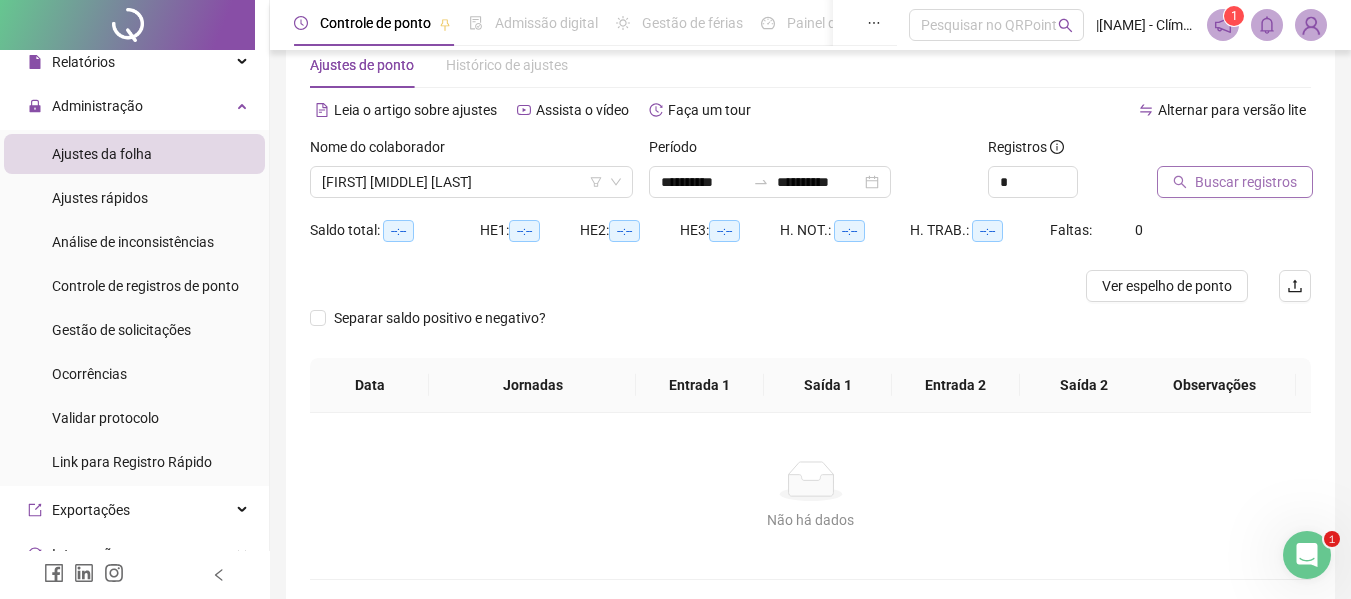 click on "Buscar registros" at bounding box center (1246, 182) 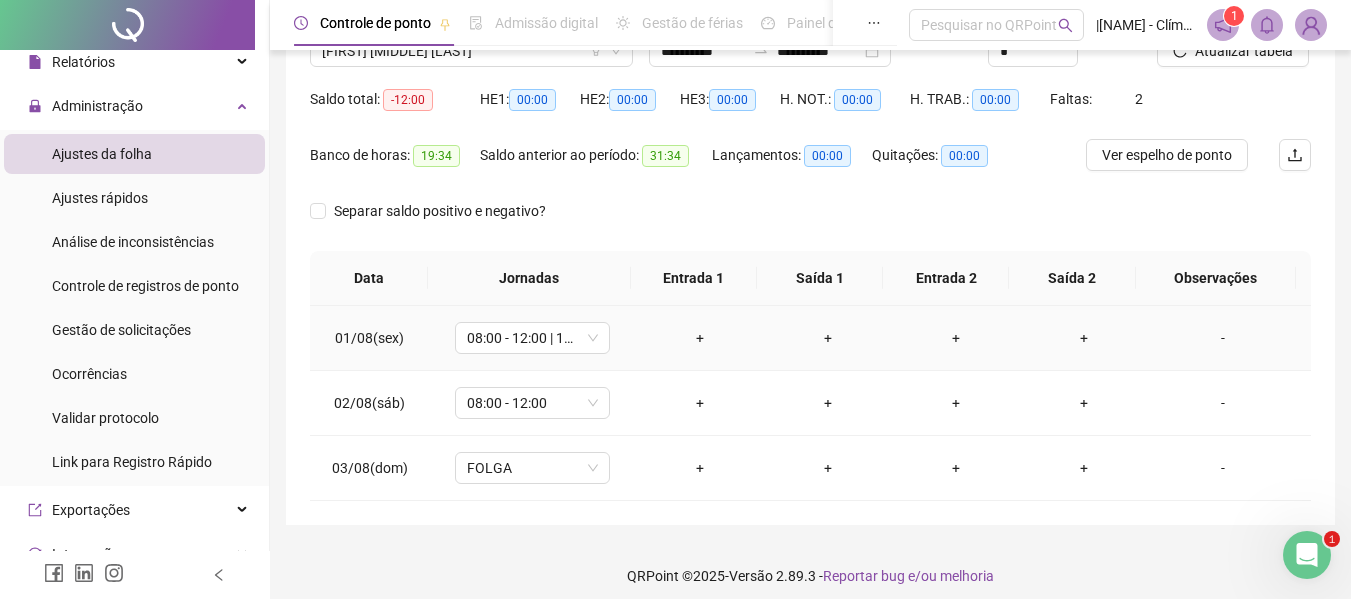 scroll, scrollTop: 191, scrollLeft: 0, axis: vertical 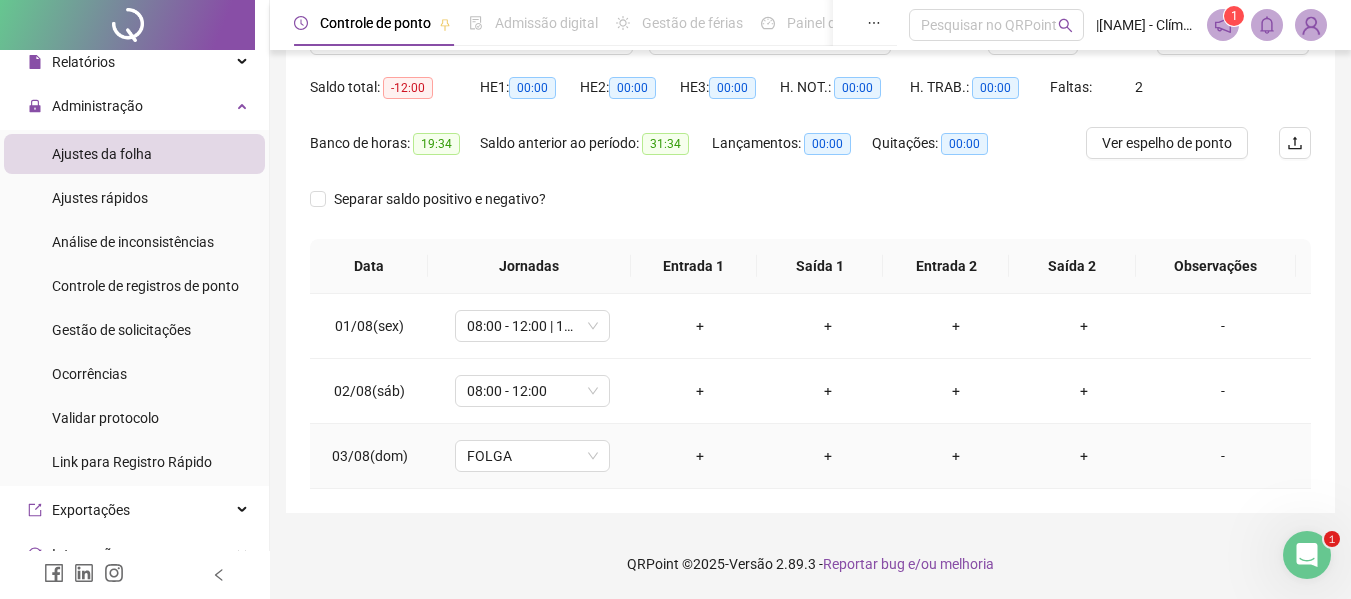 type 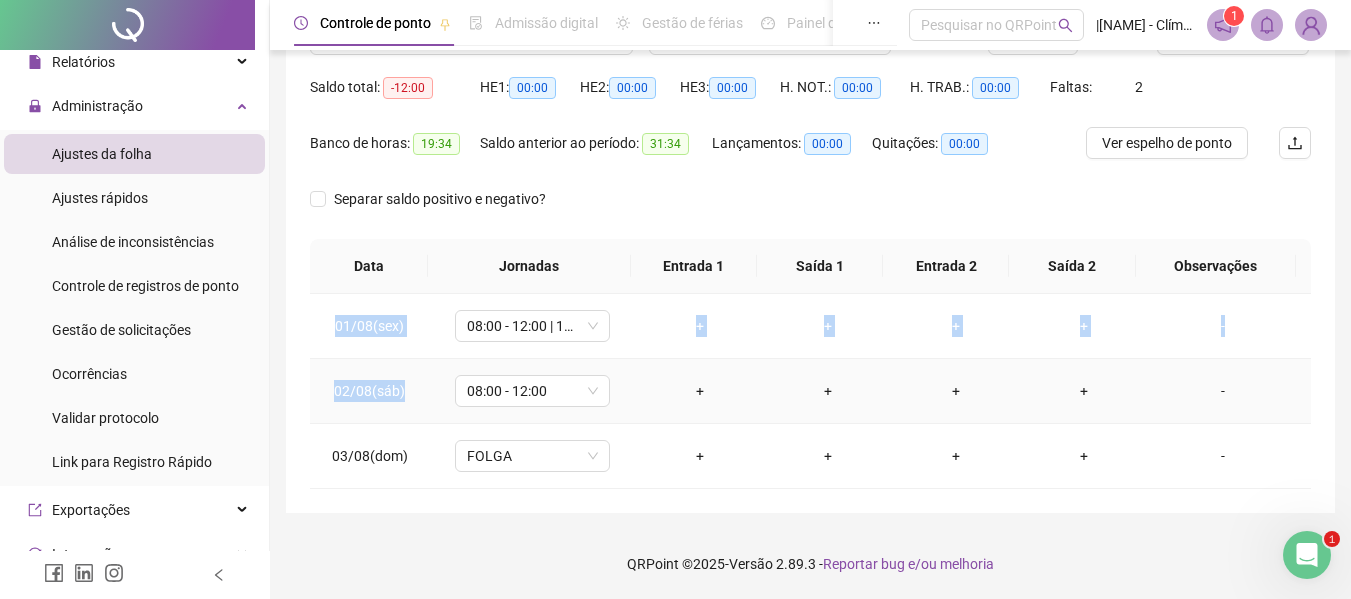 drag, startPoint x: 306, startPoint y: 296, endPoint x: 425, endPoint y: 394, distance: 154.15901 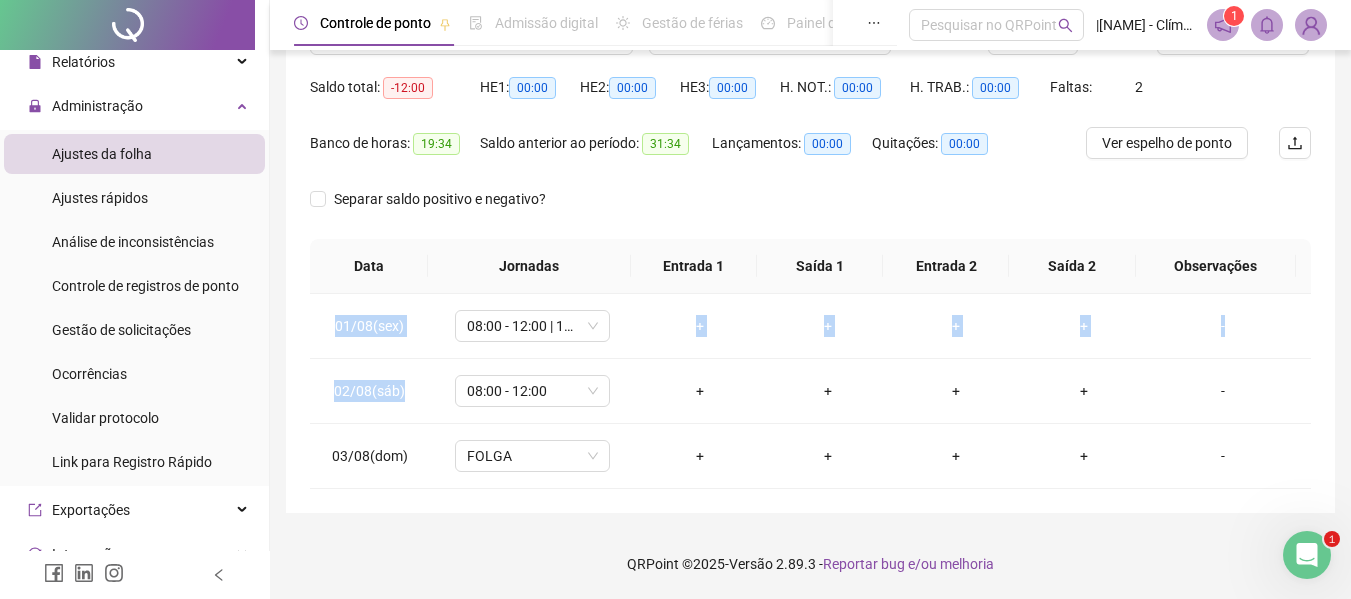 click on "**********" at bounding box center (810, 204) 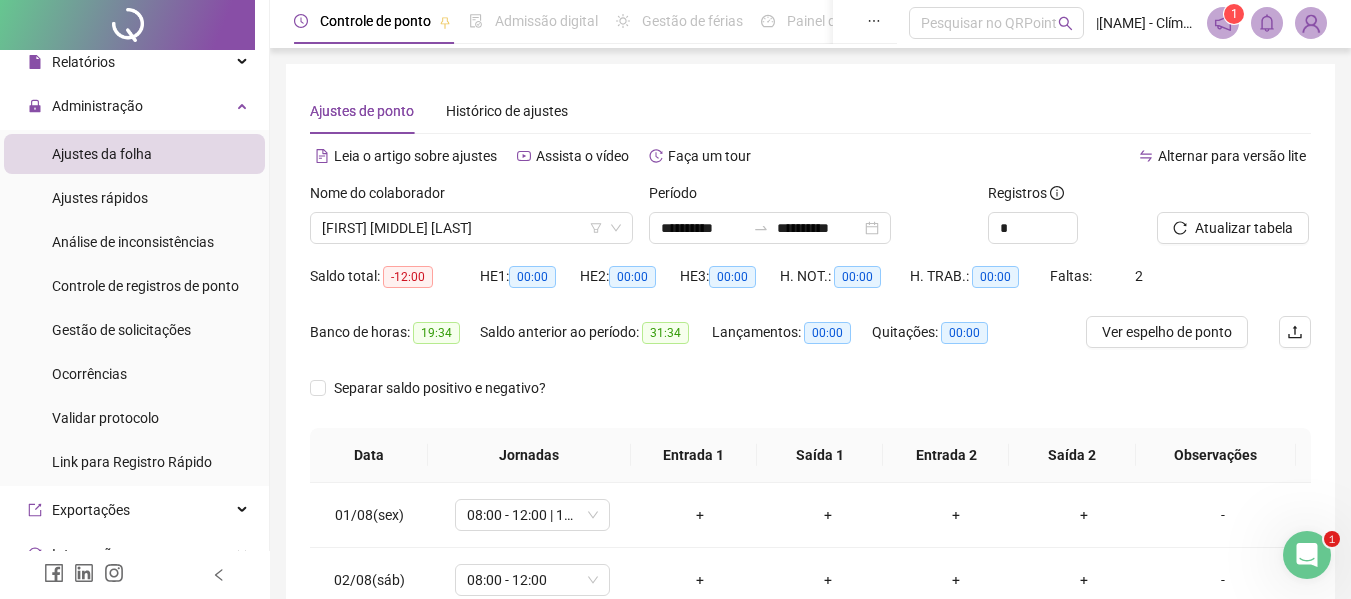 scroll, scrollTop: 0, scrollLeft: 0, axis: both 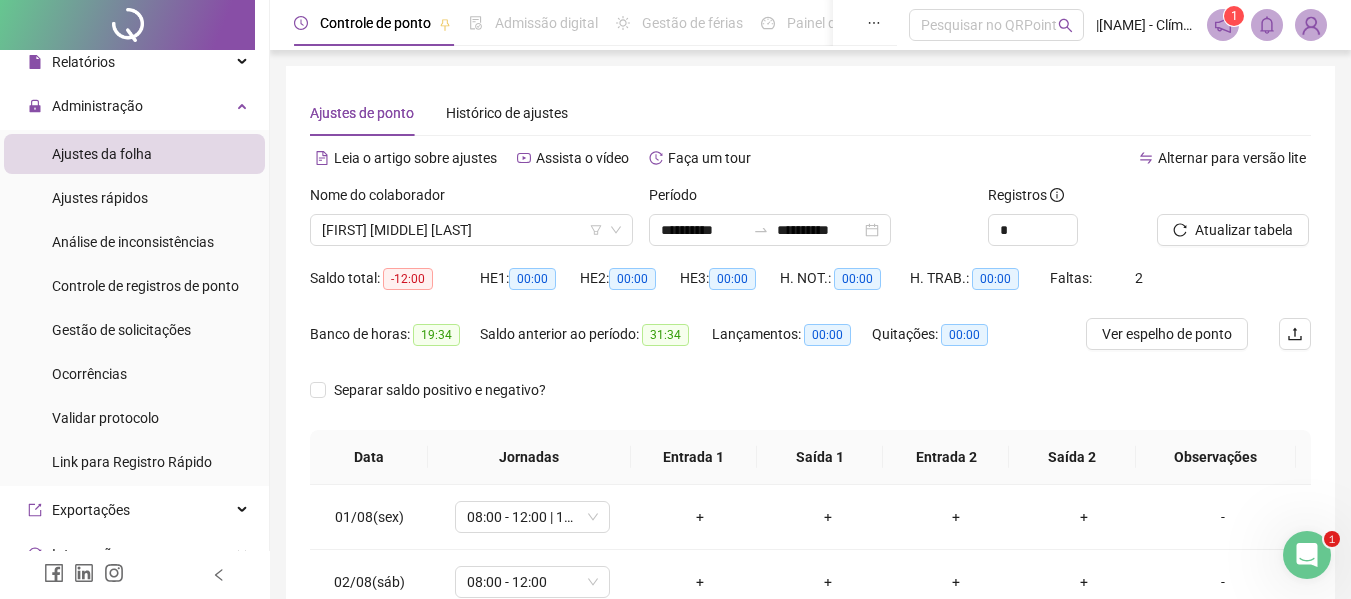 click on "**********" at bounding box center (810, 385) 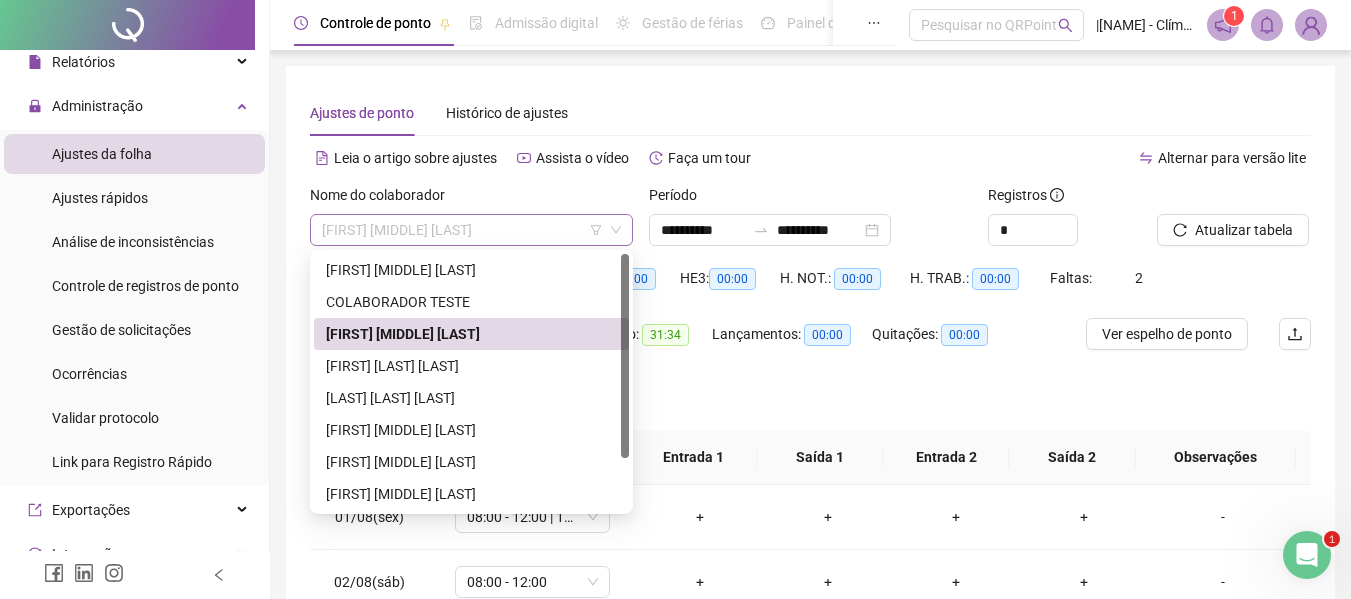 click on "[FIRST] [MIDDLE] [LAST]" at bounding box center [471, 230] 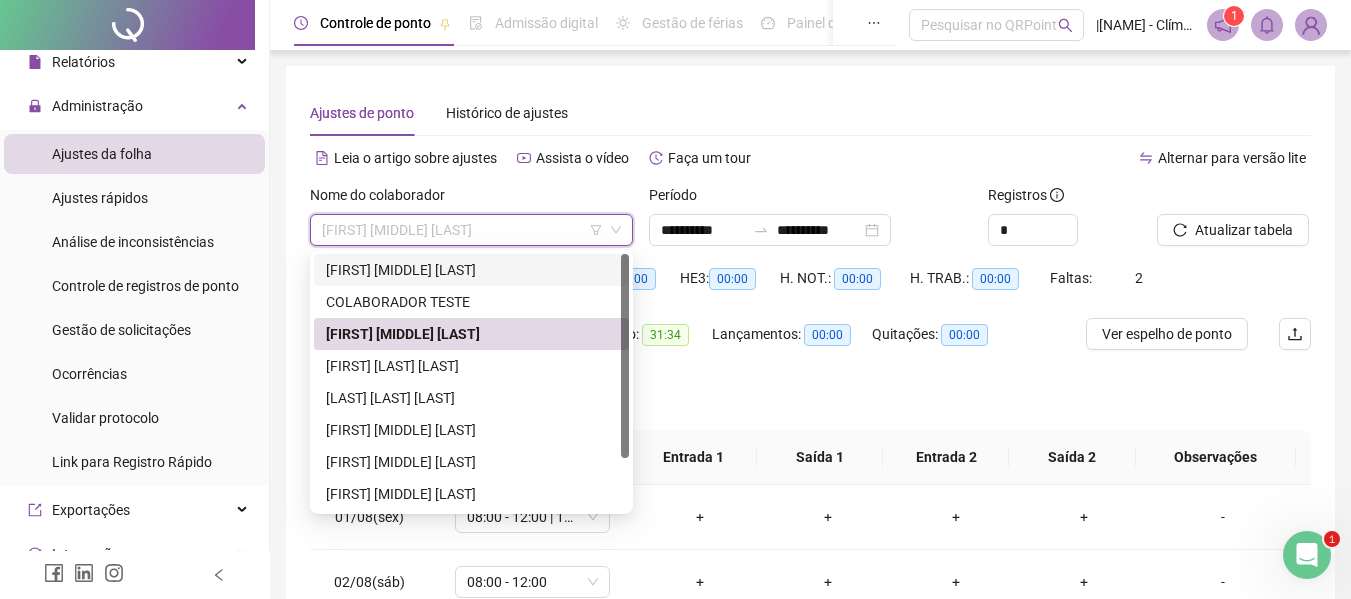 click on "[FIRST] [MIDDLE] [LAST]" at bounding box center [471, 270] 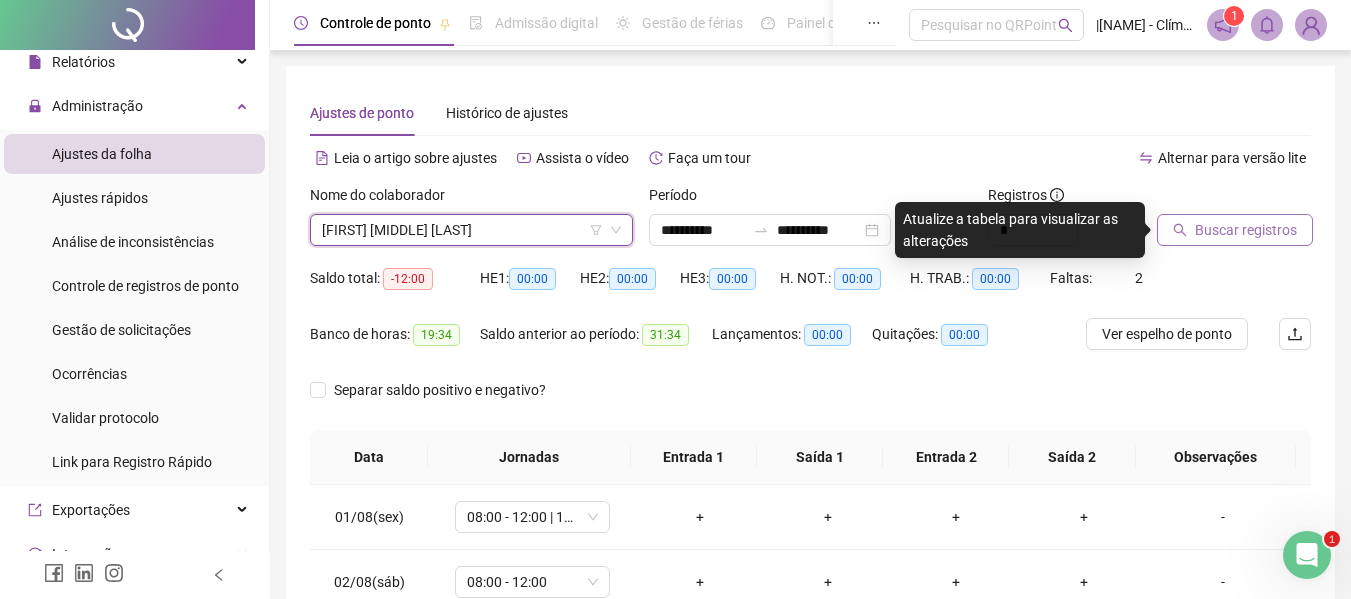 click on "Buscar registros" at bounding box center (1246, 230) 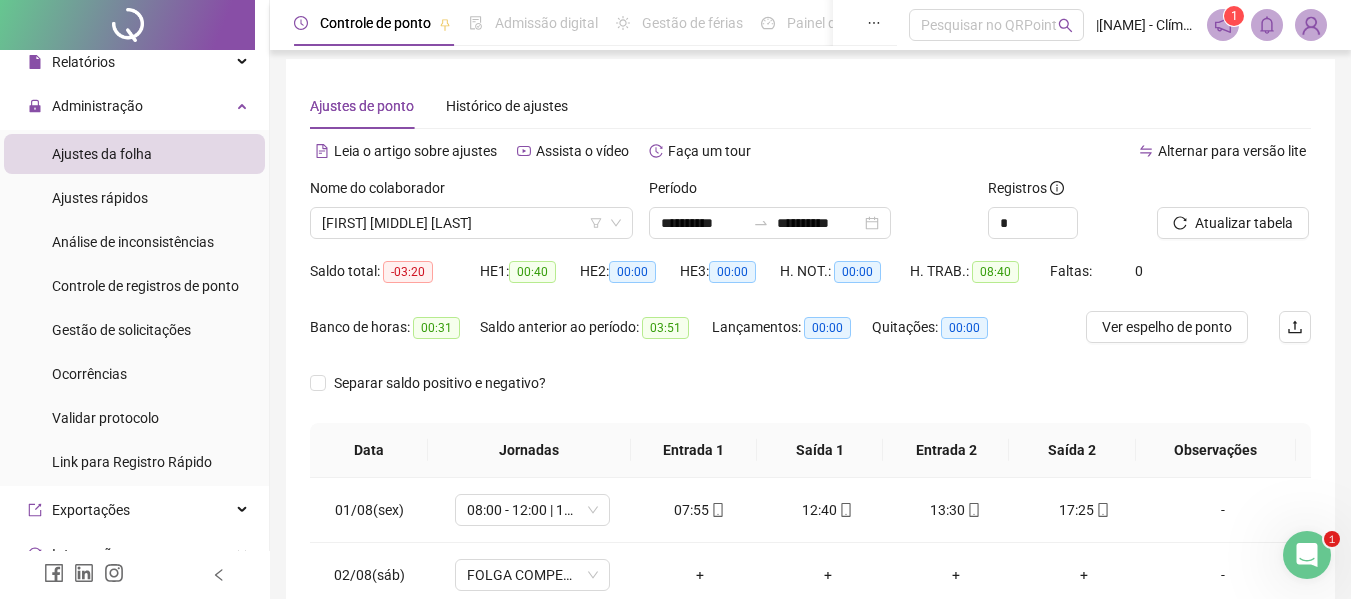 scroll, scrollTop: 0, scrollLeft: 0, axis: both 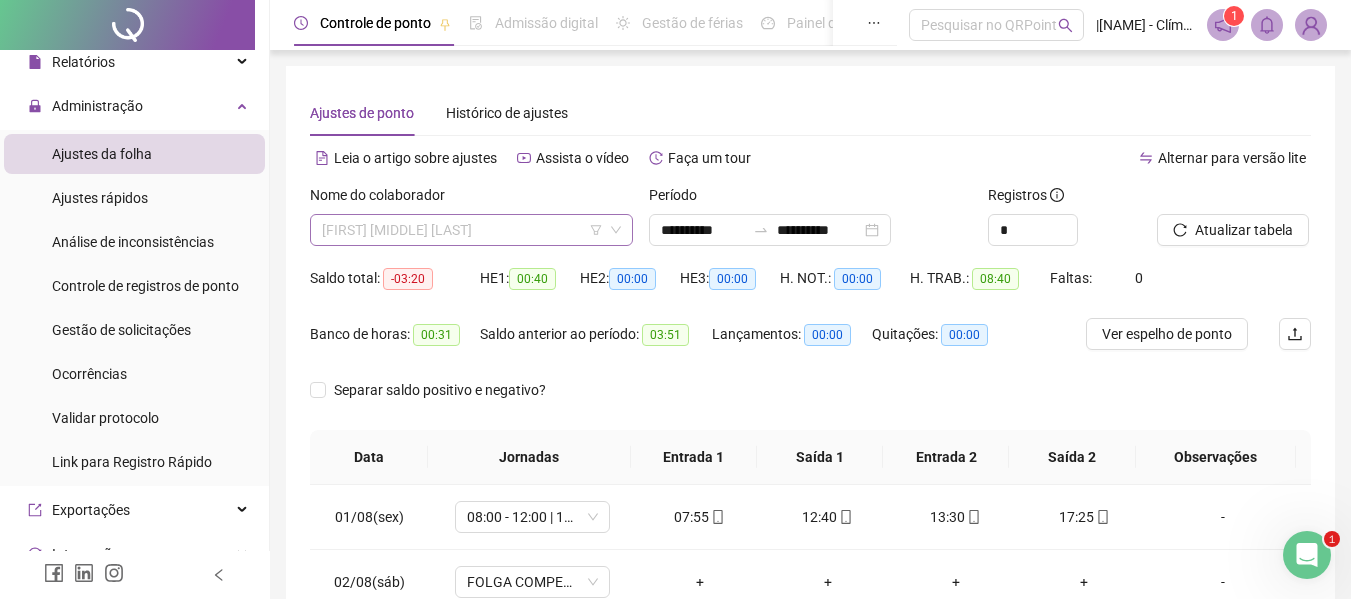 click on "[FIRST] [MIDDLE] [LAST]" at bounding box center (471, 230) 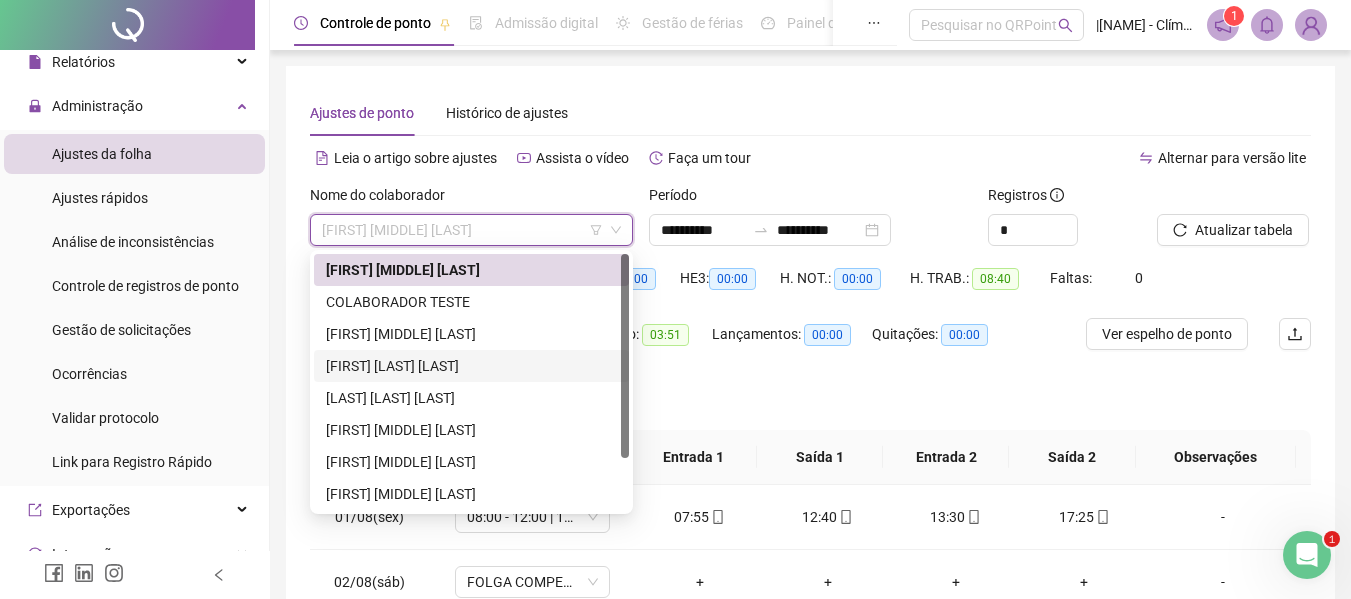 click on "[FIRST] [LAST] [LAST]" at bounding box center [471, 366] 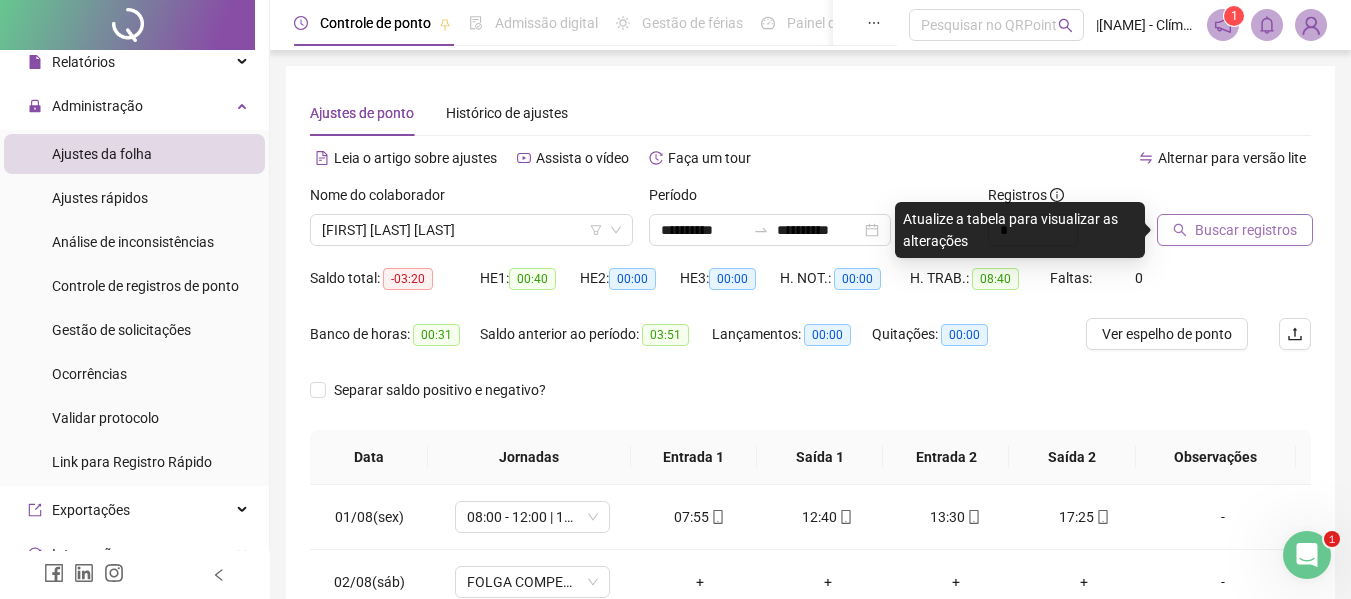 click on "Buscar registros" at bounding box center (1246, 230) 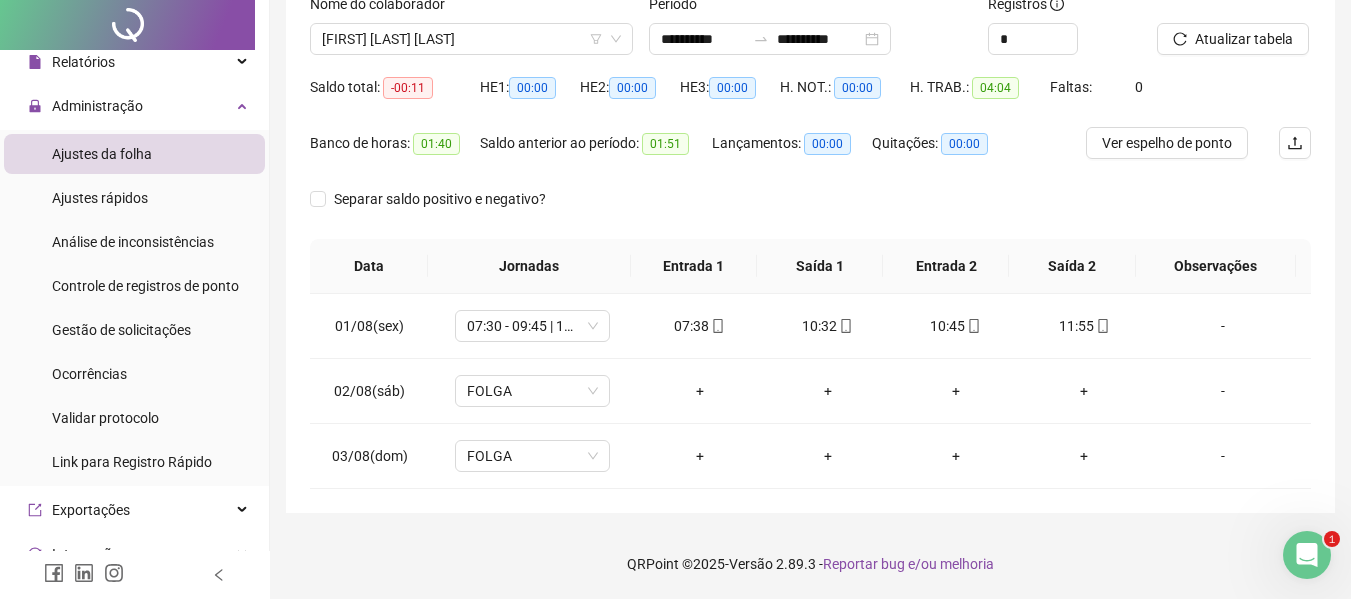 scroll, scrollTop: 0, scrollLeft: 0, axis: both 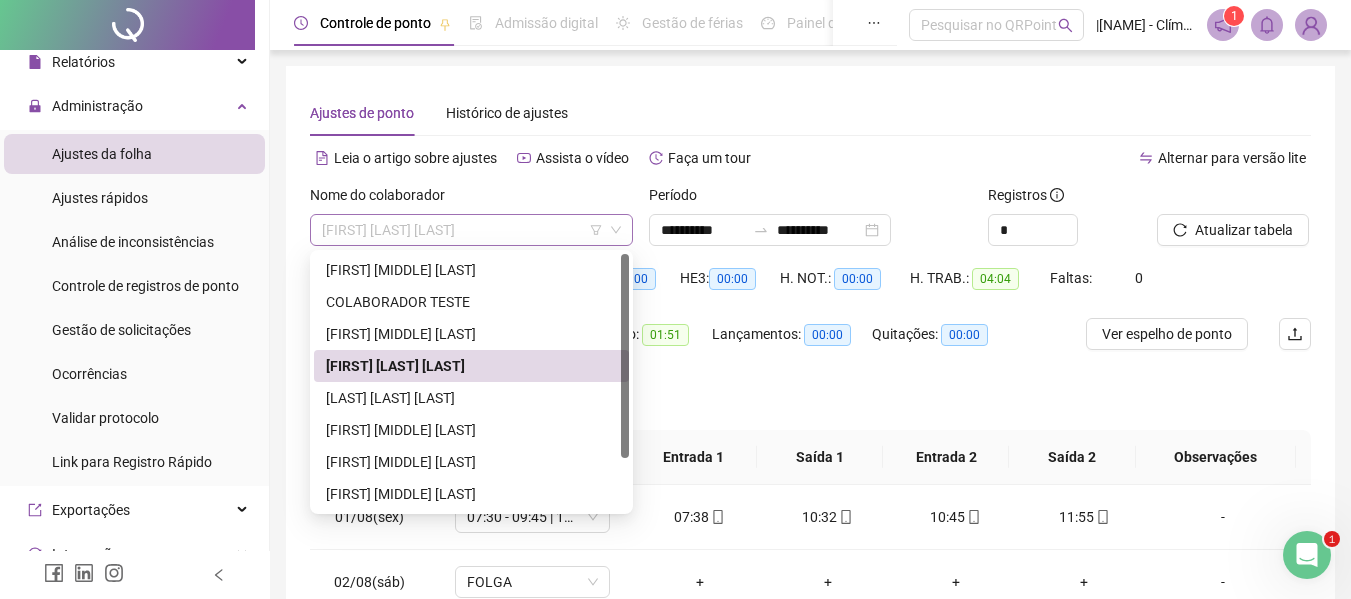 click on "[FIRST] [LAST] [LAST]" at bounding box center [471, 230] 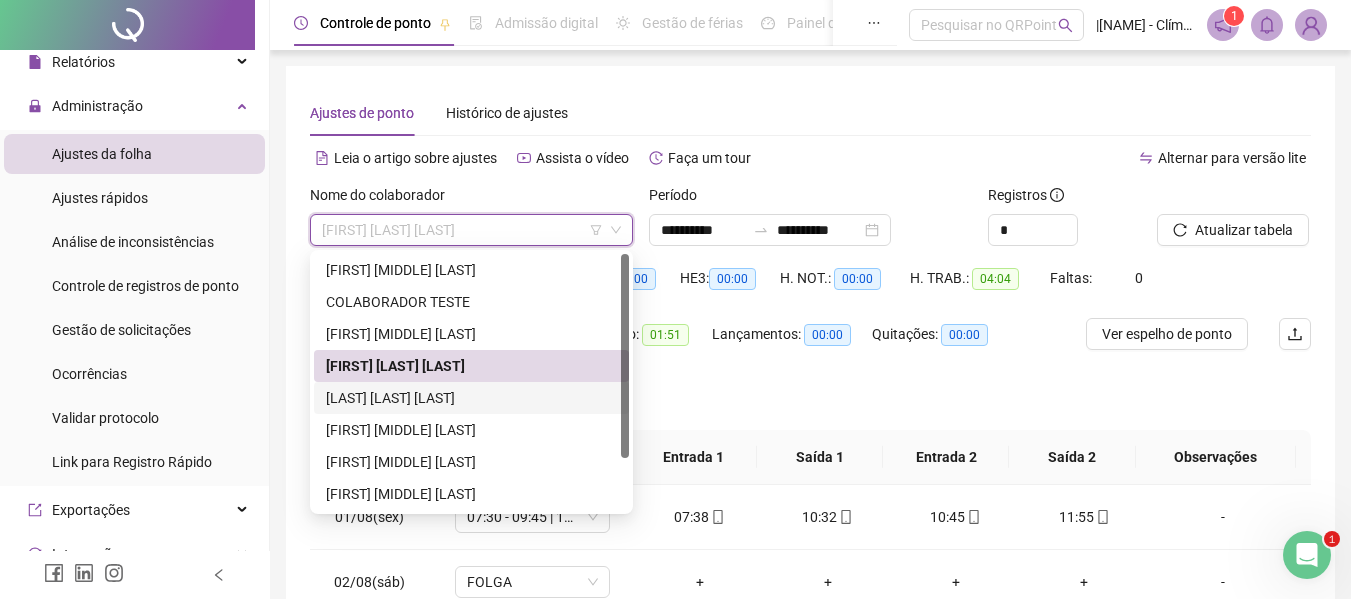 click on "[LAST] [LAST] [LAST]" at bounding box center (471, 398) 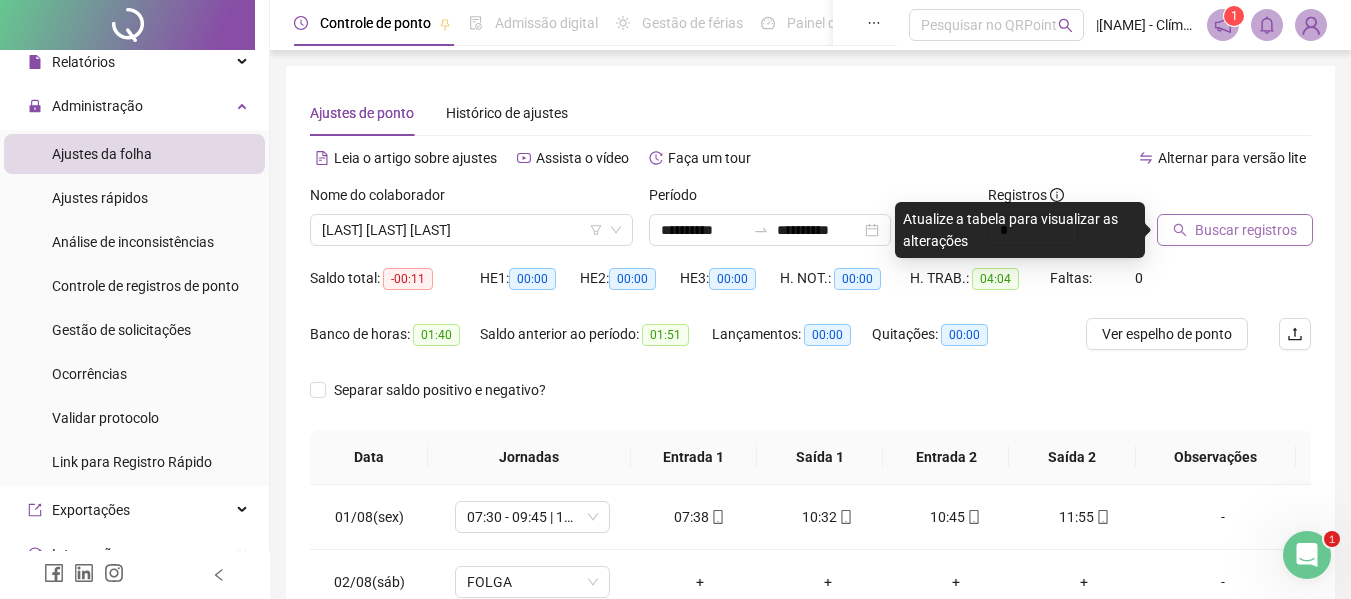 click on "Buscar registros" at bounding box center [1246, 230] 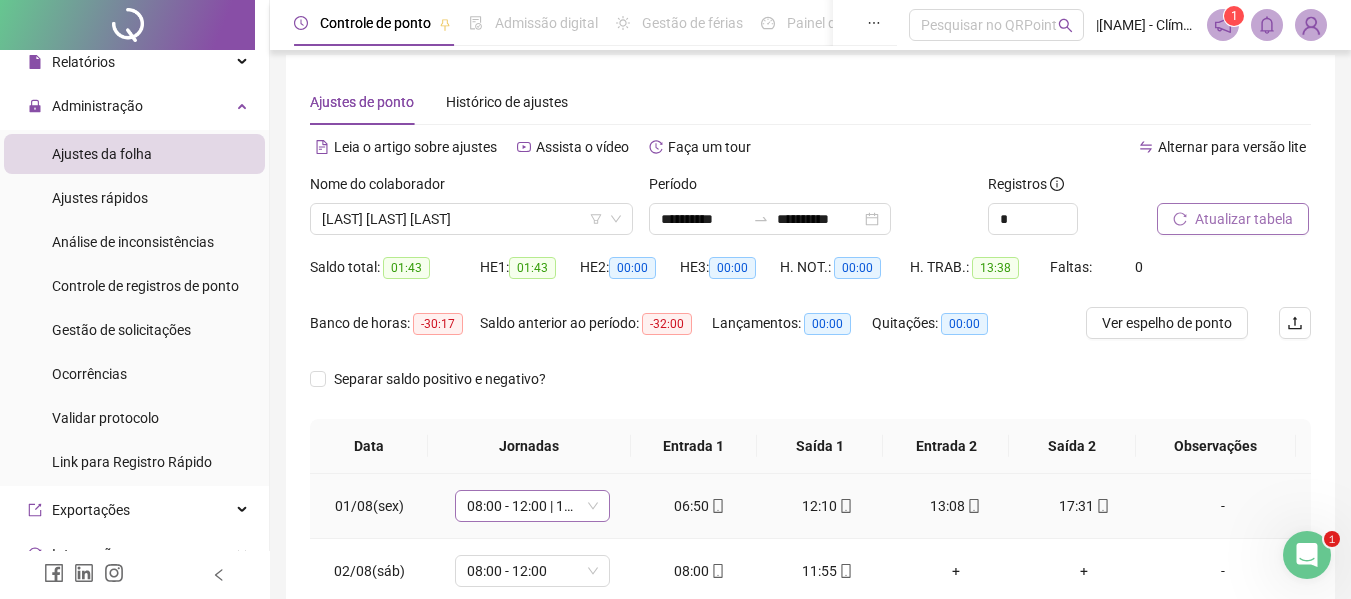 scroll, scrollTop: 0, scrollLeft: 0, axis: both 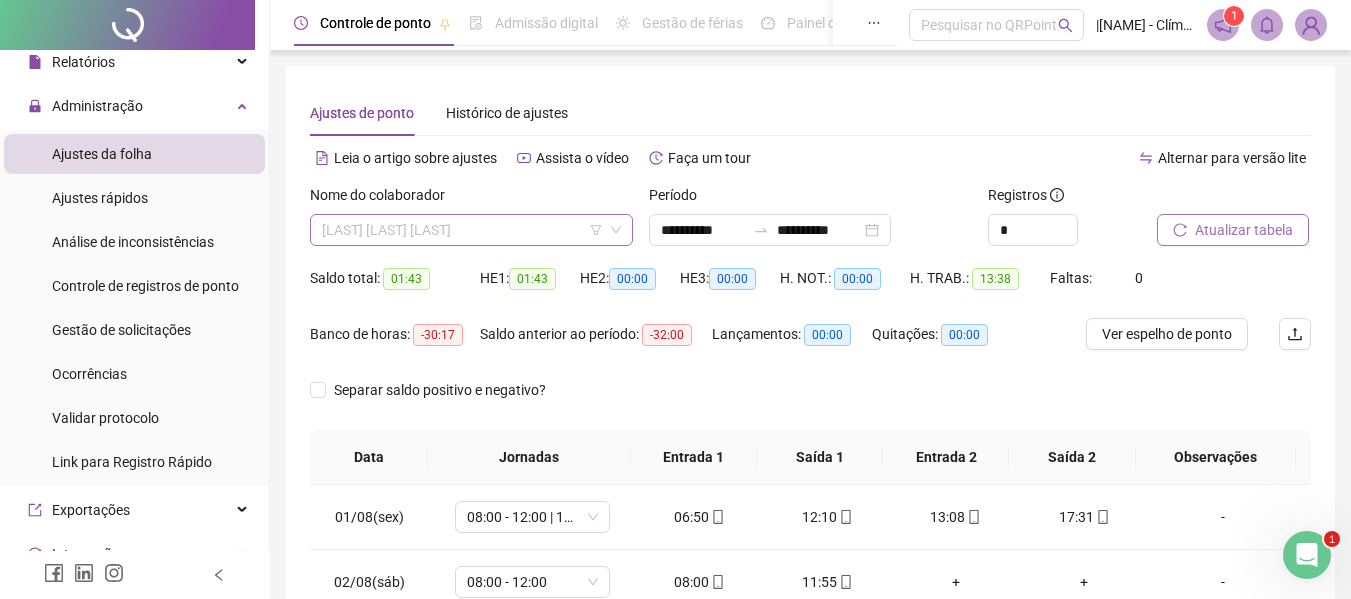 click on "[LAST] [LAST] [LAST]" at bounding box center [471, 230] 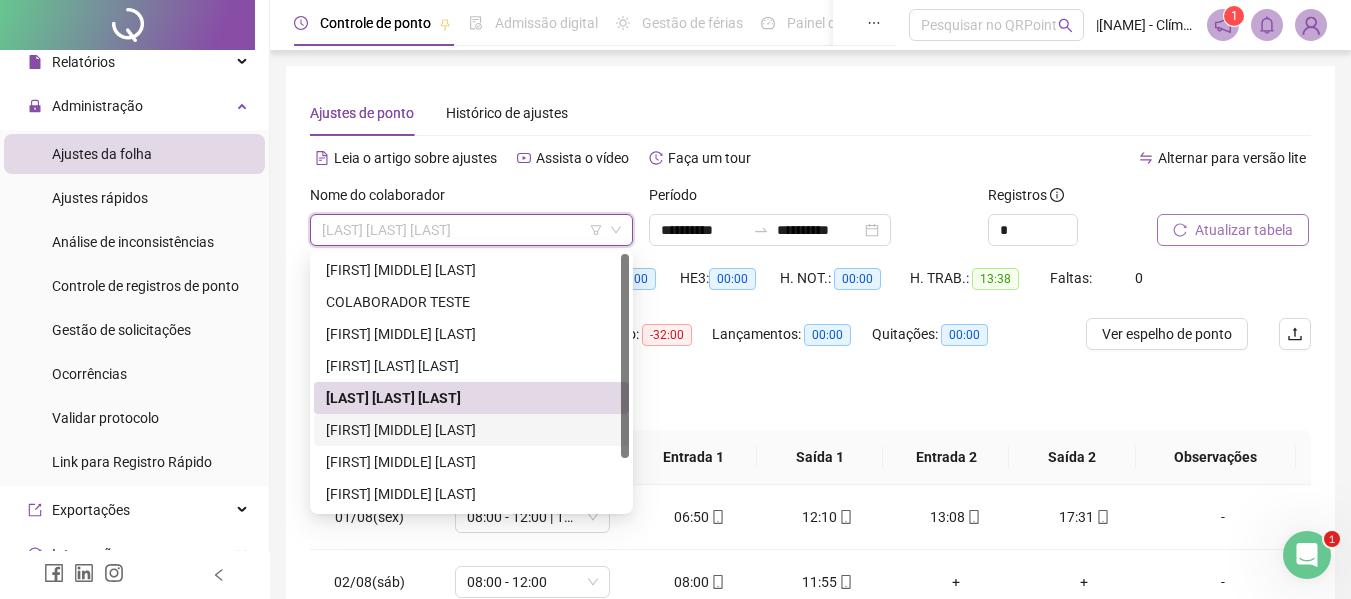 click on "[FIRST] [MIDDLE] [LAST]" at bounding box center (471, 430) 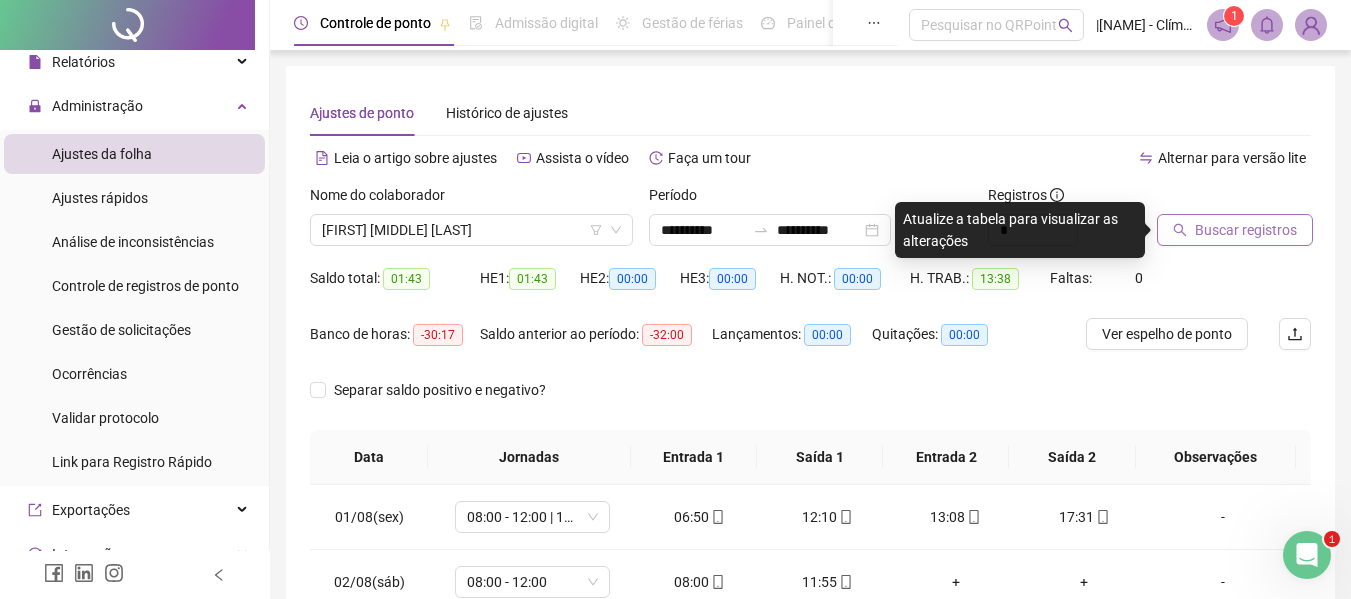 click on "Buscar registros" at bounding box center (1246, 230) 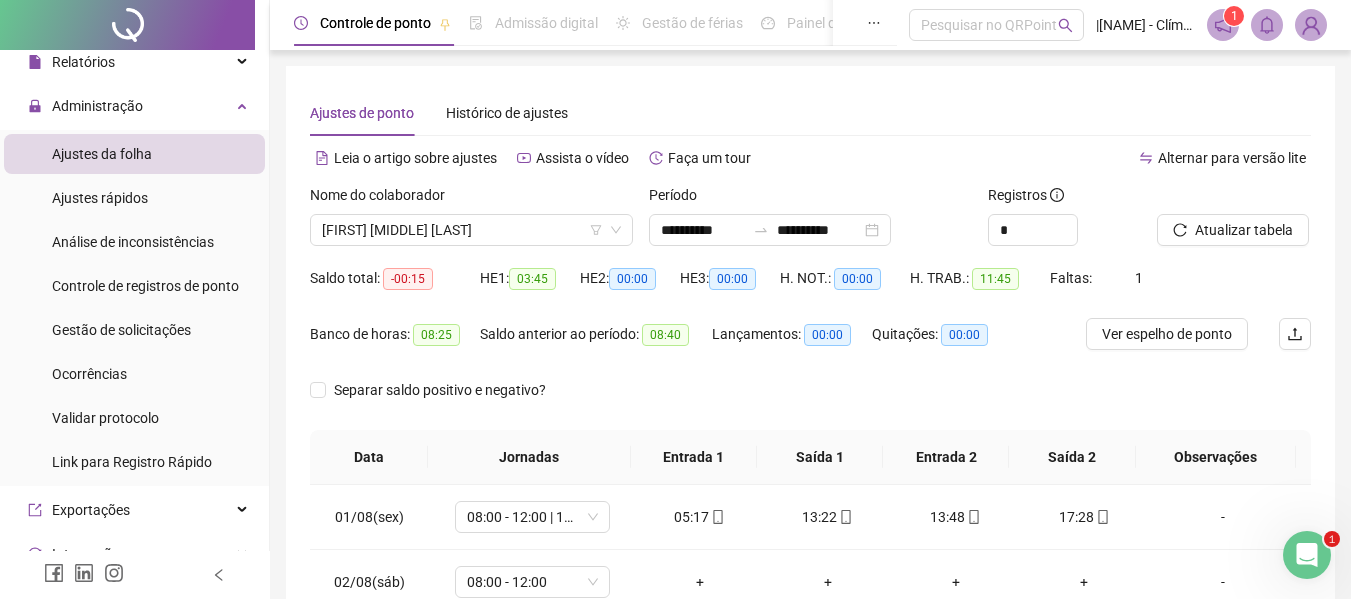 scroll, scrollTop: 191, scrollLeft: 0, axis: vertical 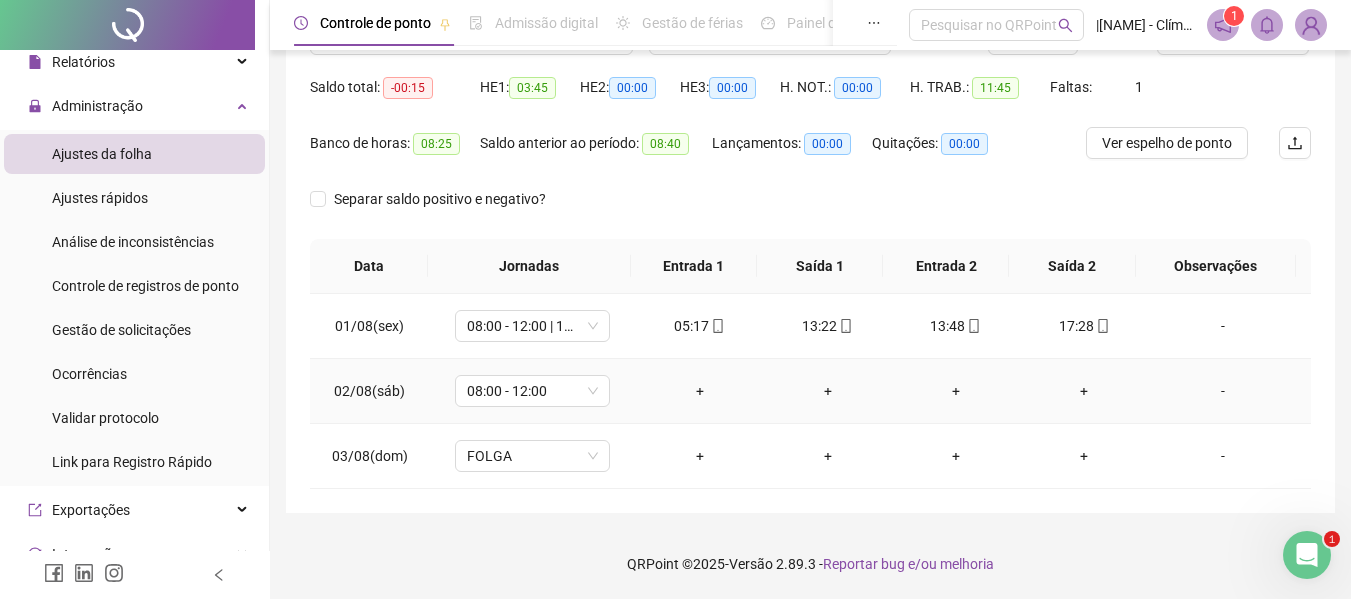 click on "08:00 - 12:00" at bounding box center (532, 391) 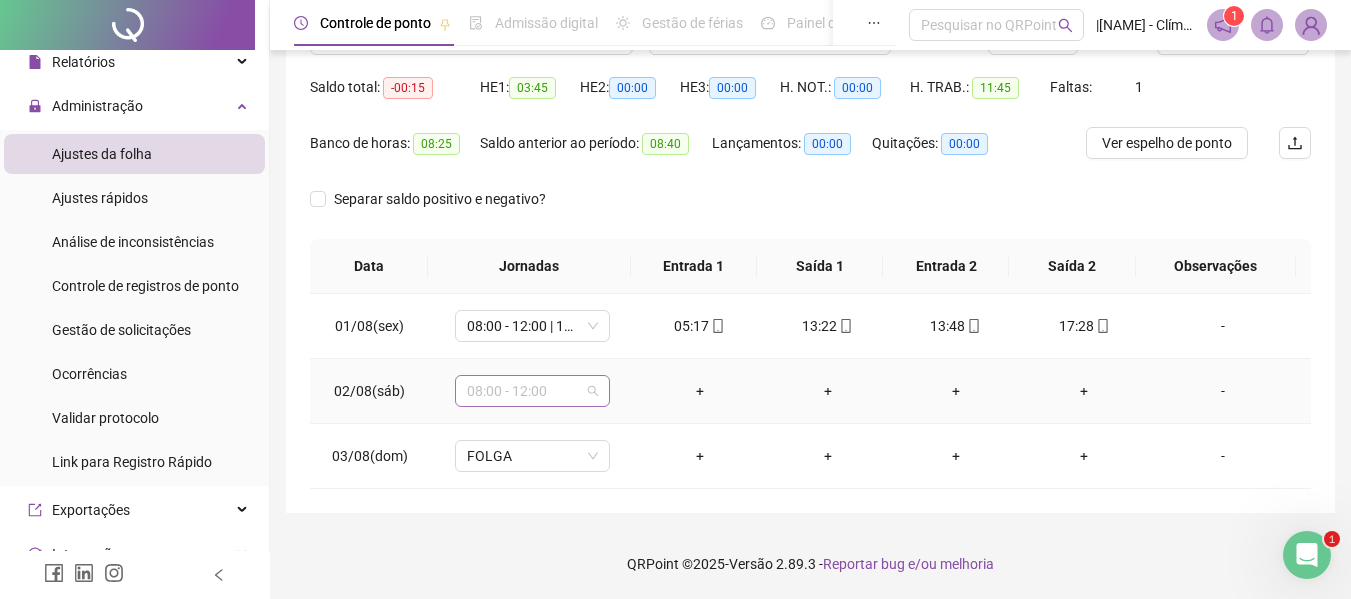 click on "08:00 - 12:00" at bounding box center (532, 391) 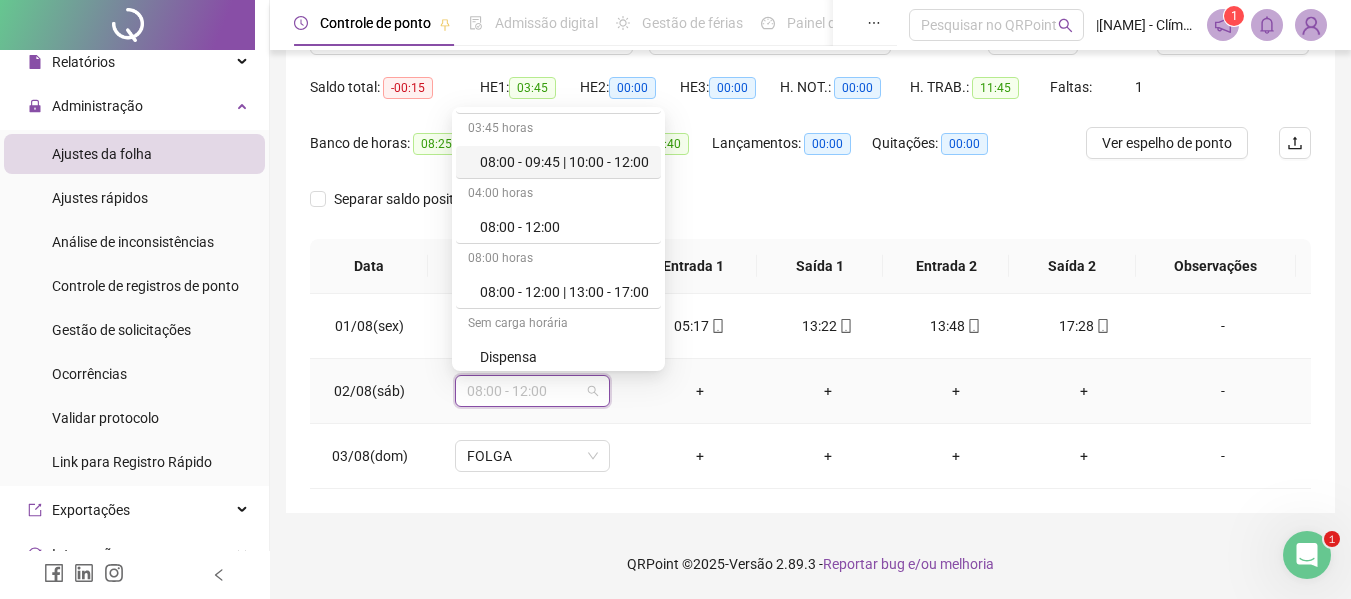 scroll, scrollTop: 459, scrollLeft: 0, axis: vertical 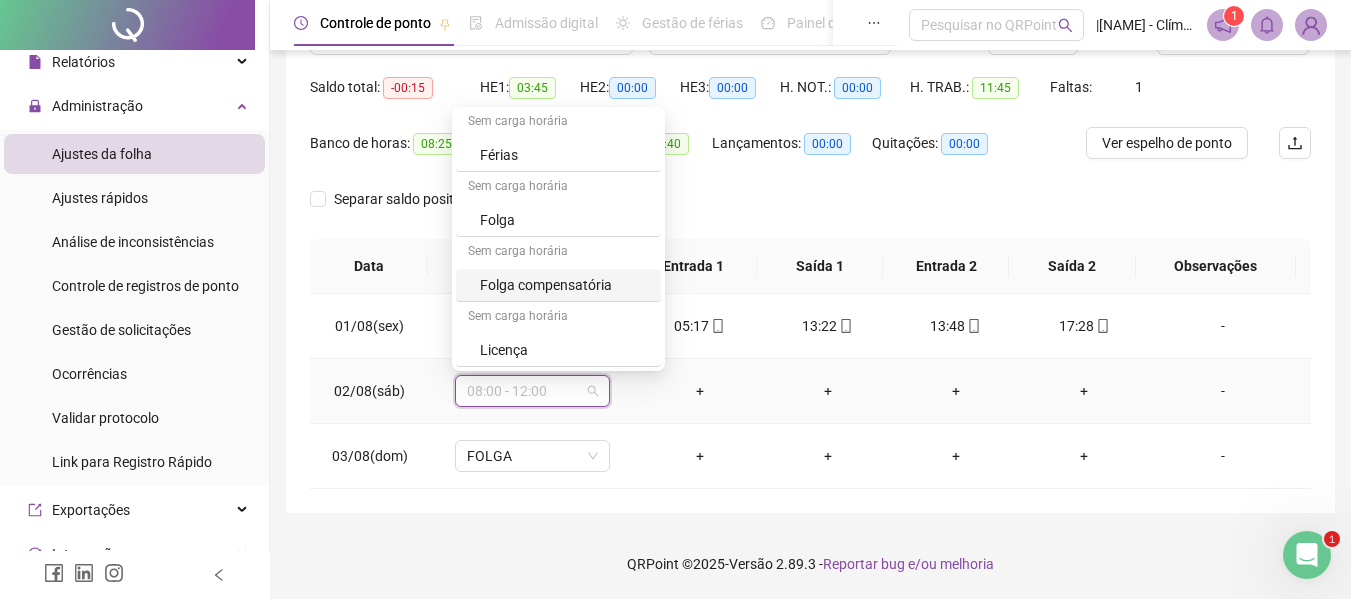 click on "Folga compensatória" at bounding box center (564, 285) 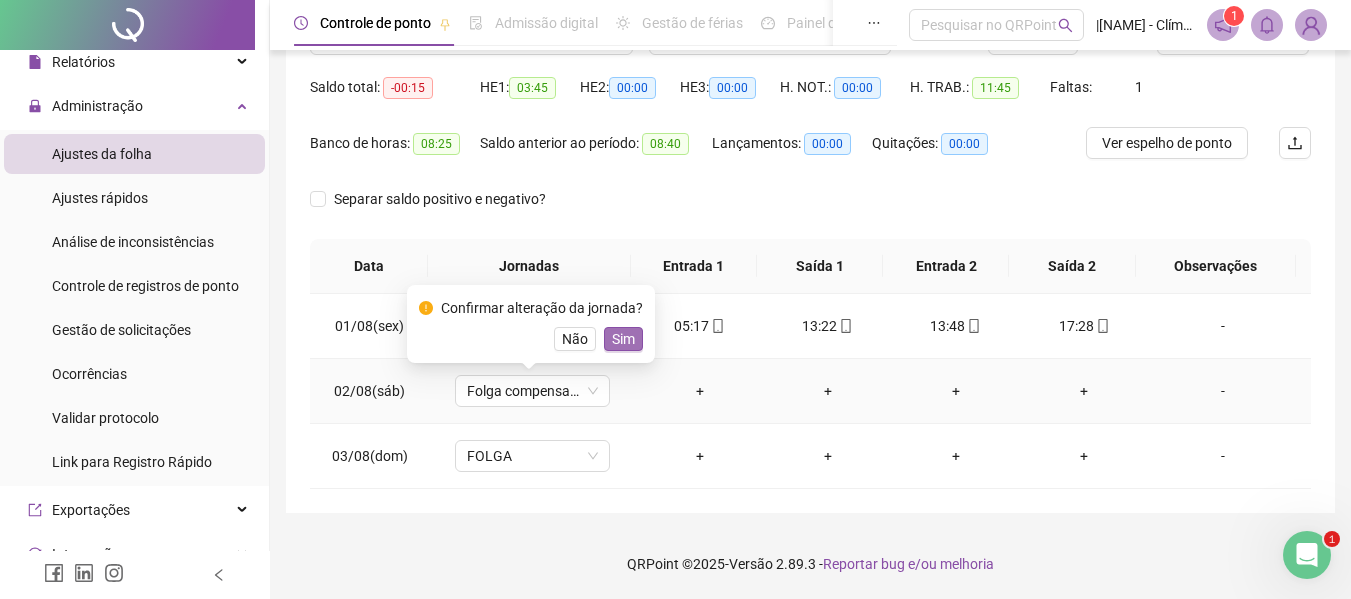 click on "Sim" at bounding box center (623, 339) 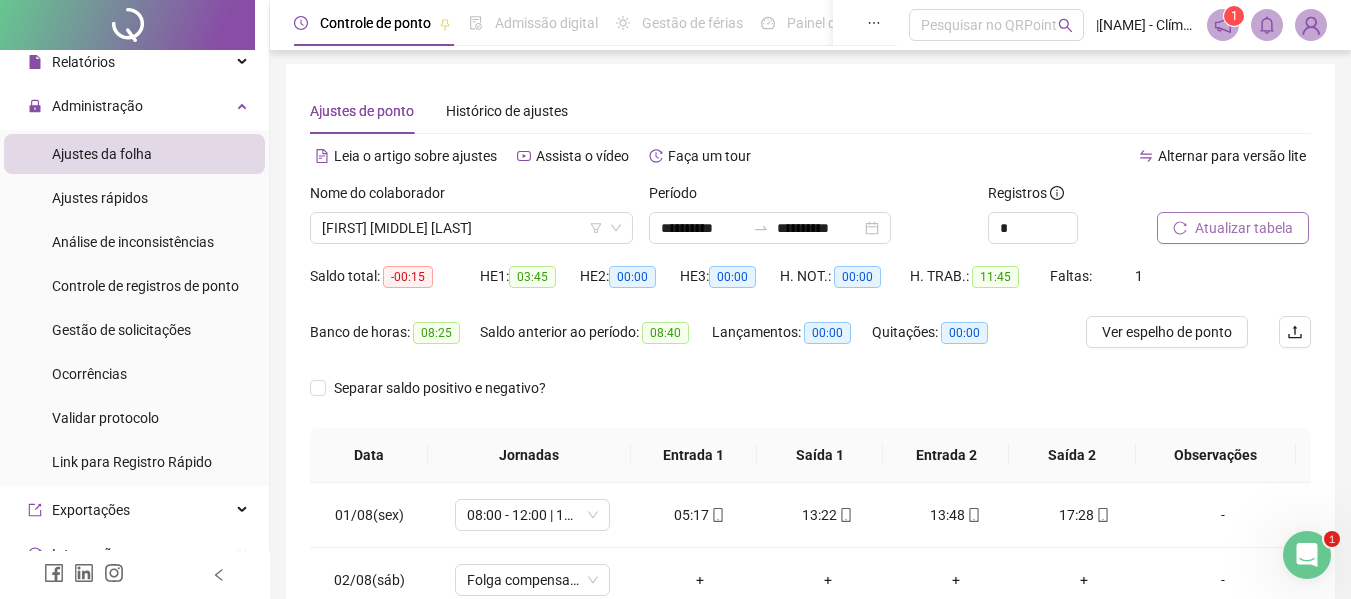 scroll, scrollTop: 0, scrollLeft: 0, axis: both 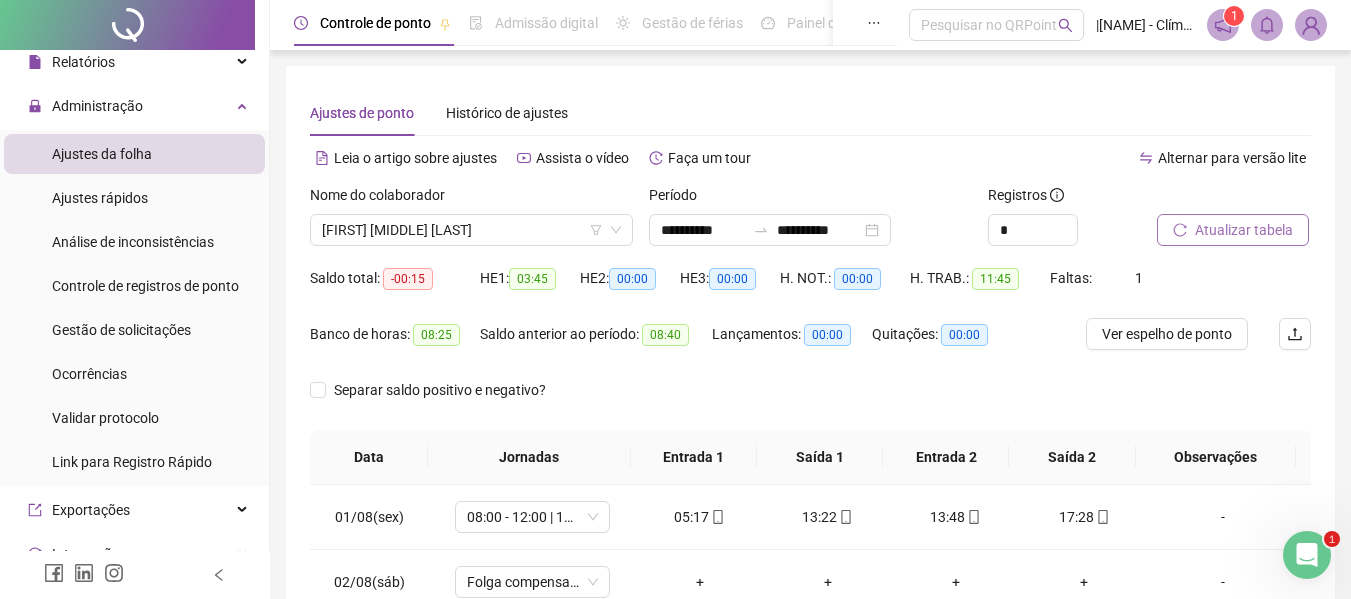 click on "Atualizar tabela" at bounding box center [1244, 230] 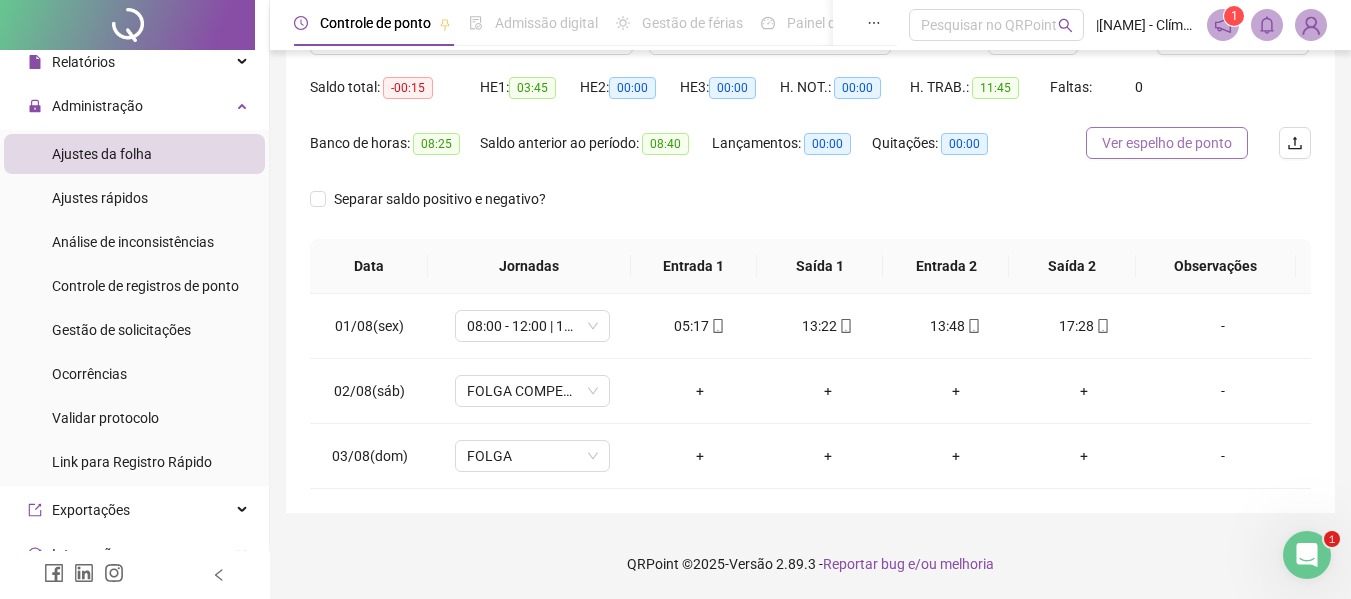 scroll, scrollTop: 0, scrollLeft: 0, axis: both 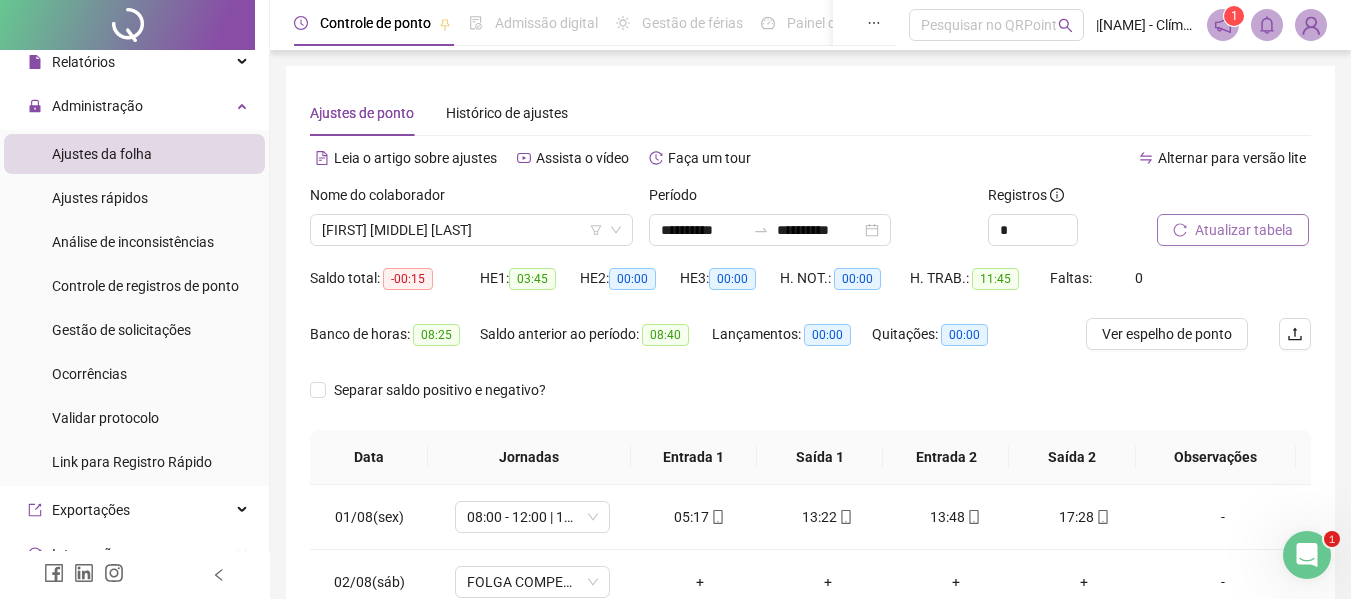 click on "Atualizar tabela" at bounding box center [1244, 230] 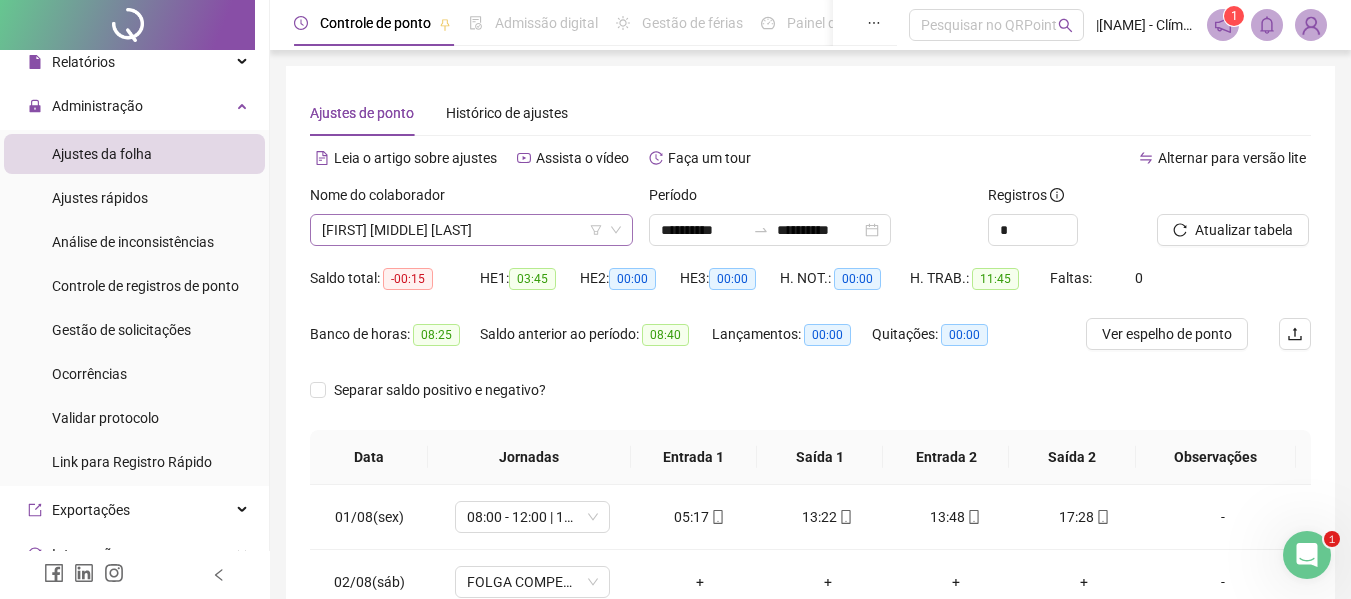 click on "[FIRST] [MIDDLE] [LAST]" at bounding box center (471, 230) 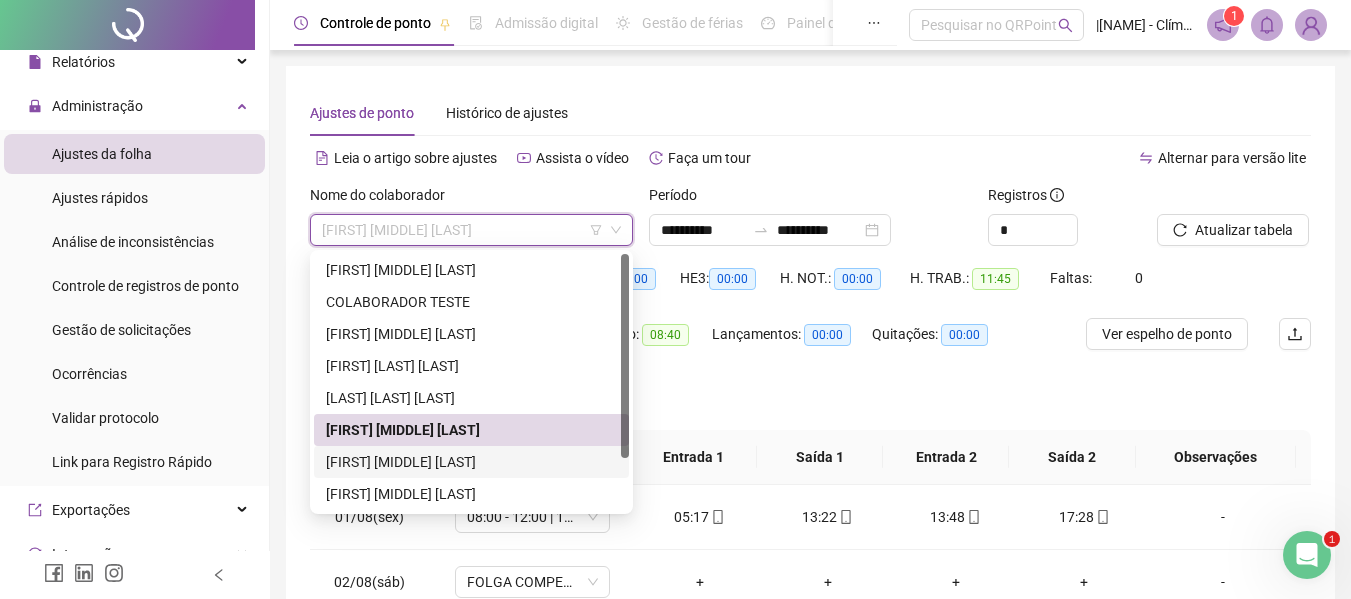 click on "[FIRST] [MIDDLE] [LAST]" at bounding box center [471, 462] 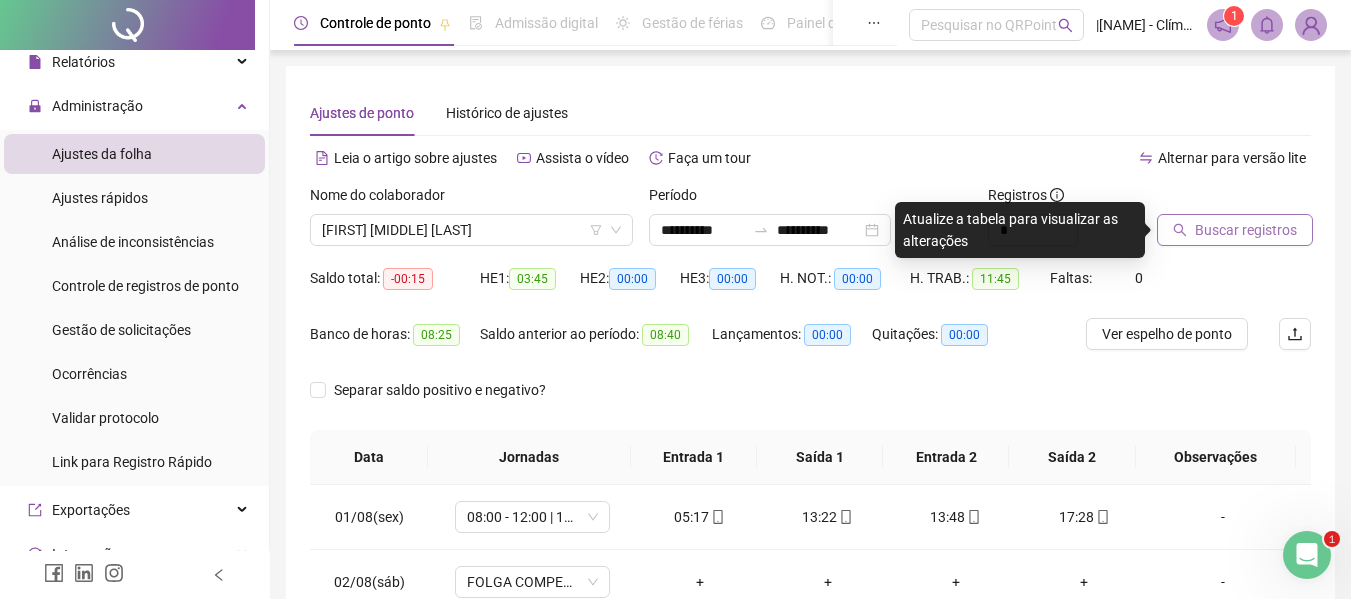 click on "Buscar registros" at bounding box center [1246, 230] 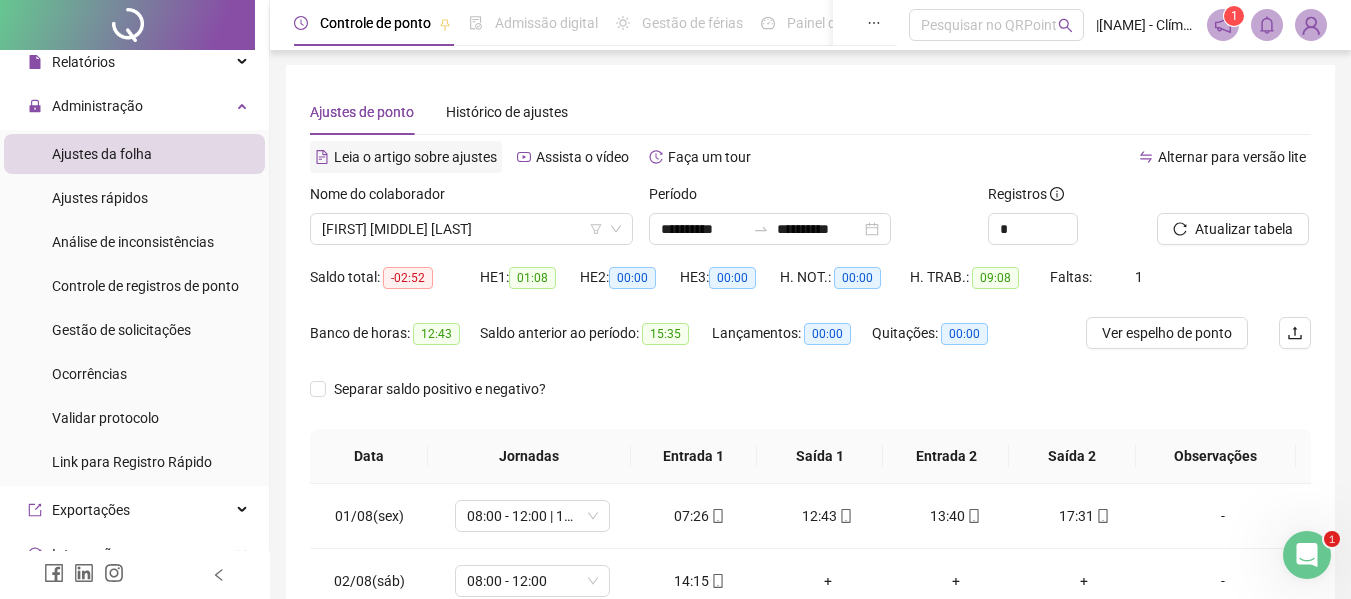 scroll, scrollTop: 0, scrollLeft: 0, axis: both 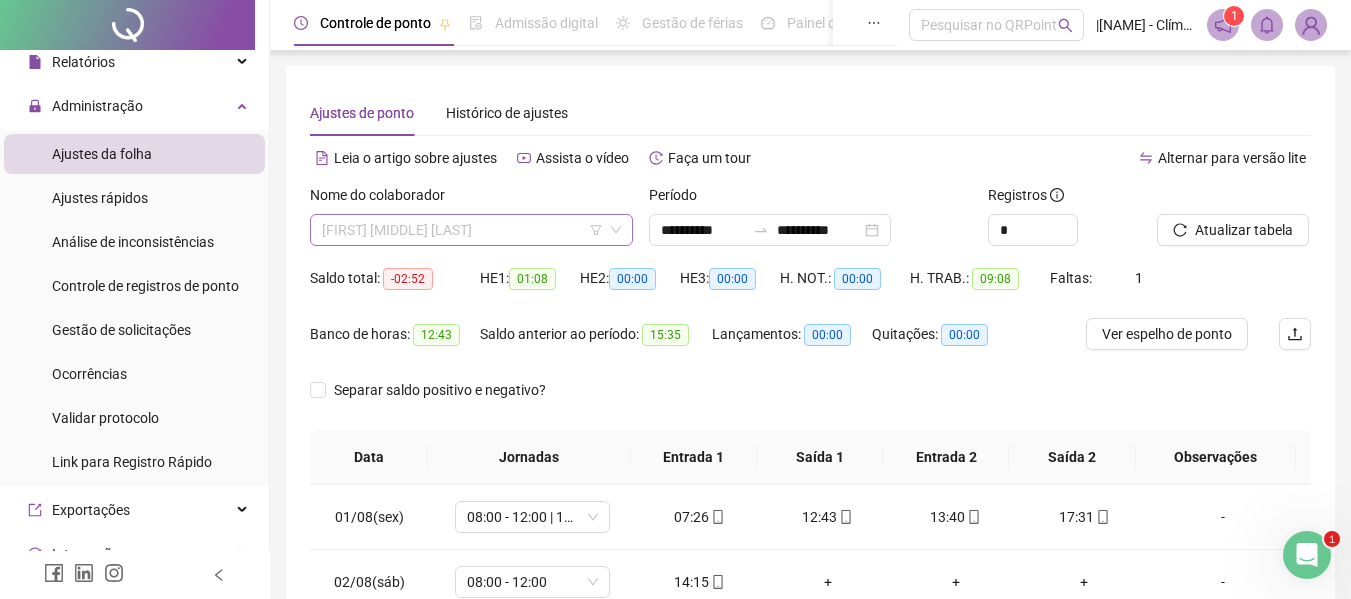 click on "[FIRST] [MIDDLE] [LAST]" at bounding box center [471, 230] 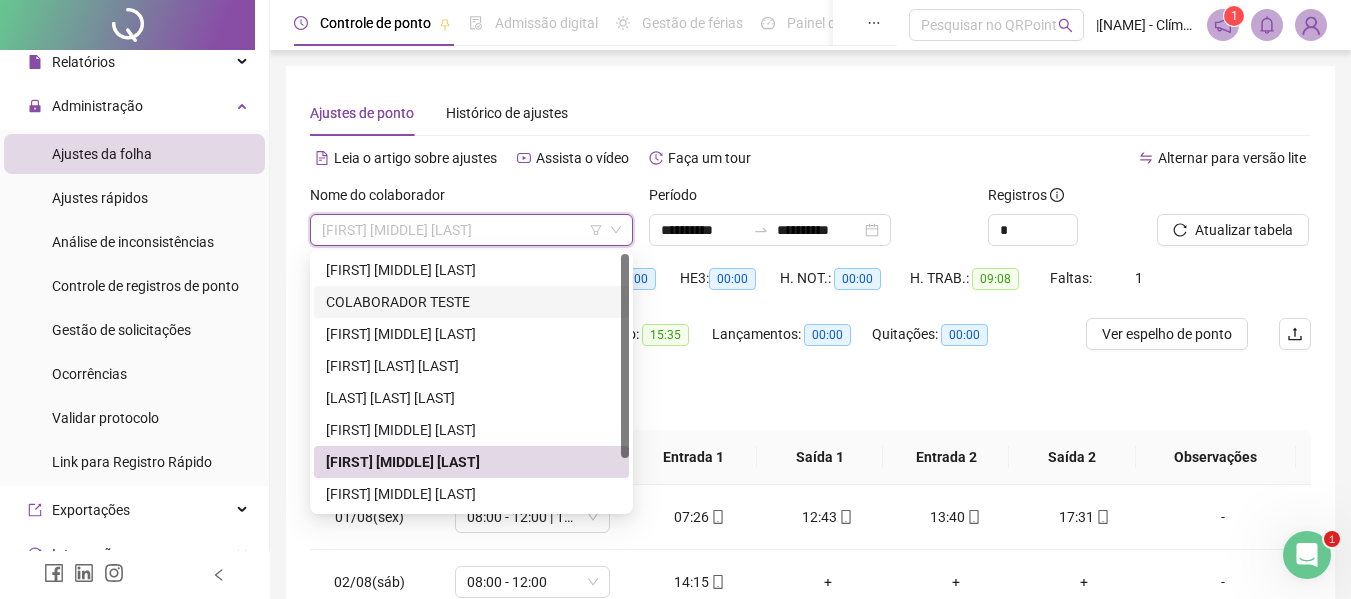 click on "Separar saldo positivo e negativo?" at bounding box center [810, 402] 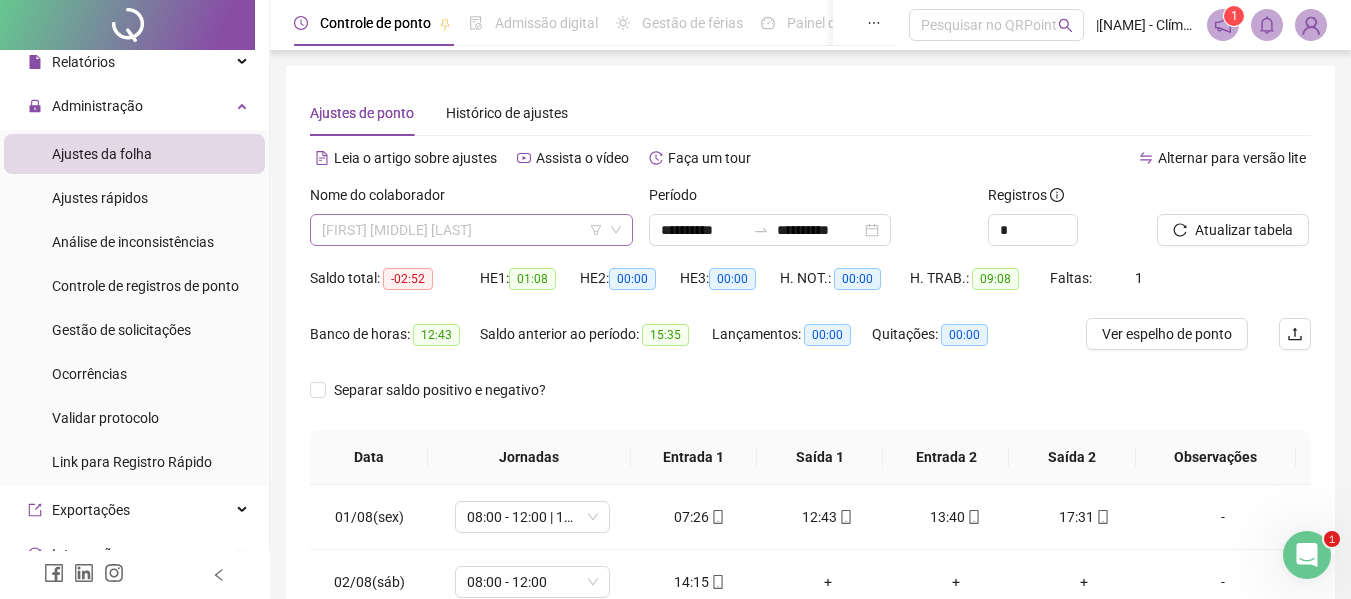 click on "[FIRST] [MIDDLE] [LAST]" at bounding box center (471, 230) 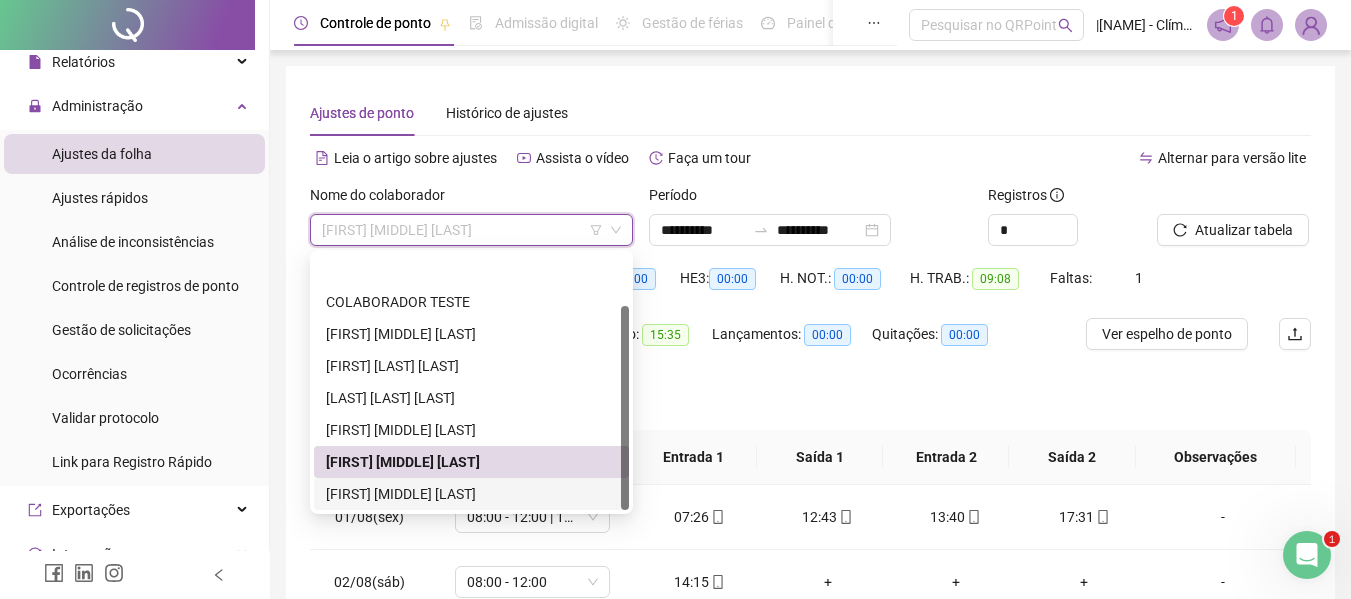 scroll, scrollTop: 64, scrollLeft: 0, axis: vertical 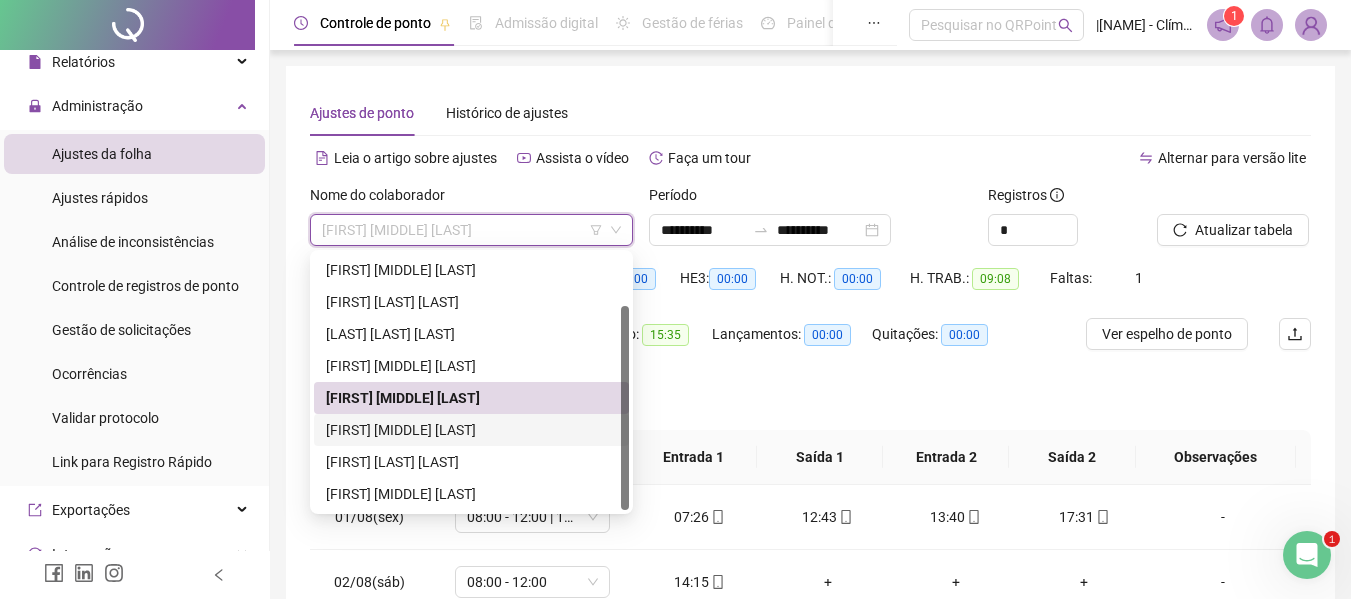 click on "[FIRST] [MIDDLE] [LAST]" at bounding box center [471, 430] 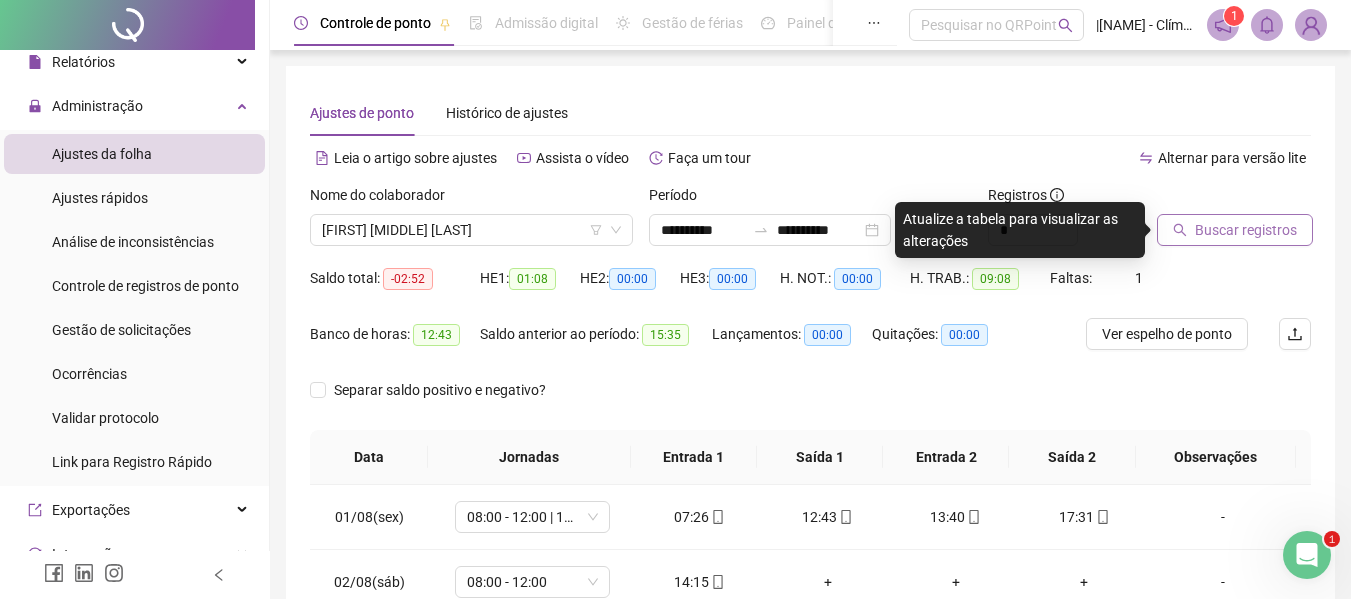 click on "Buscar registros" at bounding box center [1246, 230] 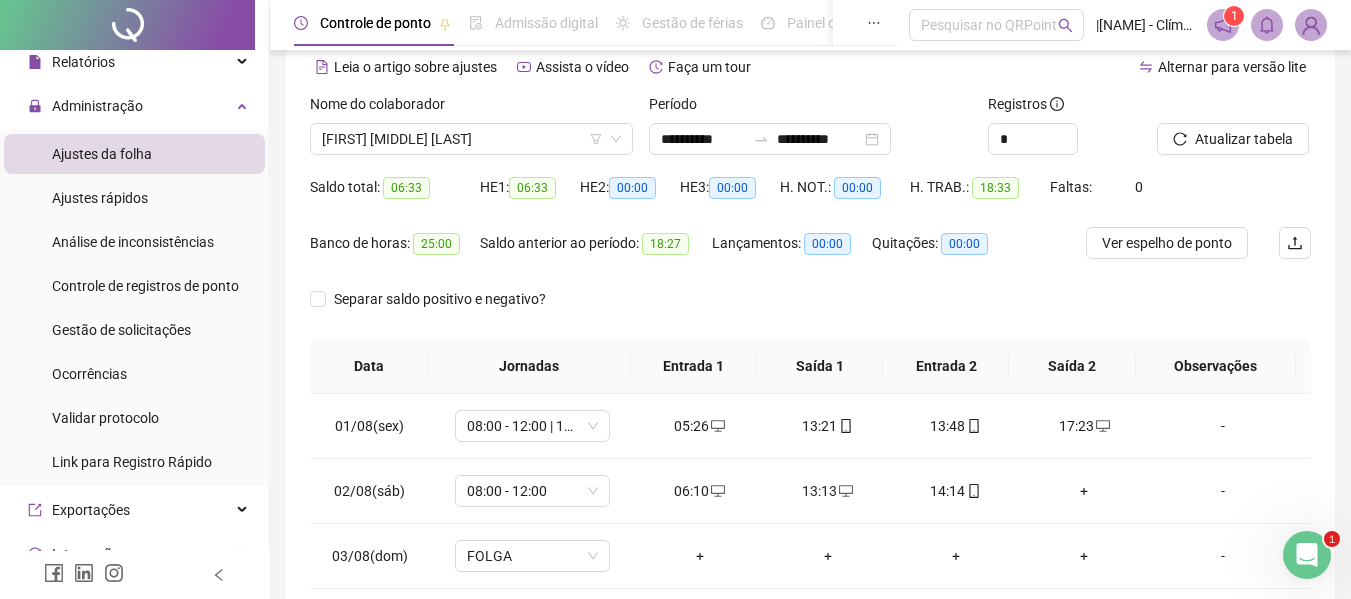 scroll, scrollTop: 0, scrollLeft: 0, axis: both 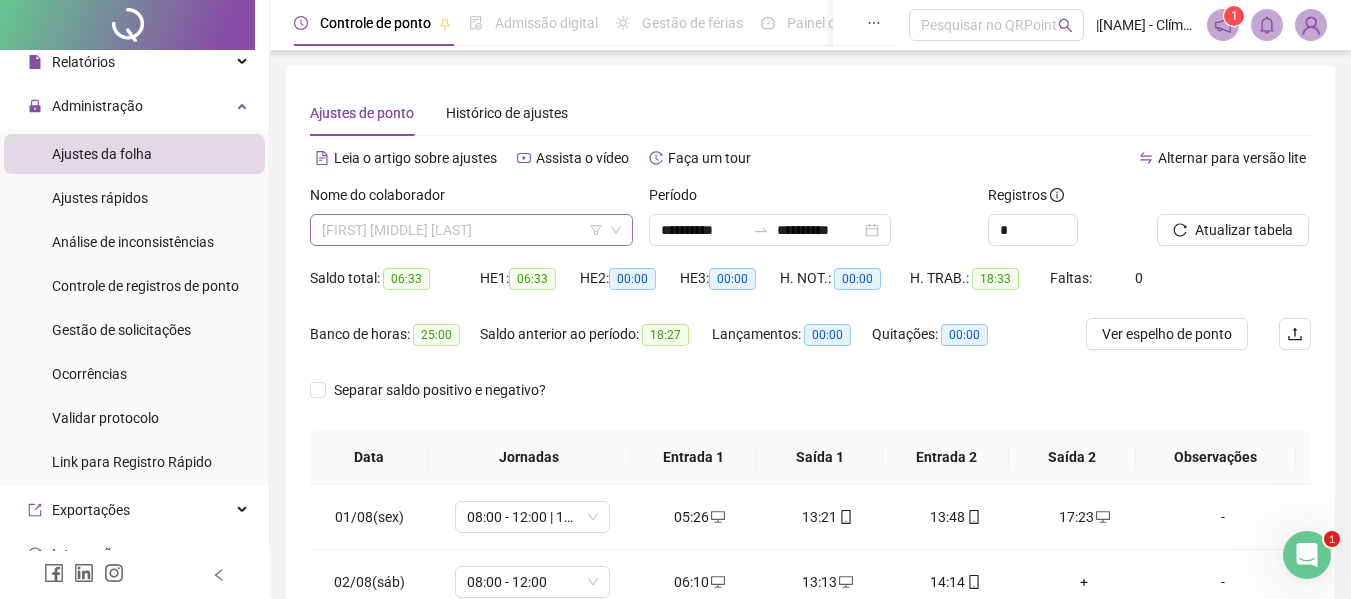 click on "[FIRST] [MIDDLE] [LAST]" at bounding box center [471, 230] 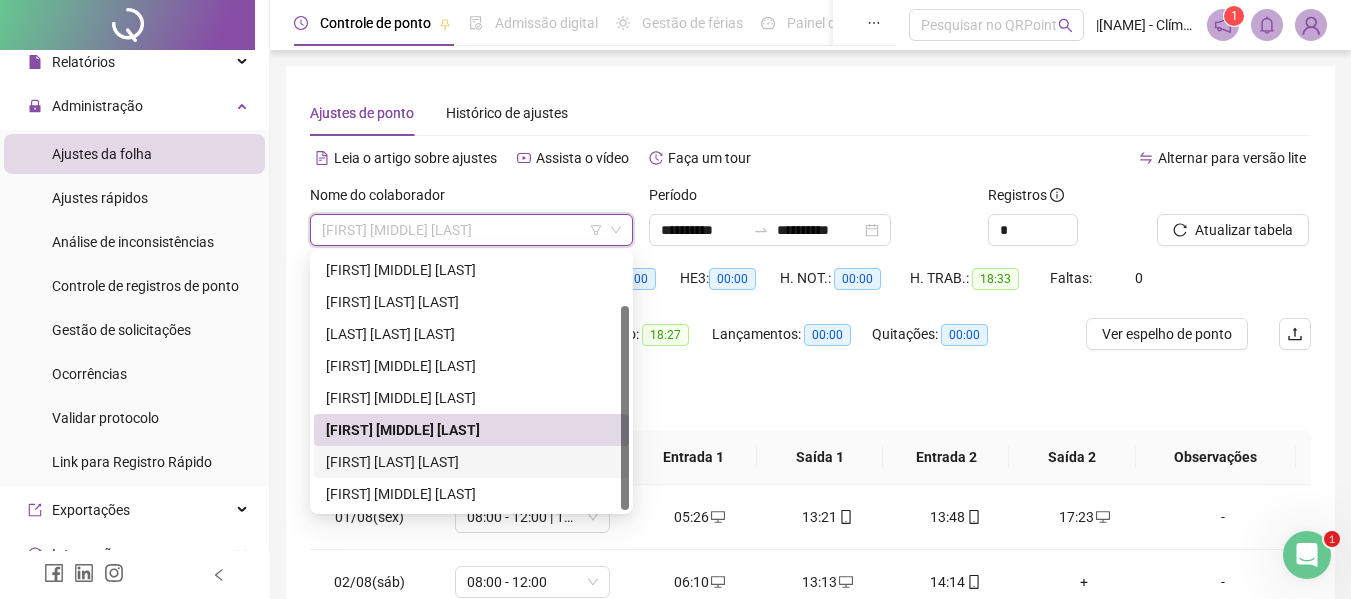 click on "[FIRST] [LAST] [LAST]" at bounding box center (471, 462) 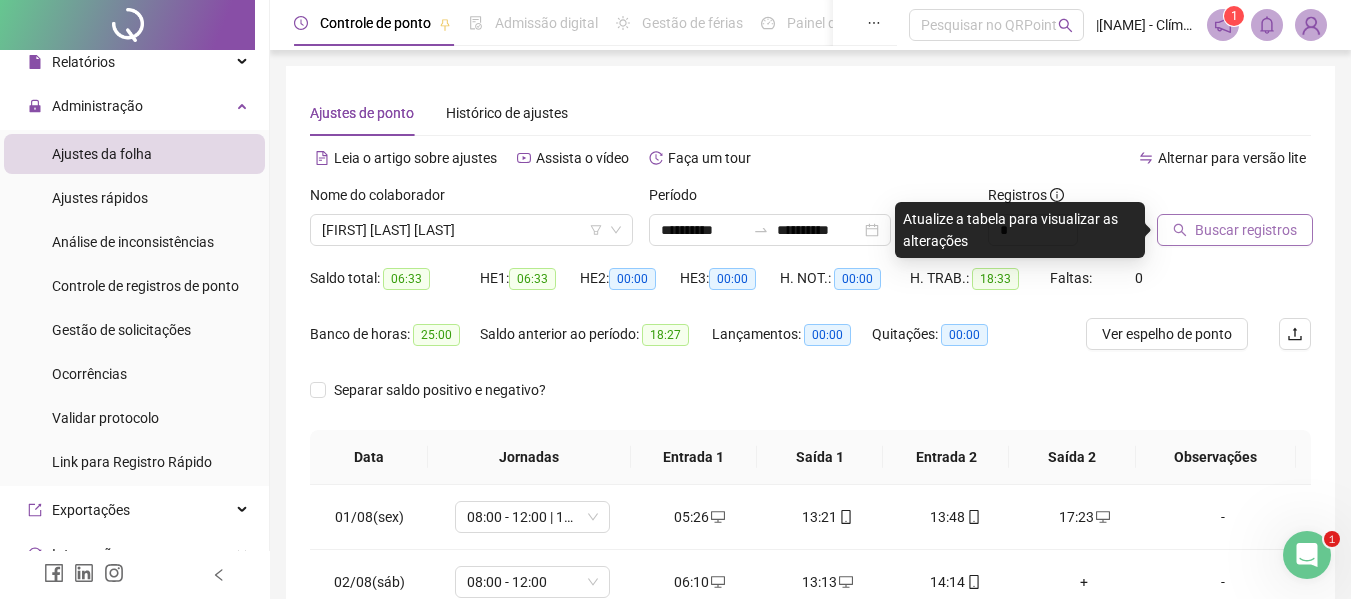 click on "Buscar registros" at bounding box center (1235, 230) 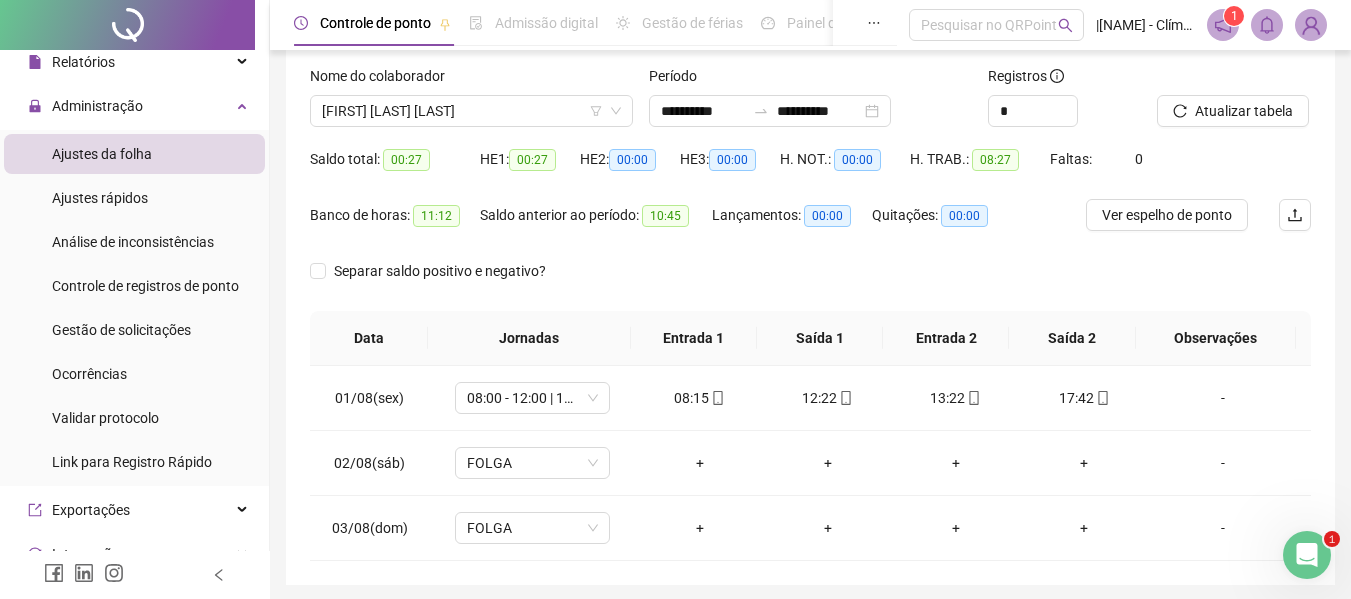 scroll, scrollTop: 0, scrollLeft: 0, axis: both 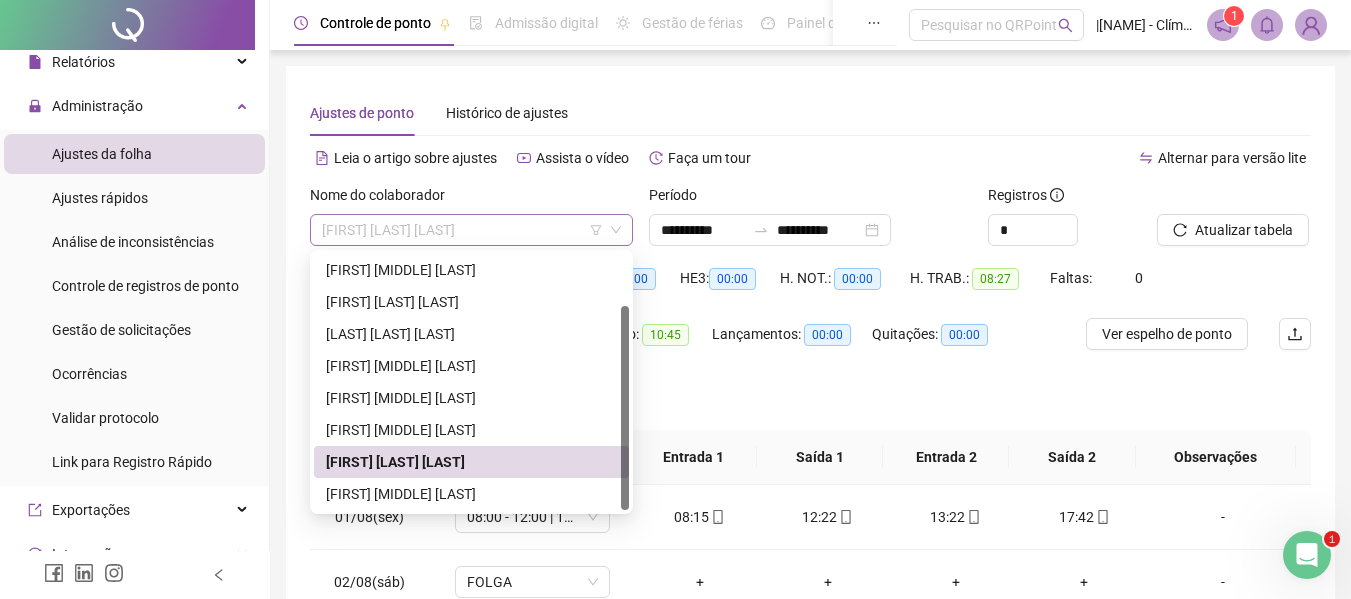 click on "[FIRST] [LAST] [LAST]" at bounding box center [471, 230] 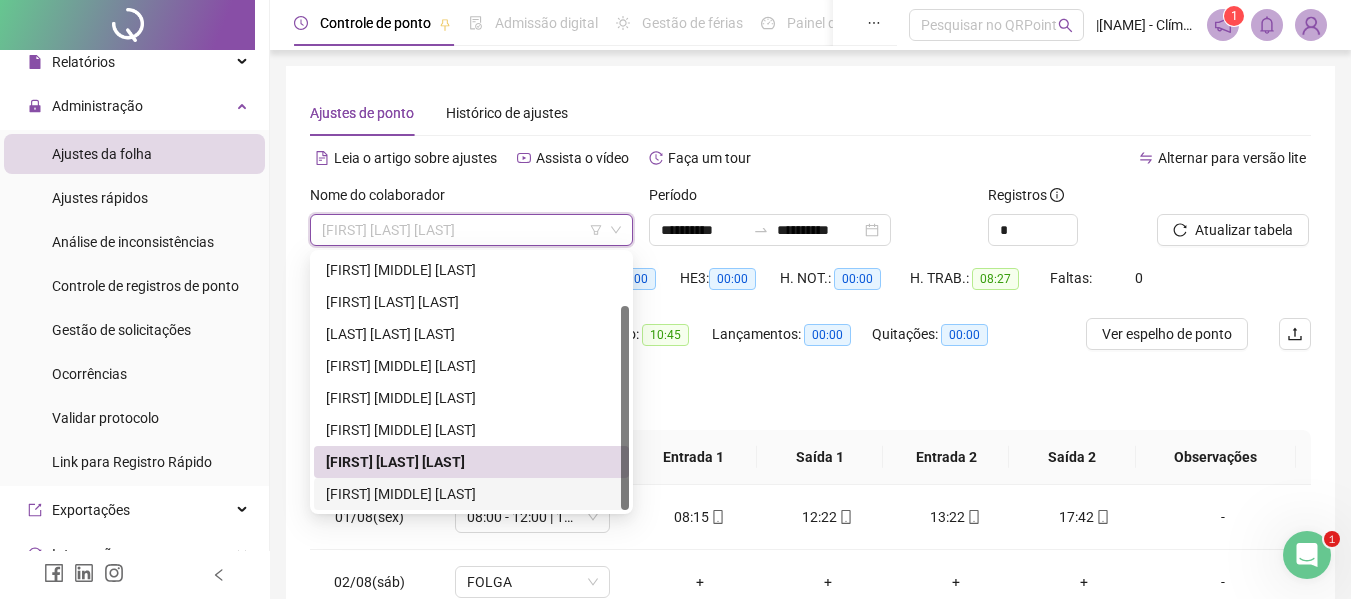 click on "[FIRST] [MIDDLE] [LAST]" at bounding box center [471, 494] 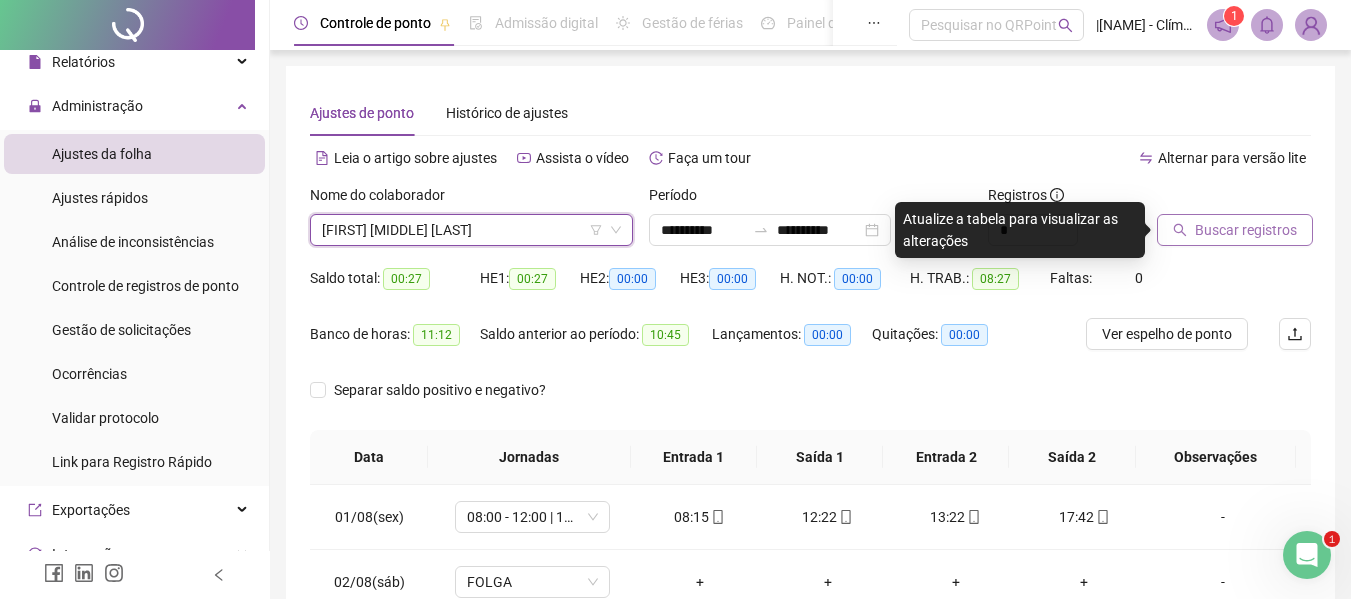 click on "Buscar registros" at bounding box center (1246, 230) 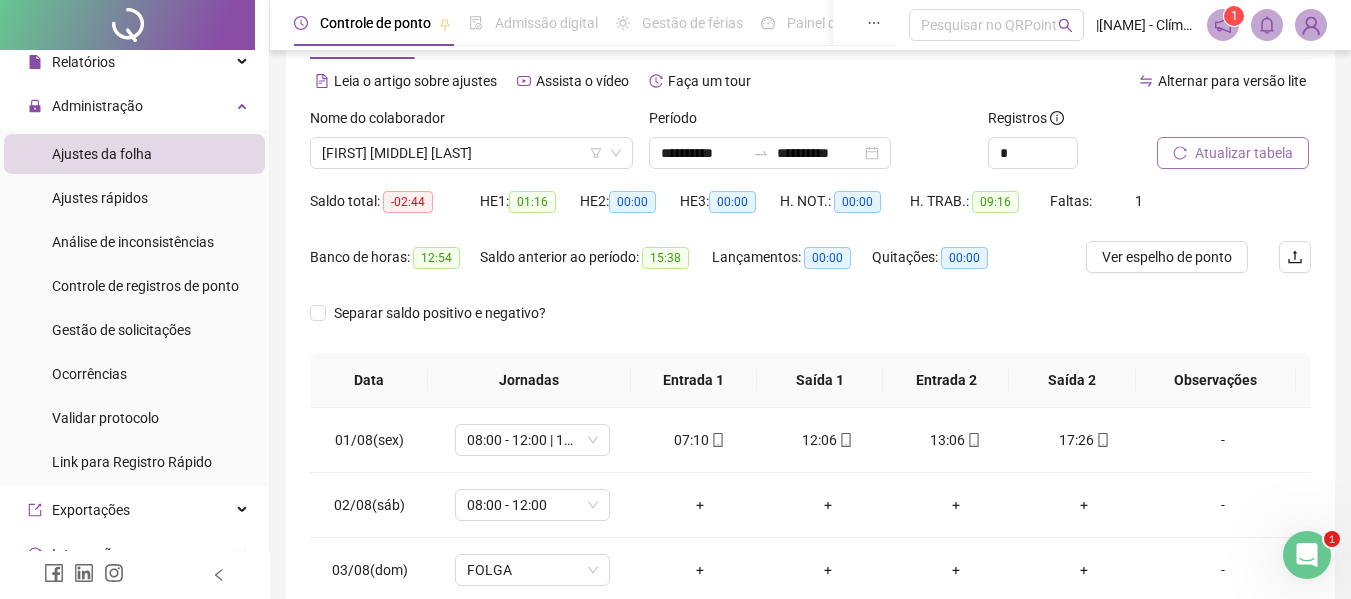 scroll, scrollTop: 191, scrollLeft: 0, axis: vertical 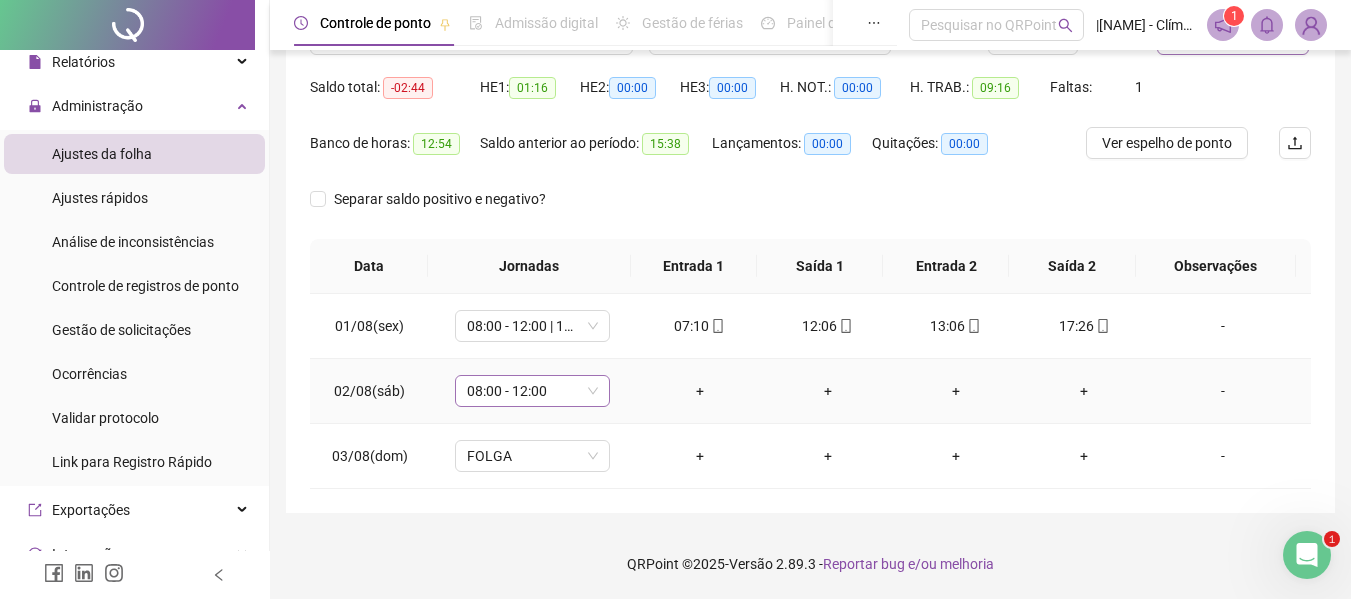 click on "08:00 - 12:00" at bounding box center [532, 391] 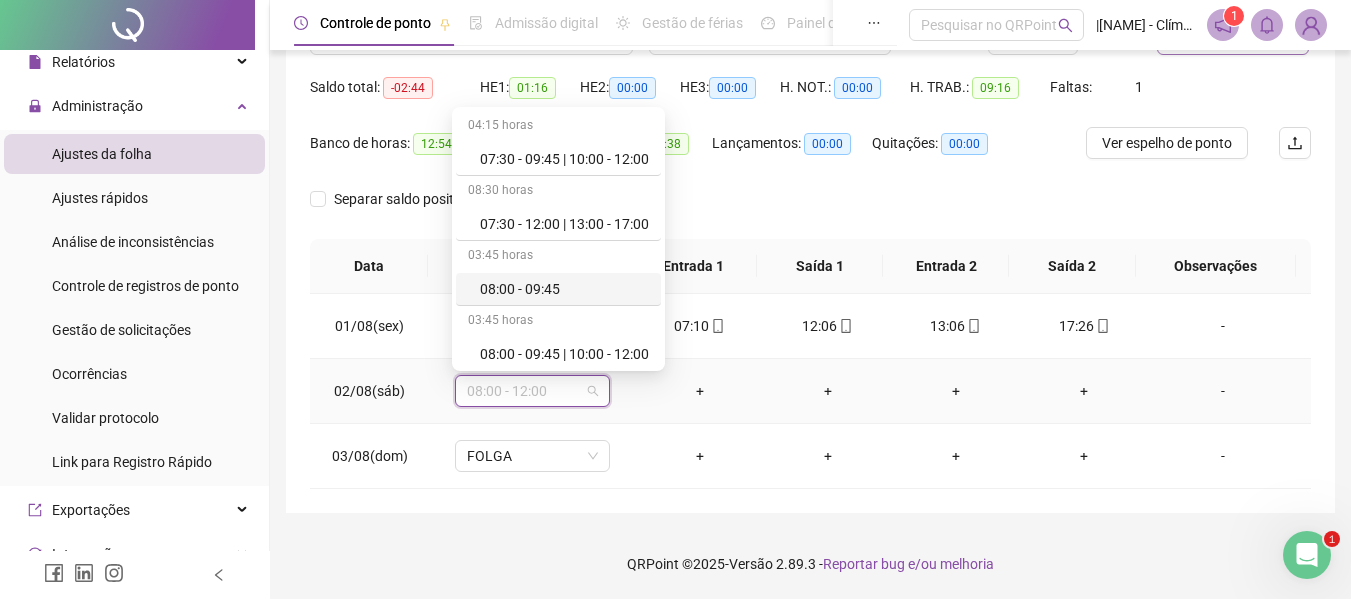 scroll, scrollTop: 400, scrollLeft: 0, axis: vertical 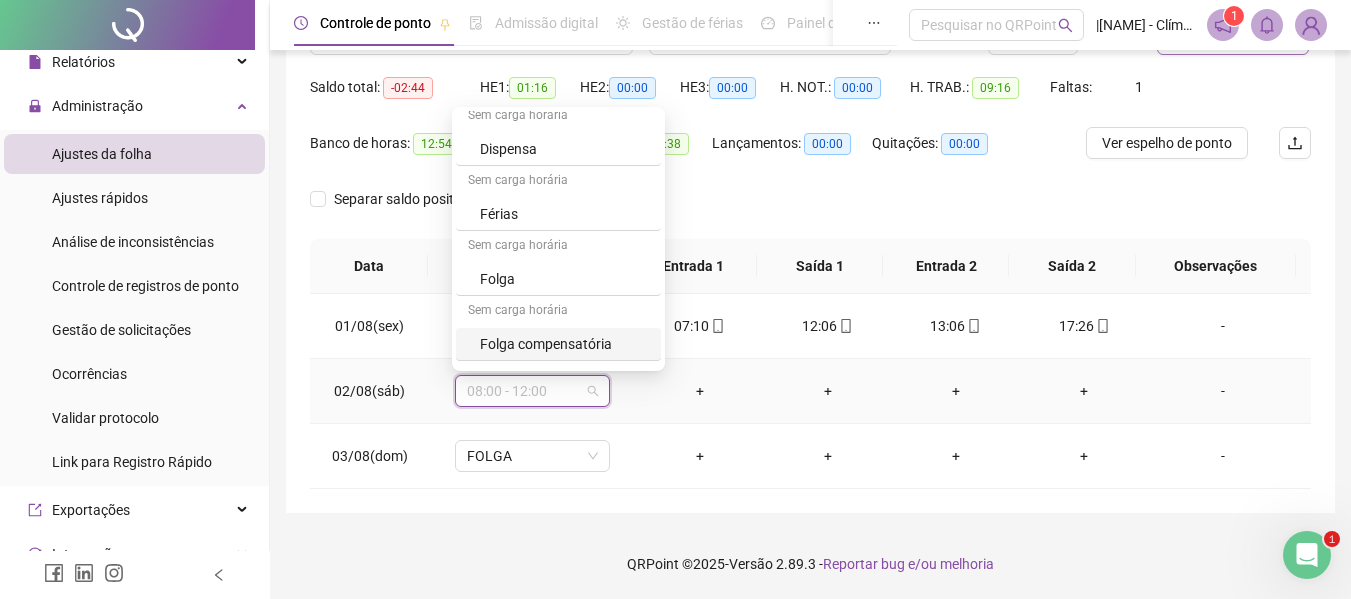 click on "Folga compensatória" at bounding box center [564, 344] 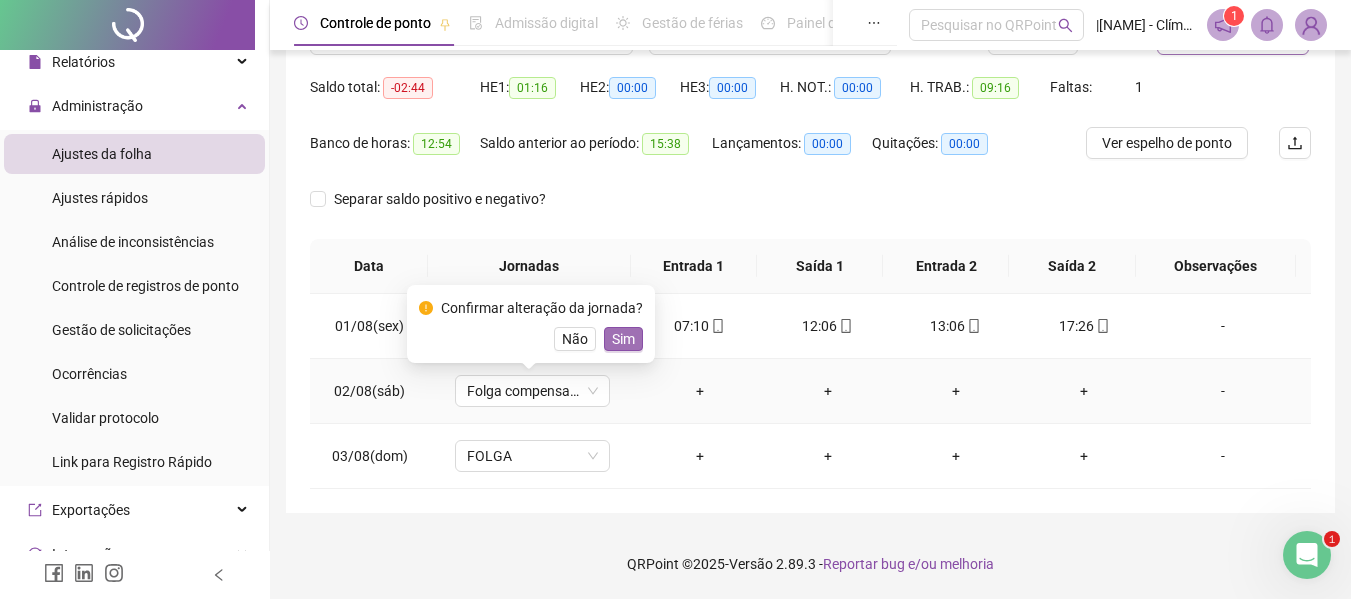 click on "Sim" at bounding box center (623, 339) 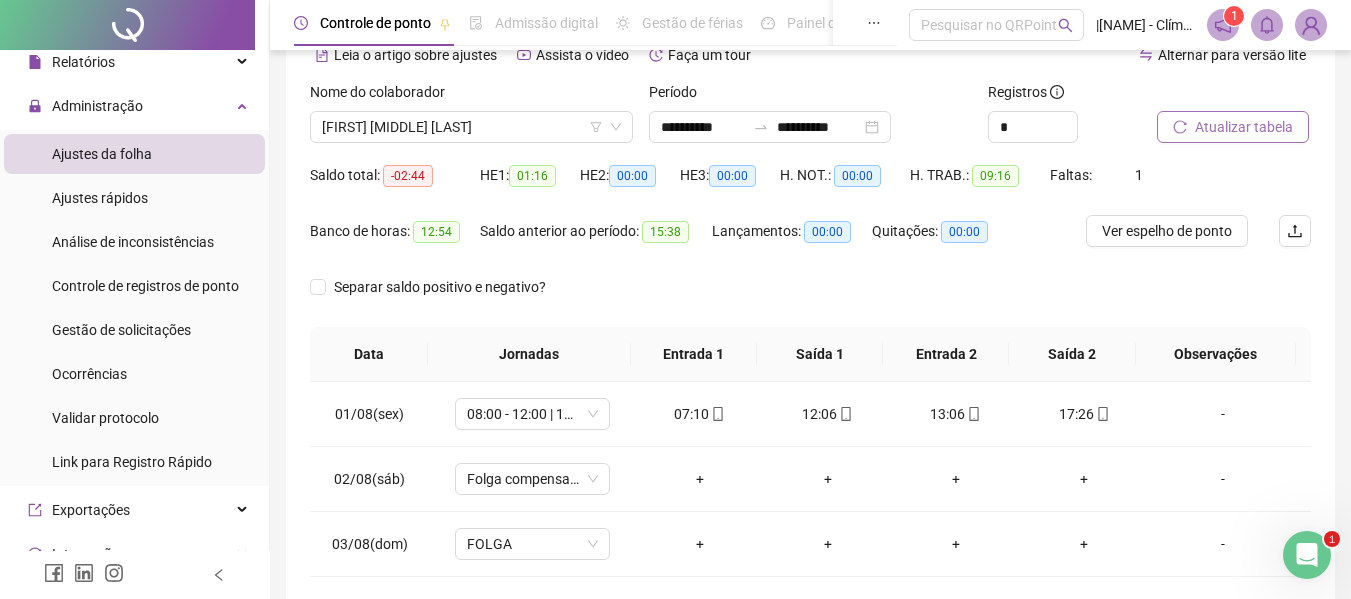 scroll, scrollTop: 0, scrollLeft: 0, axis: both 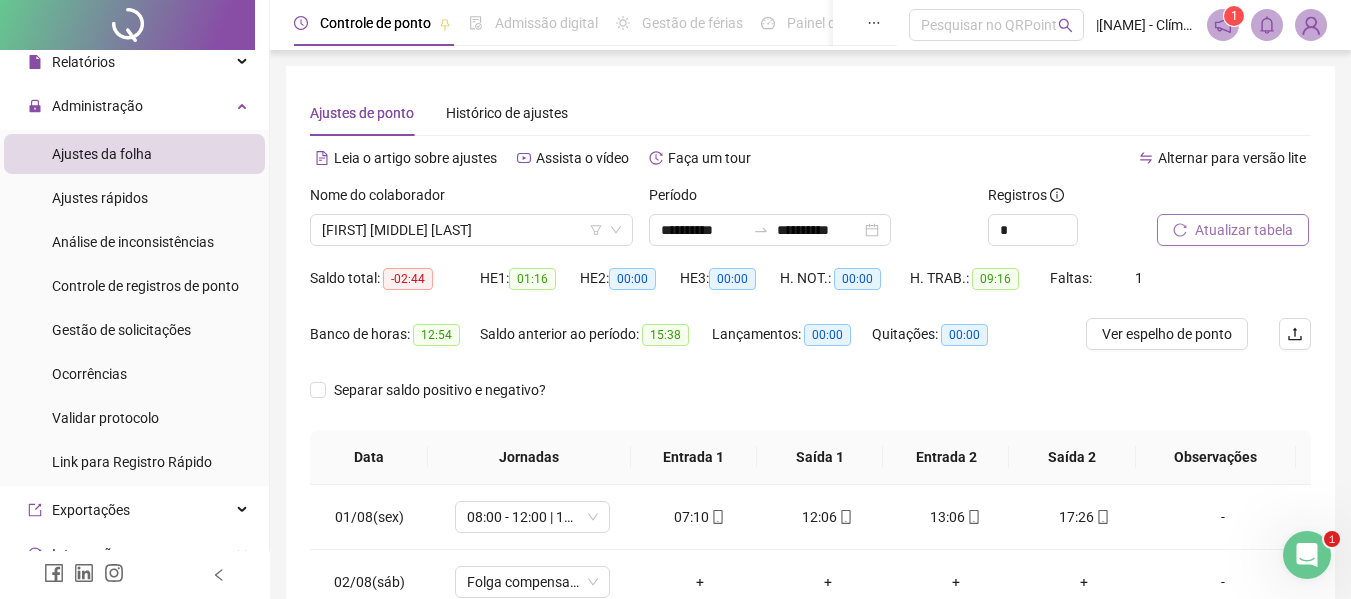 click on "Atualizar tabela" at bounding box center (1244, 230) 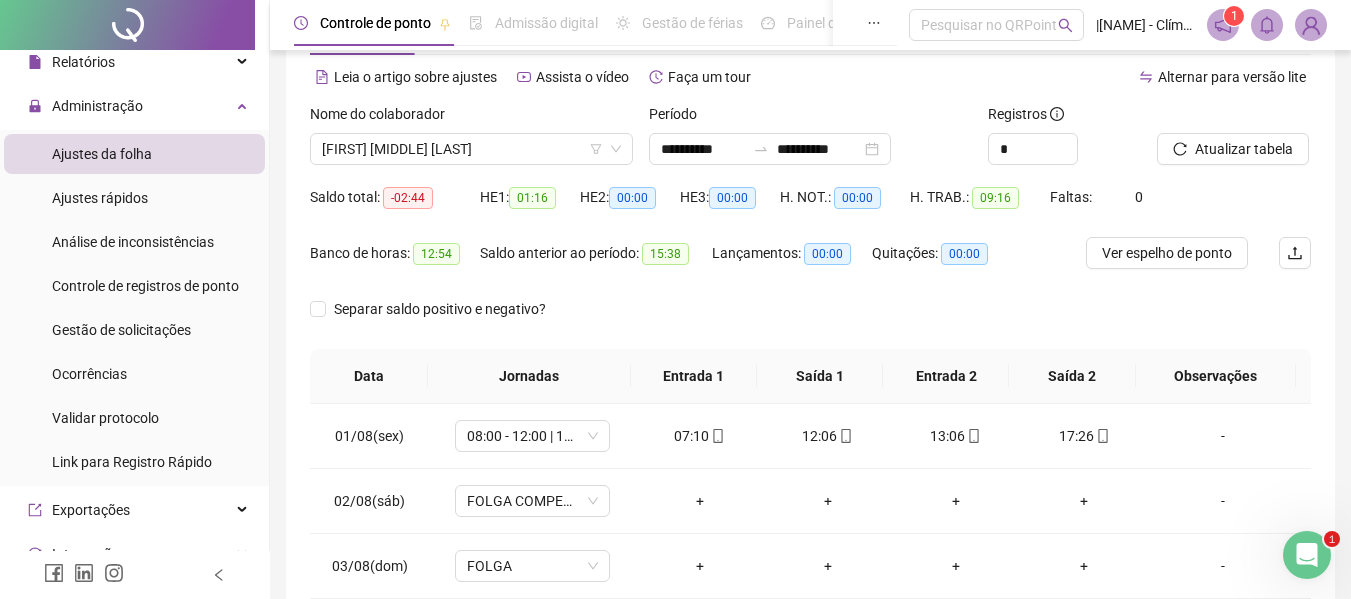 scroll, scrollTop: 0, scrollLeft: 0, axis: both 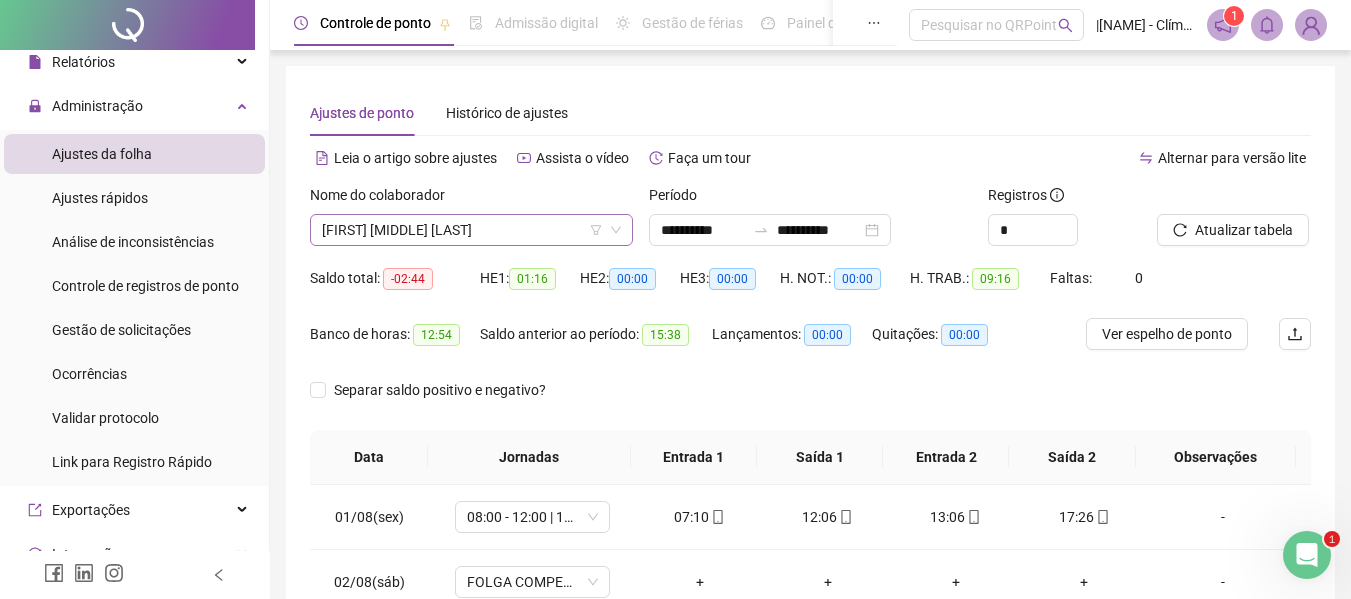 click on "[FIRST] [MIDDLE] [LAST]" at bounding box center [471, 230] 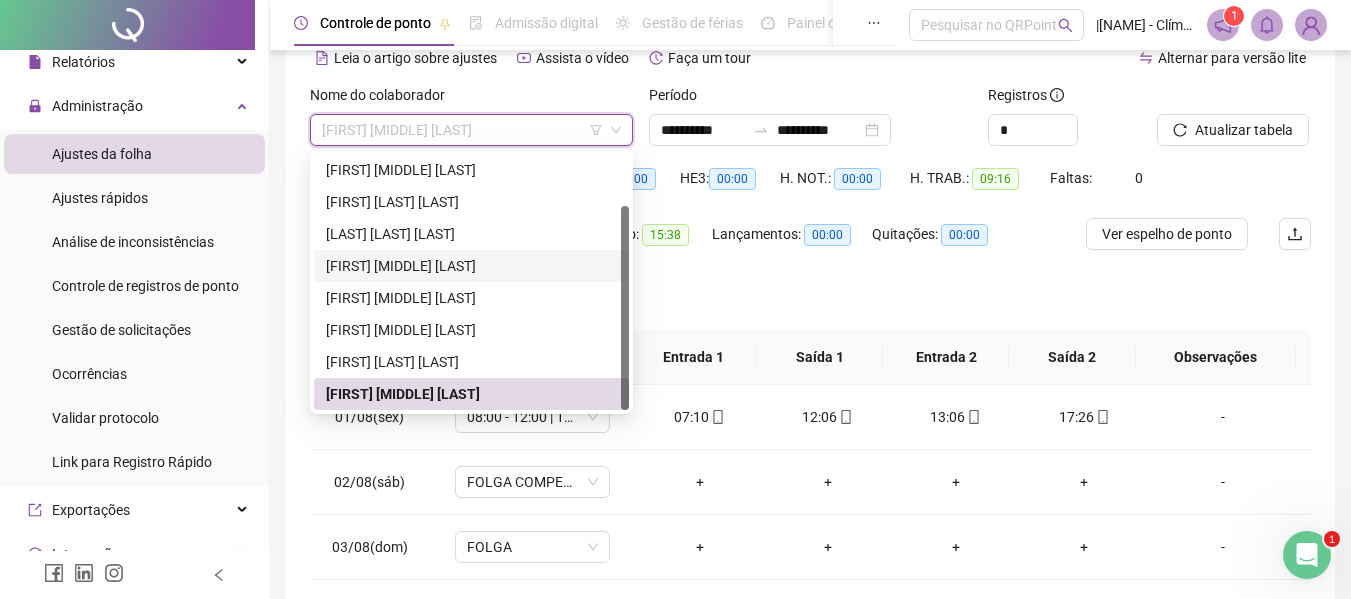 scroll, scrollTop: 191, scrollLeft: 0, axis: vertical 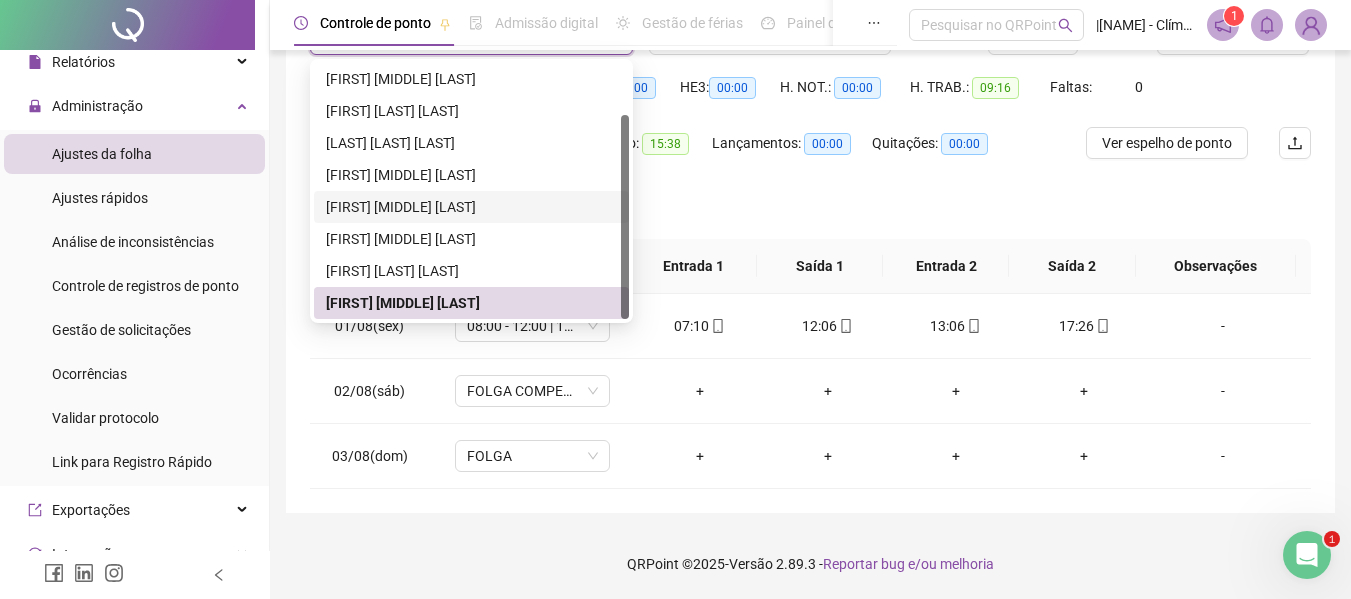 click on "[FIRST] [MIDDLE] [LAST]" at bounding box center [471, 207] 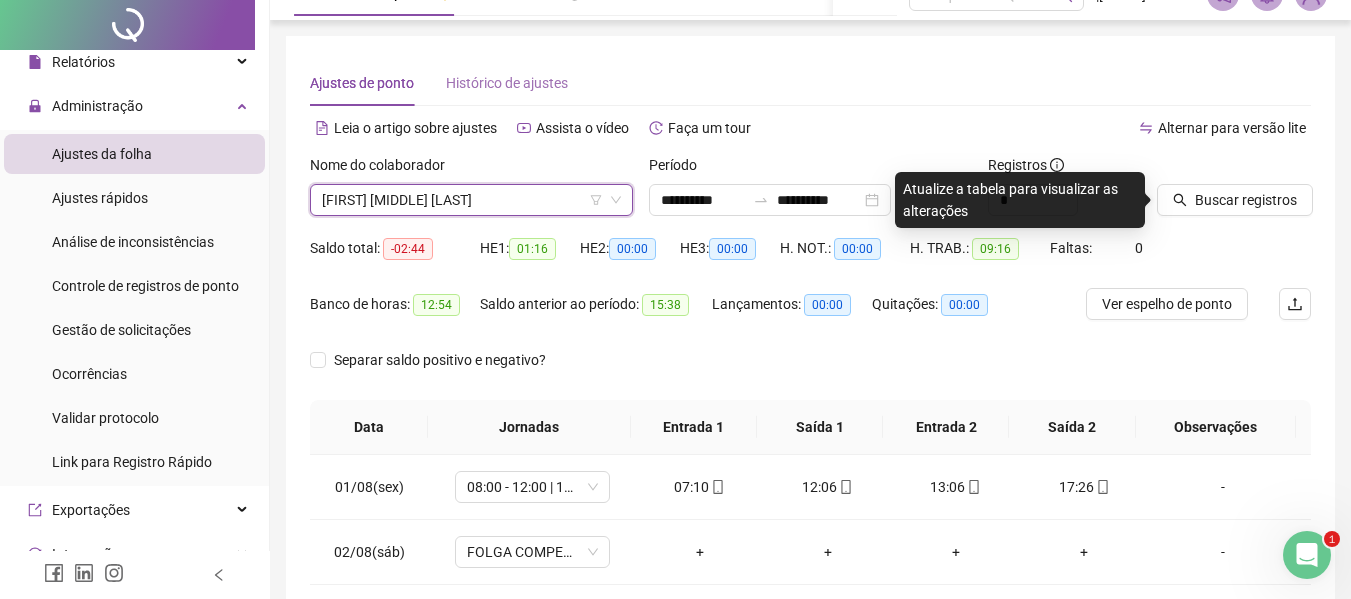 scroll, scrollTop: 0, scrollLeft: 0, axis: both 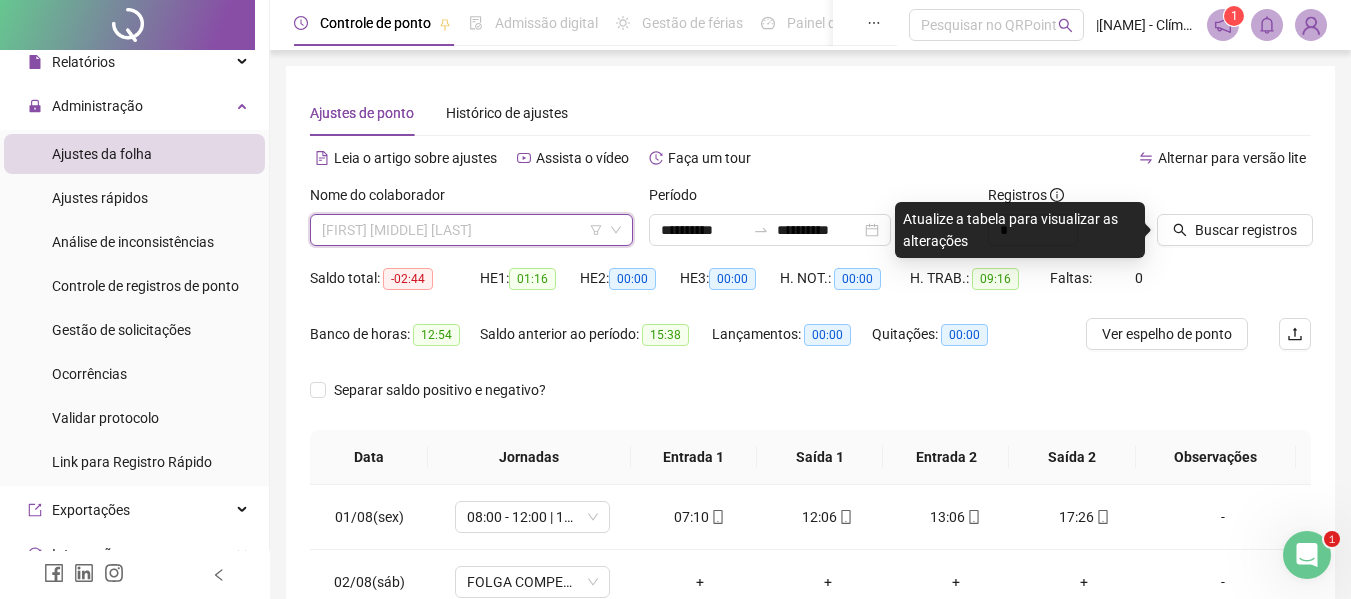 click on "[FIRST] [MIDDLE] [LAST]" at bounding box center (471, 230) 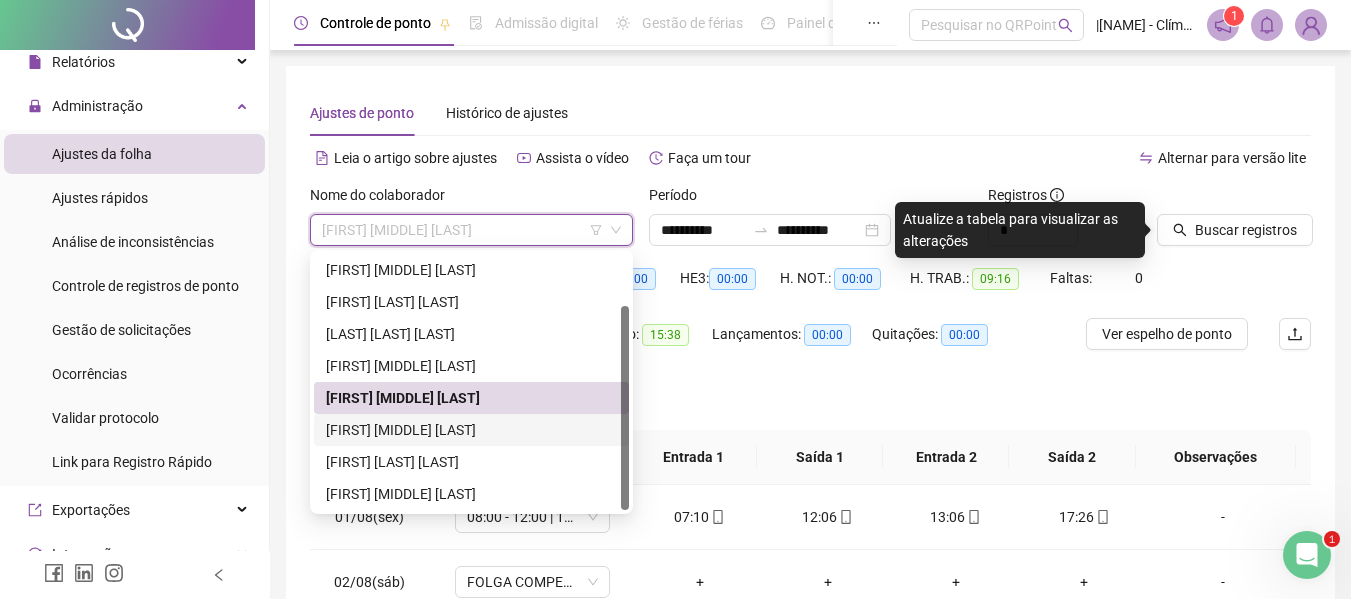 click on "[FIRST] [MIDDLE] [LAST]" at bounding box center (471, 430) 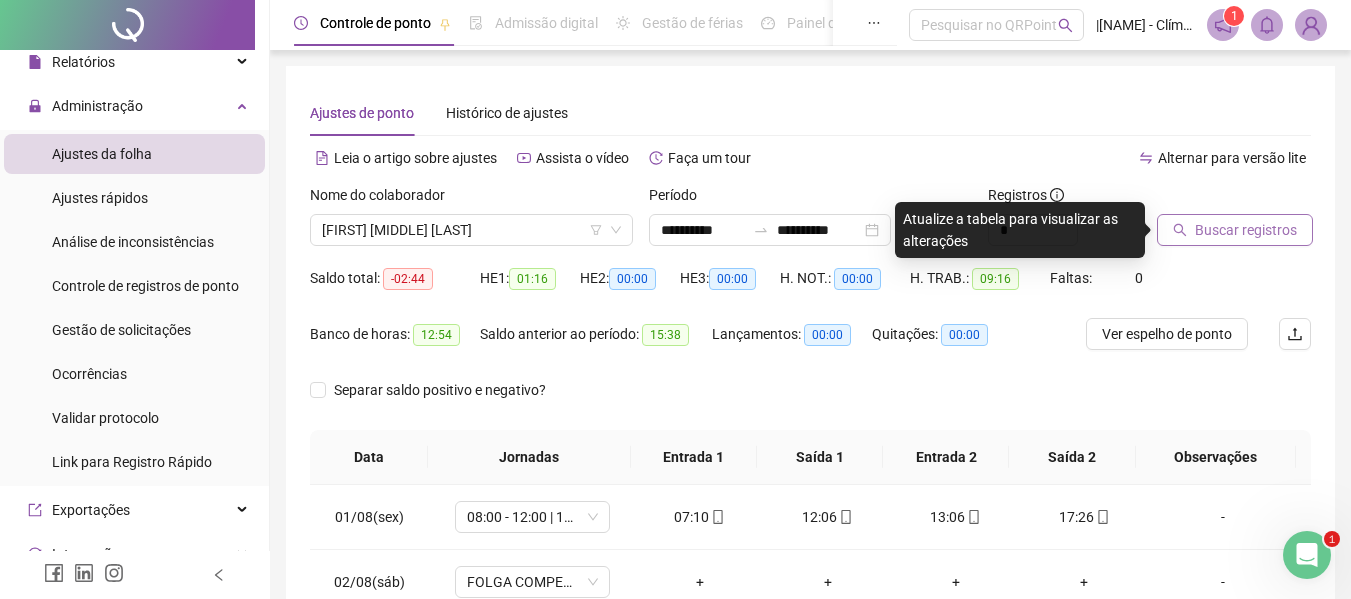 click on "Buscar registros" at bounding box center [1246, 230] 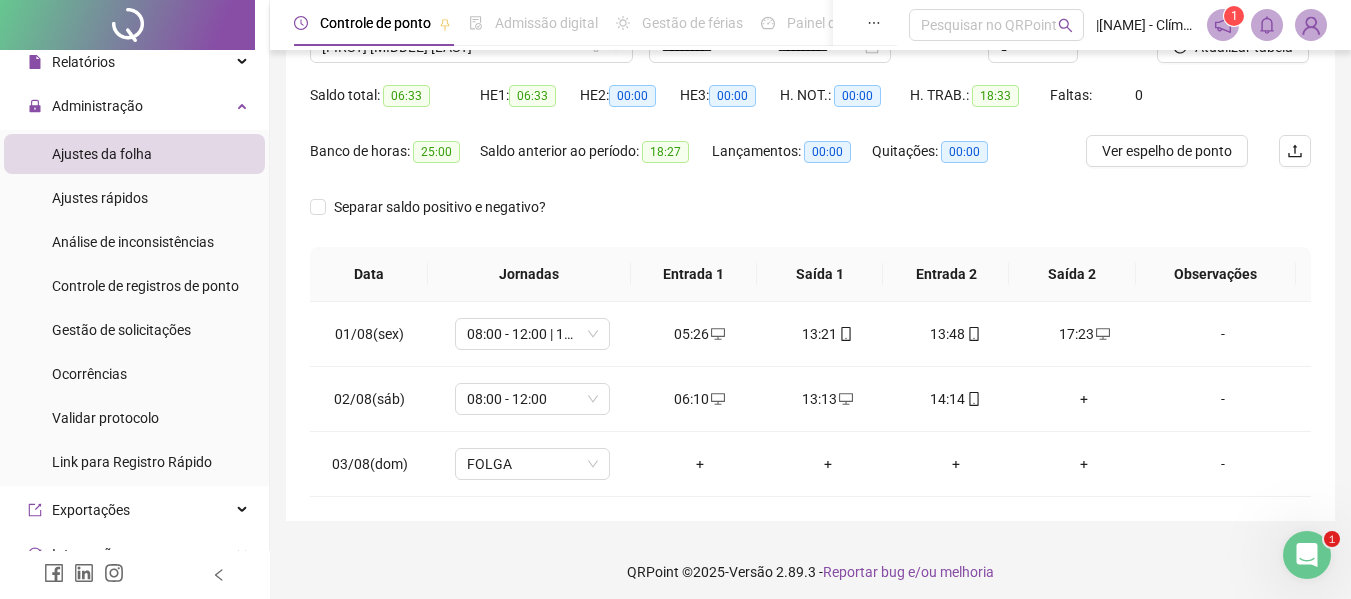 scroll, scrollTop: 191, scrollLeft: 0, axis: vertical 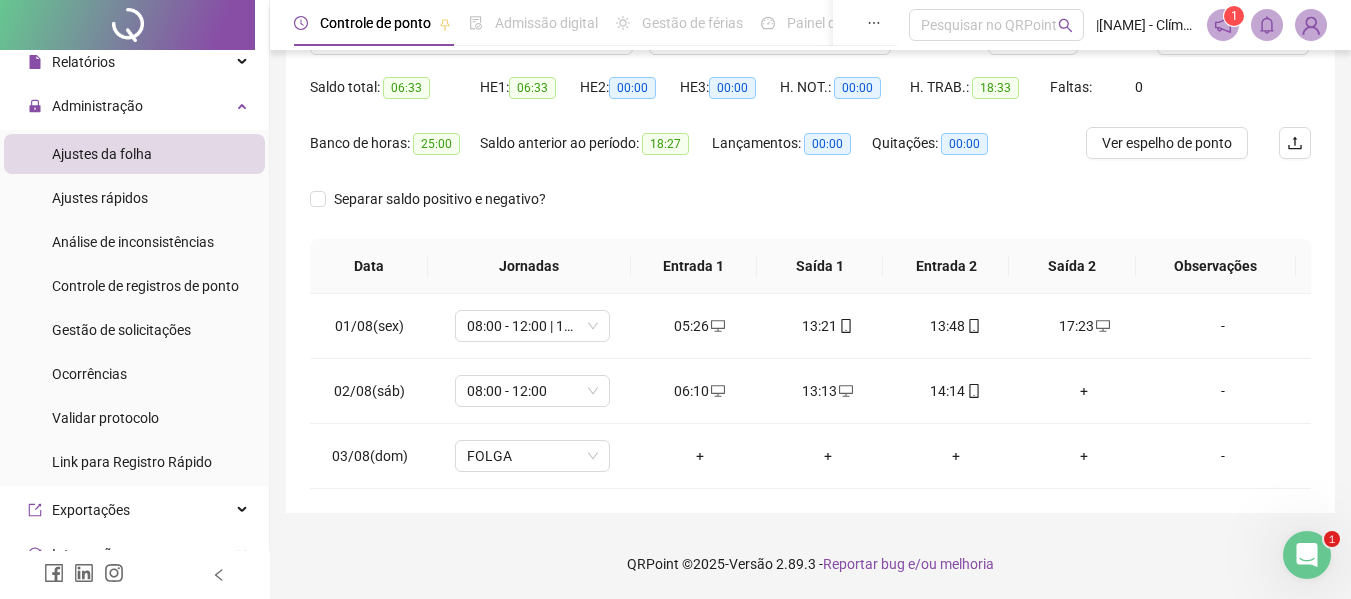 click on "**********" at bounding box center (810, 204) 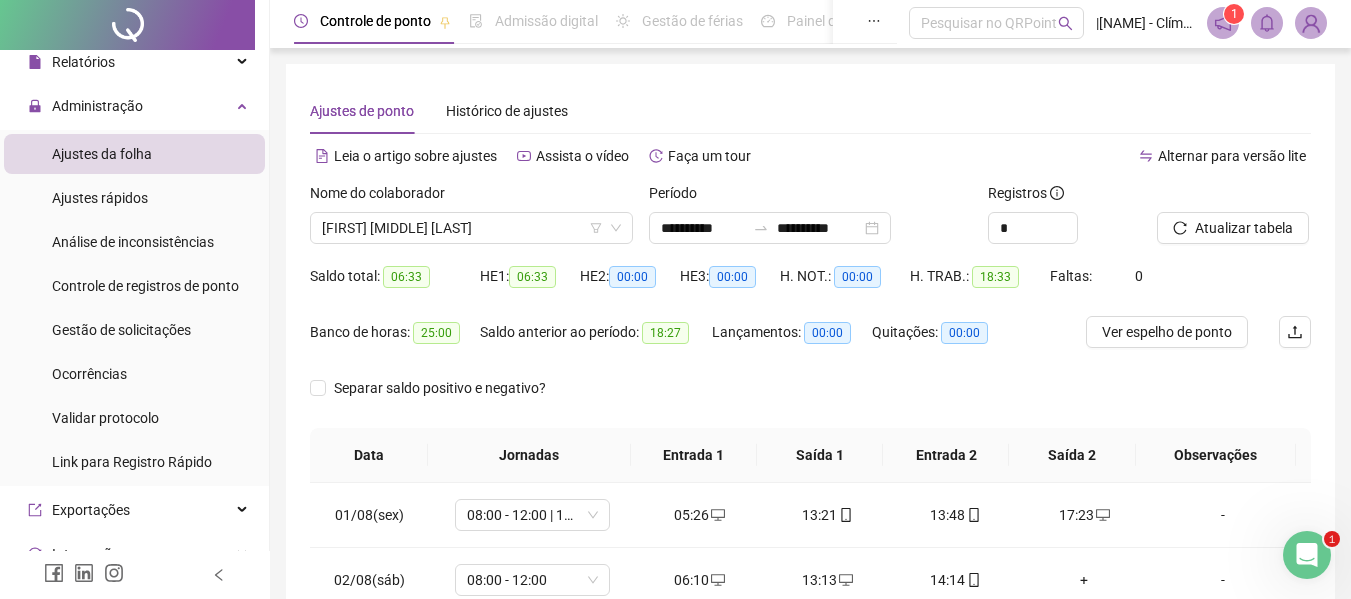 scroll, scrollTop: 0, scrollLeft: 0, axis: both 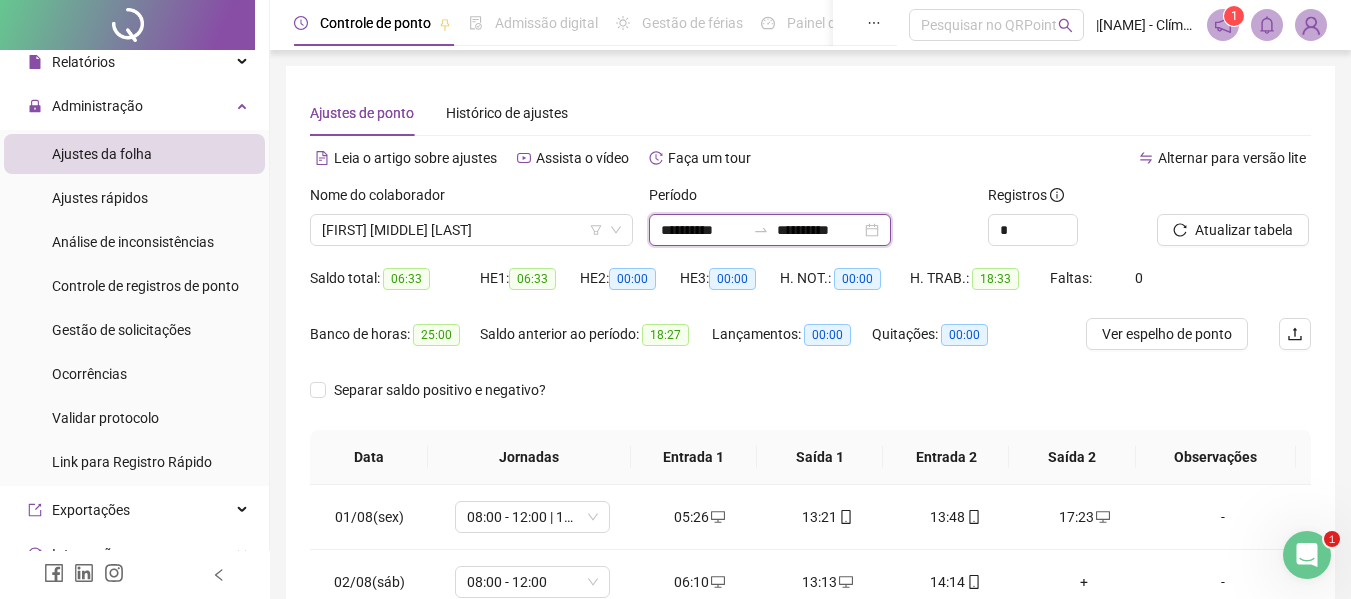 click on "**********" at bounding box center [703, 230] 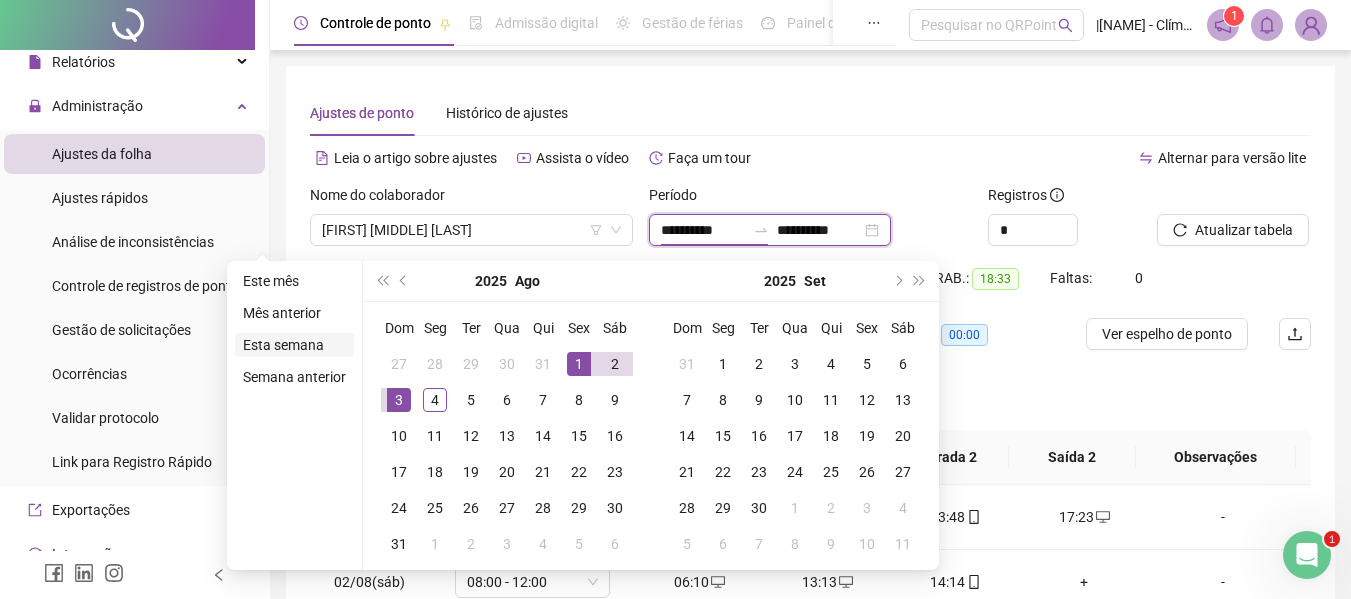 type on "**********" 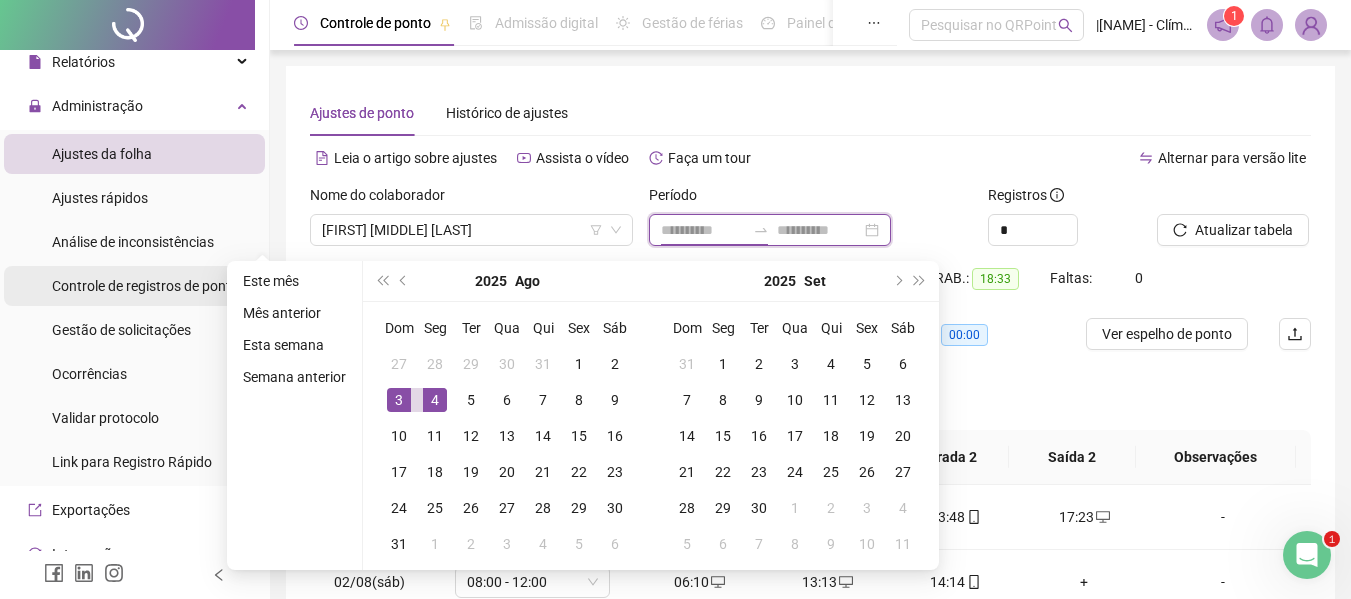 type on "**********" 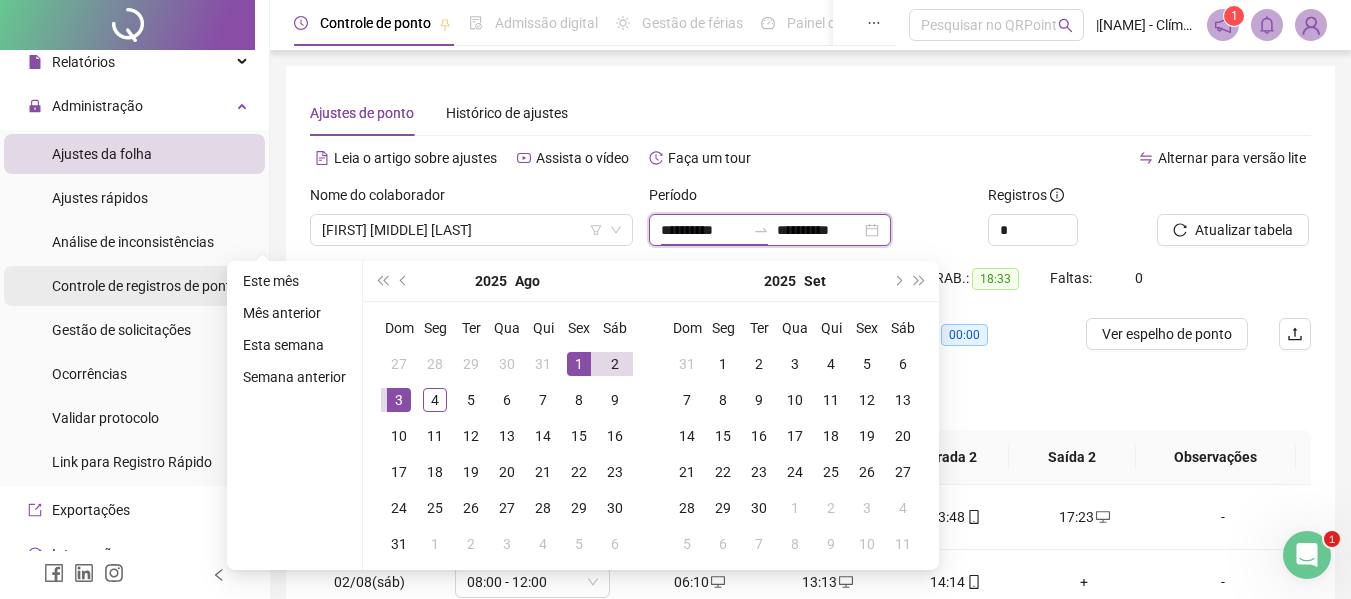 type on "**********" 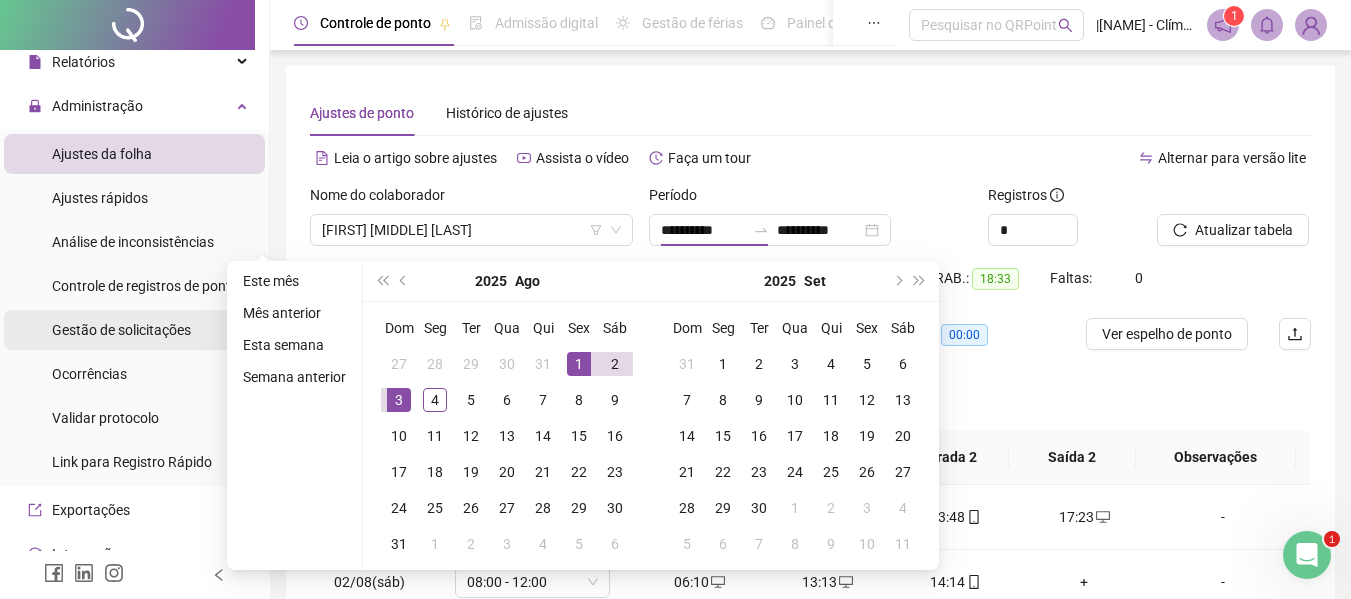 click on "Gestão de solicitações" at bounding box center [121, 330] 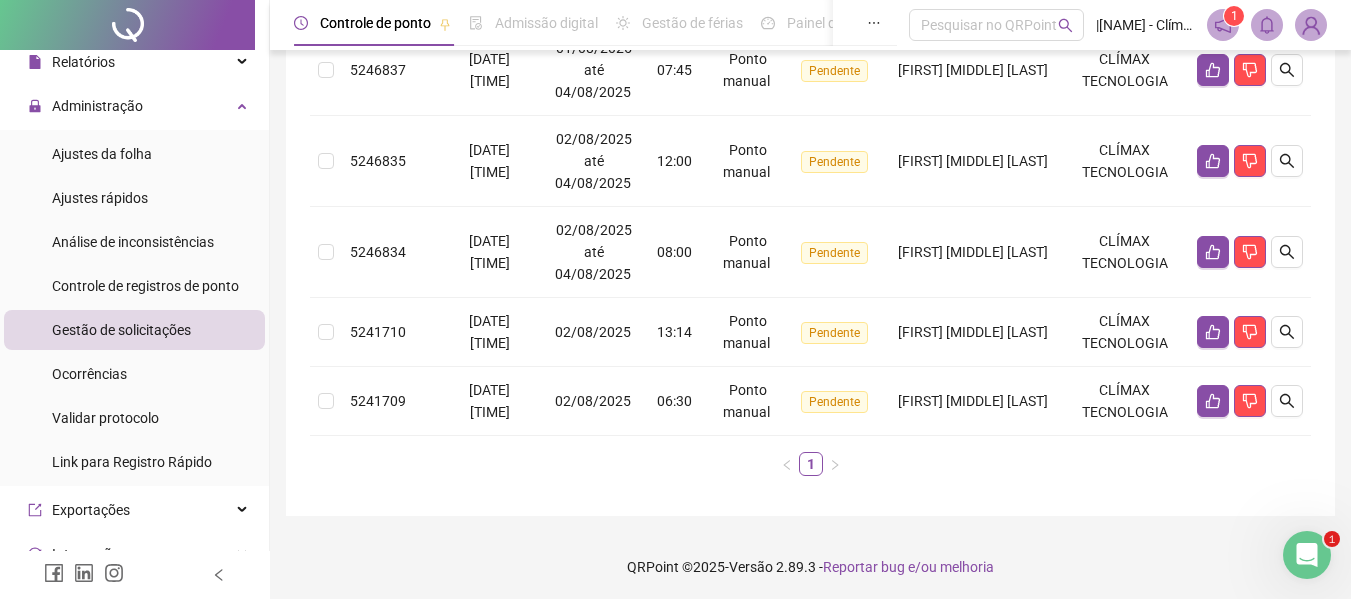 scroll, scrollTop: 594, scrollLeft: 0, axis: vertical 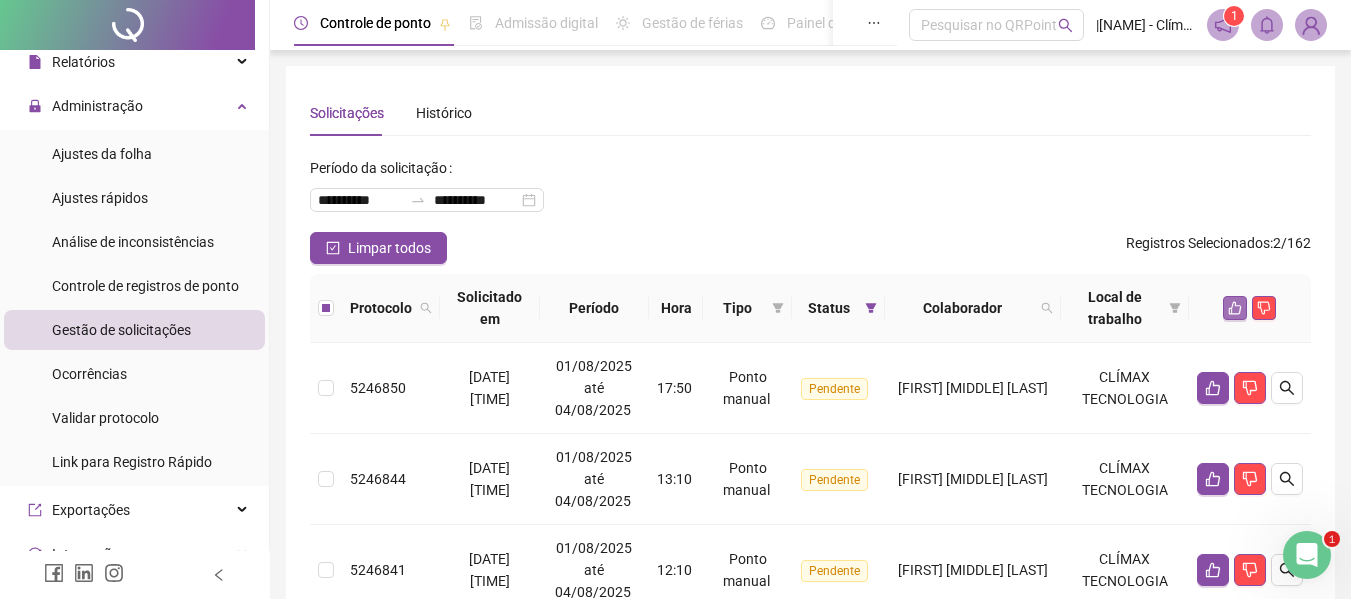 click 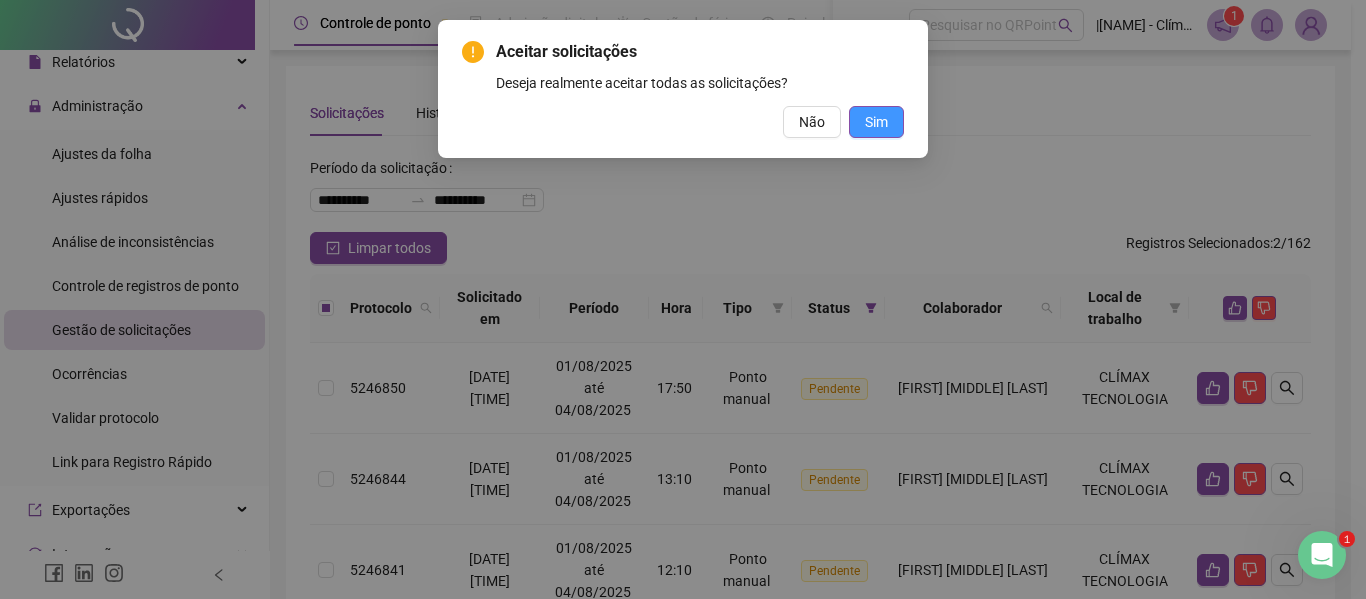 click on "Sim" at bounding box center (876, 122) 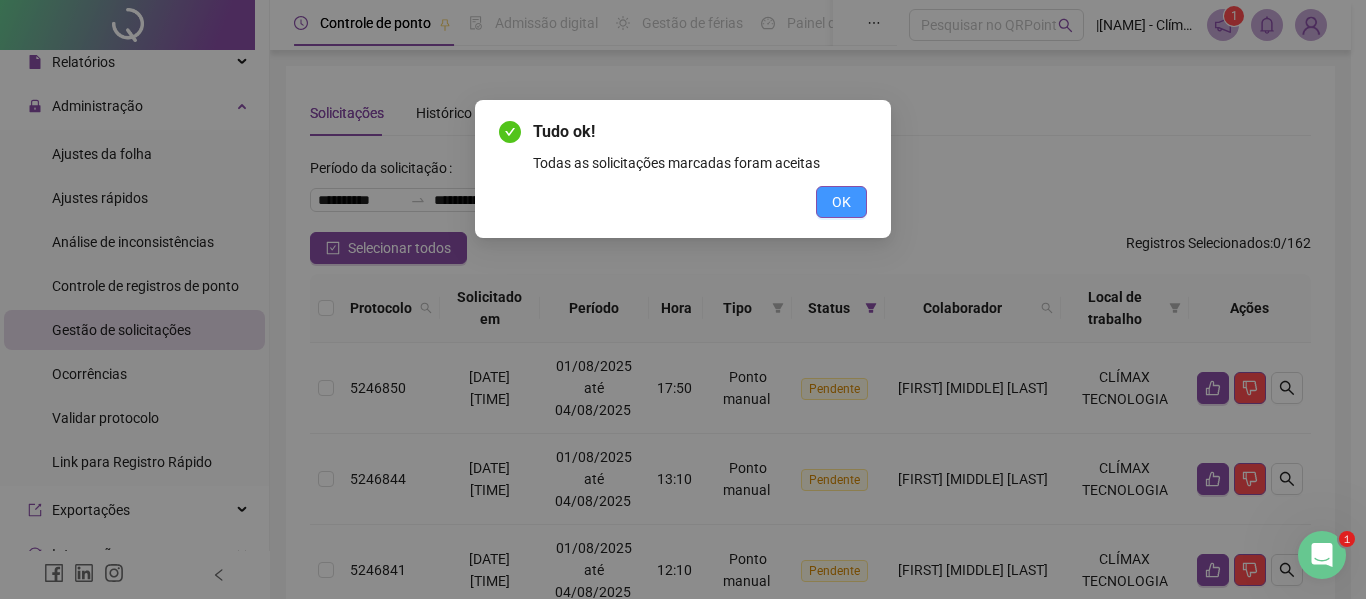 click on "OK" at bounding box center (841, 202) 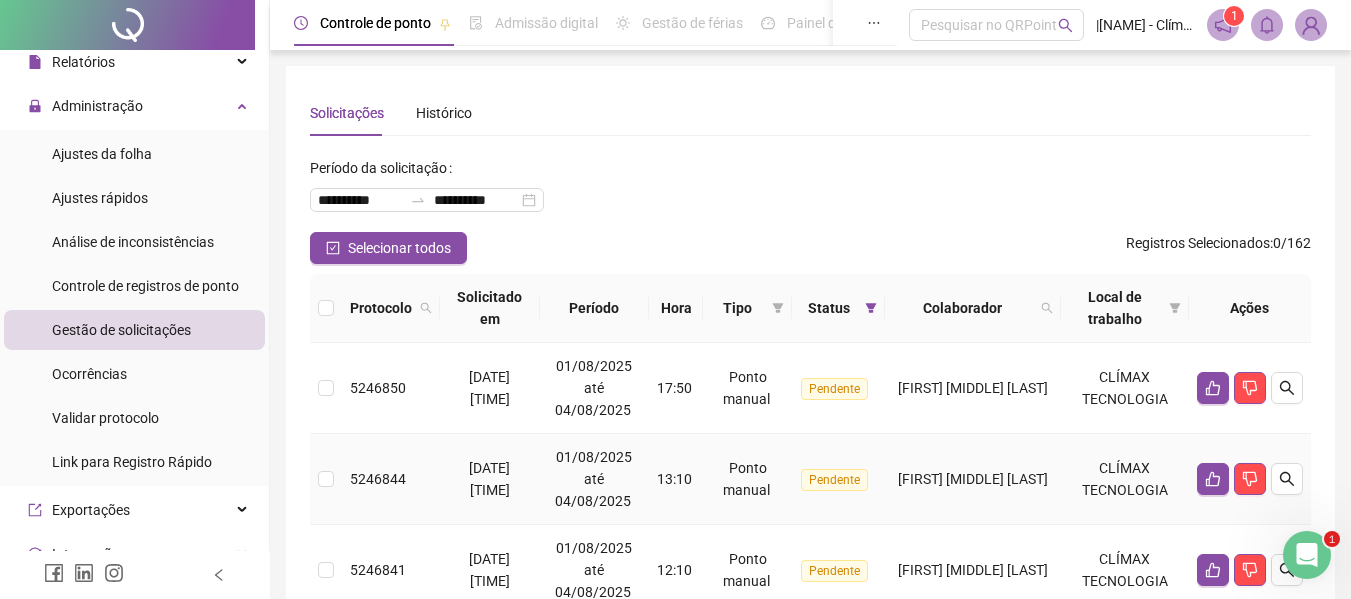 scroll, scrollTop: 100, scrollLeft: 0, axis: vertical 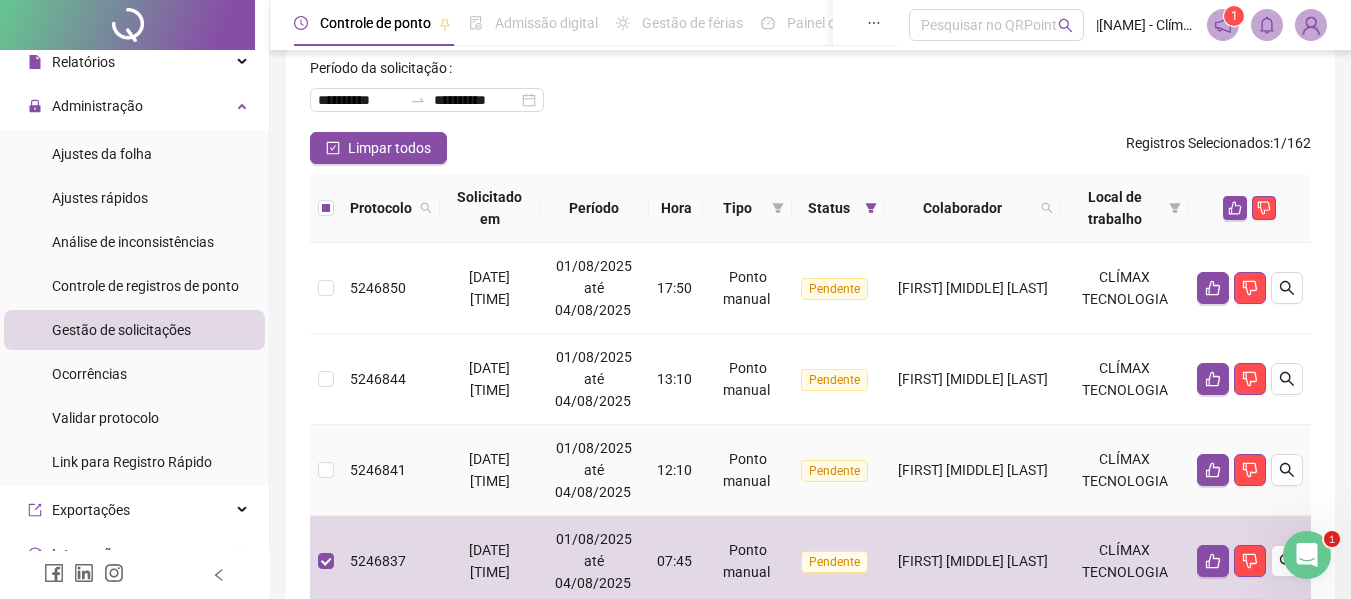 click at bounding box center [326, 470] 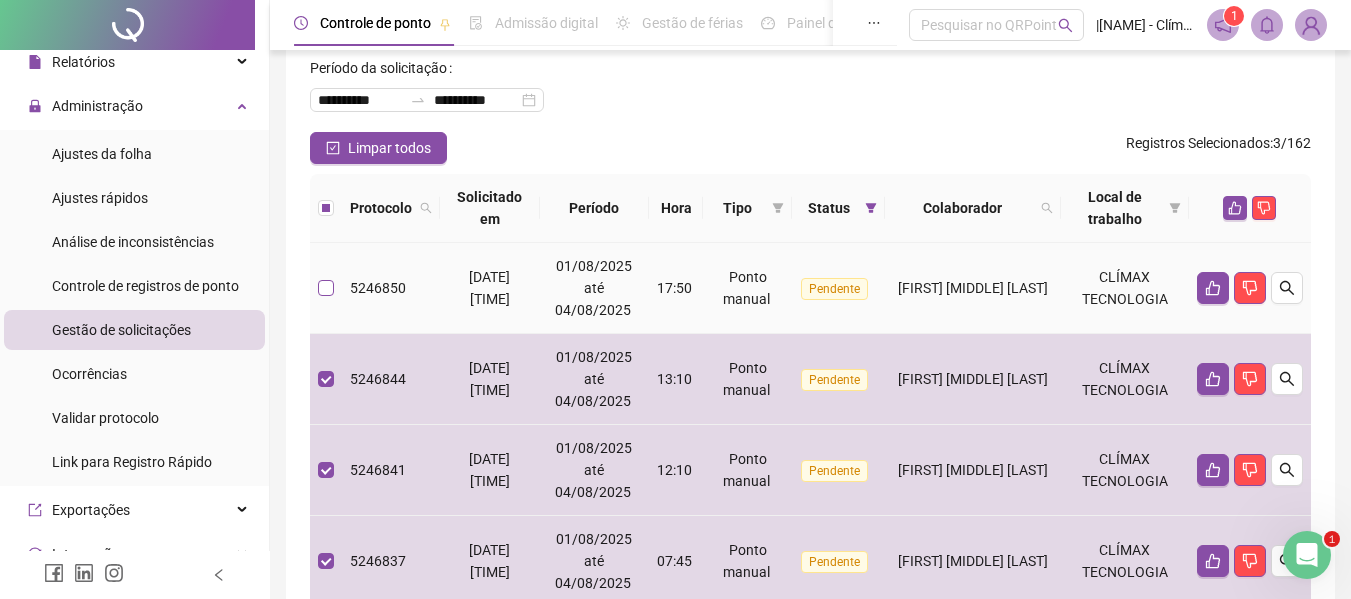 click at bounding box center [326, 288] 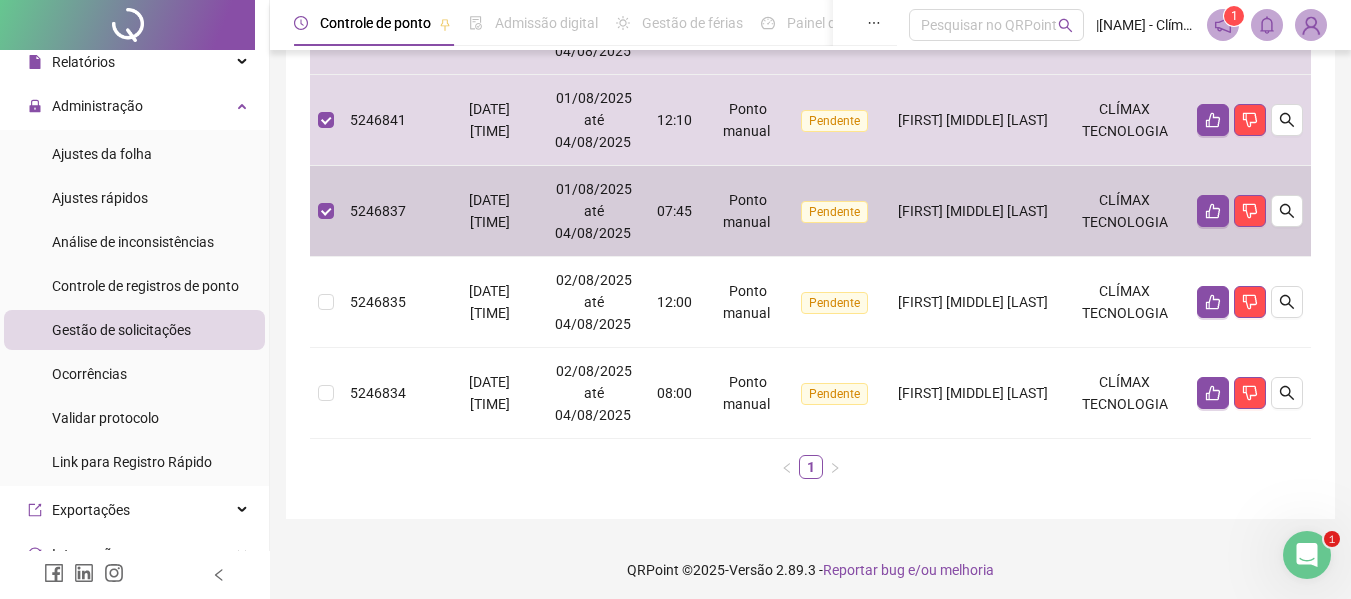 scroll, scrollTop: 456, scrollLeft: 0, axis: vertical 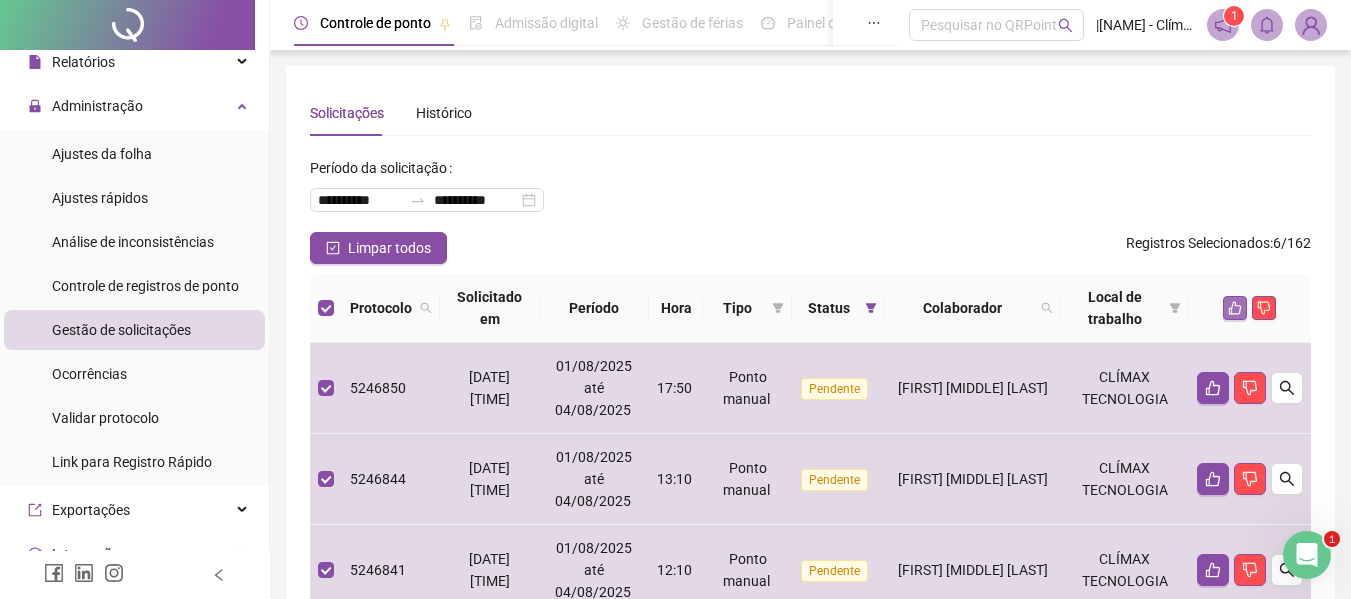click at bounding box center (1235, 308) 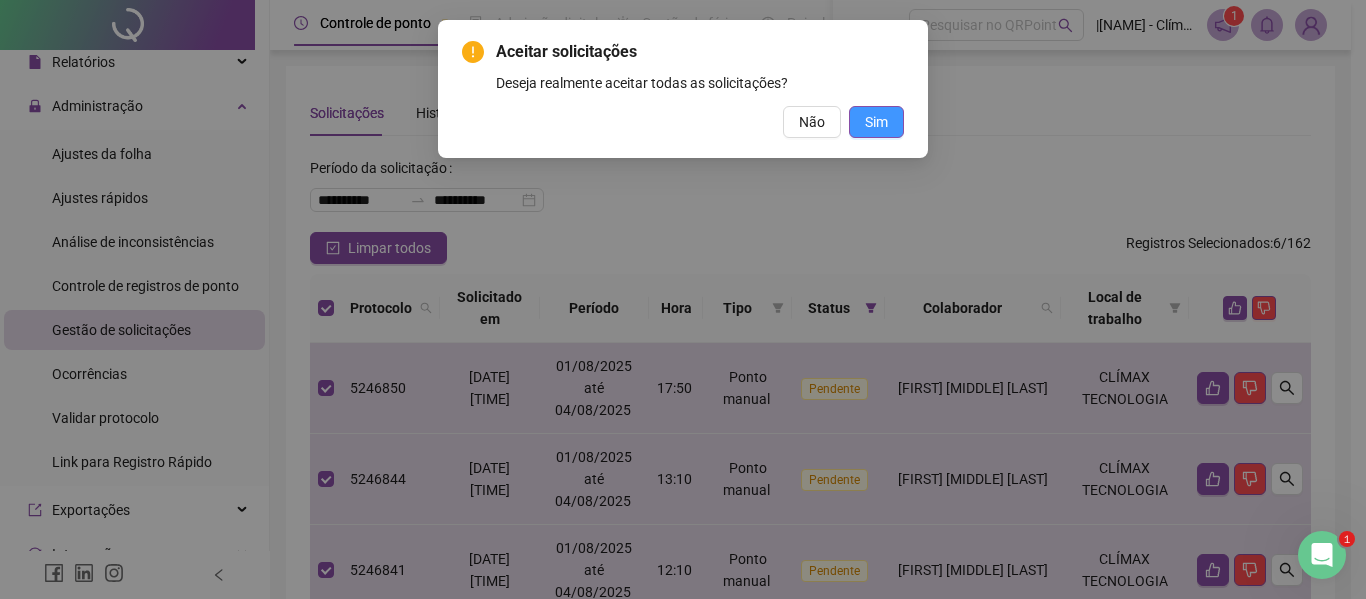click on "Sim" at bounding box center [876, 122] 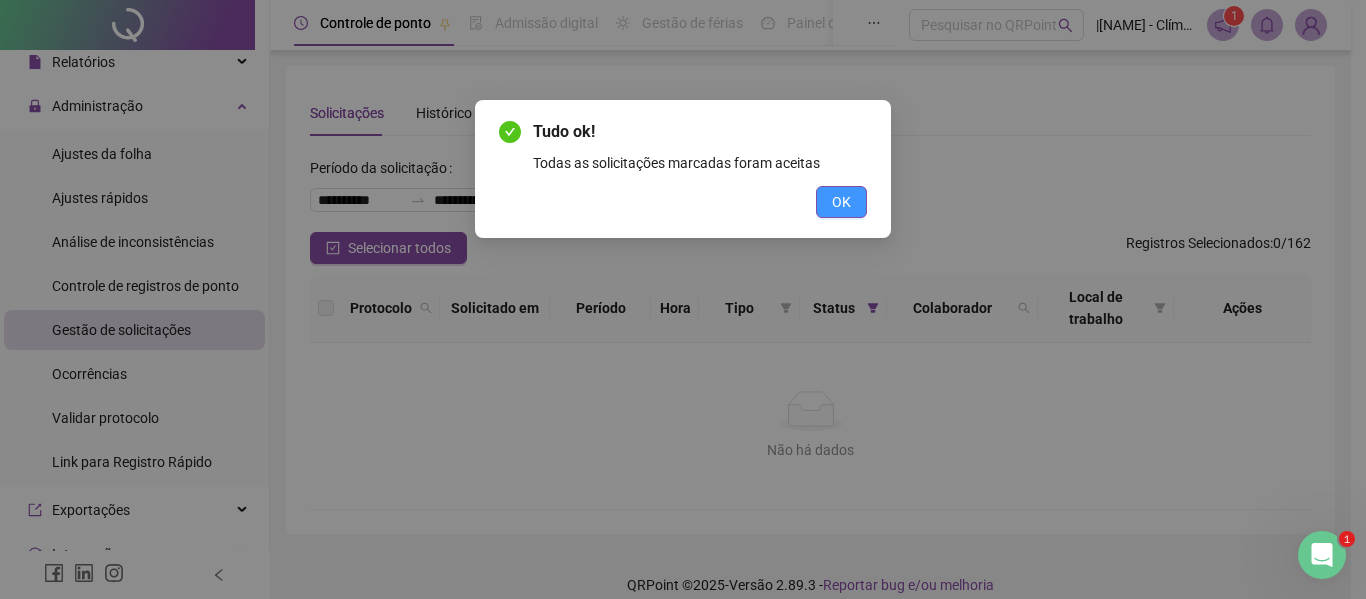 click on "OK" at bounding box center [841, 202] 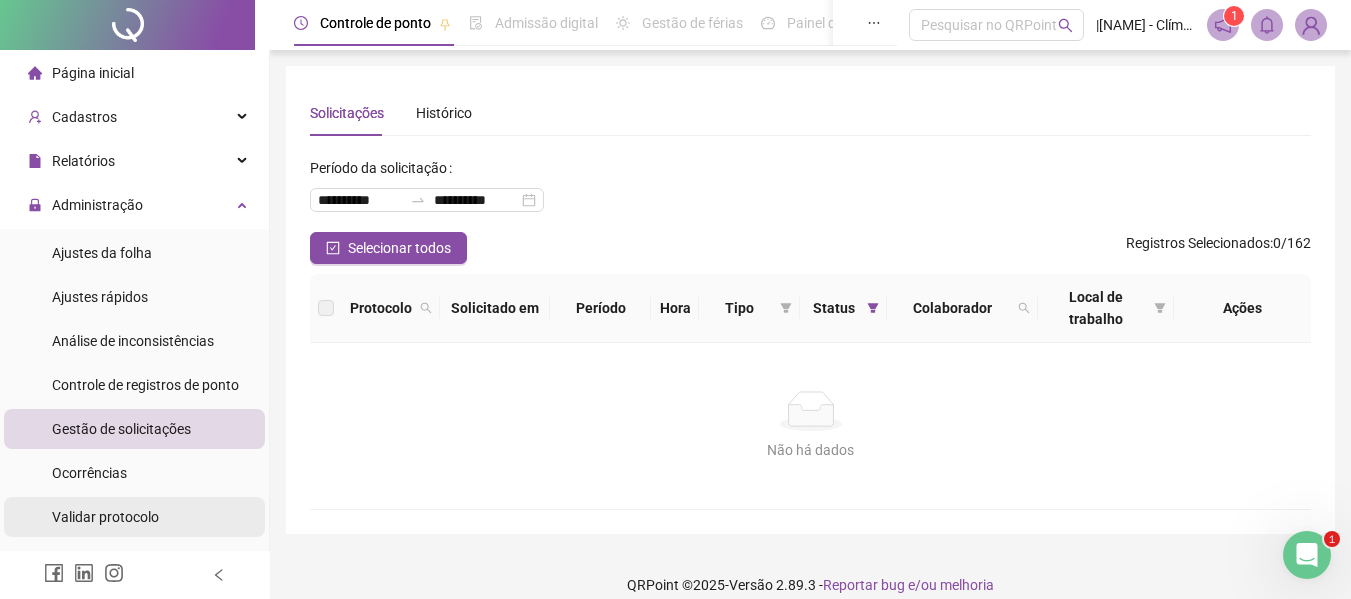 scroll, scrollTop: 0, scrollLeft: 0, axis: both 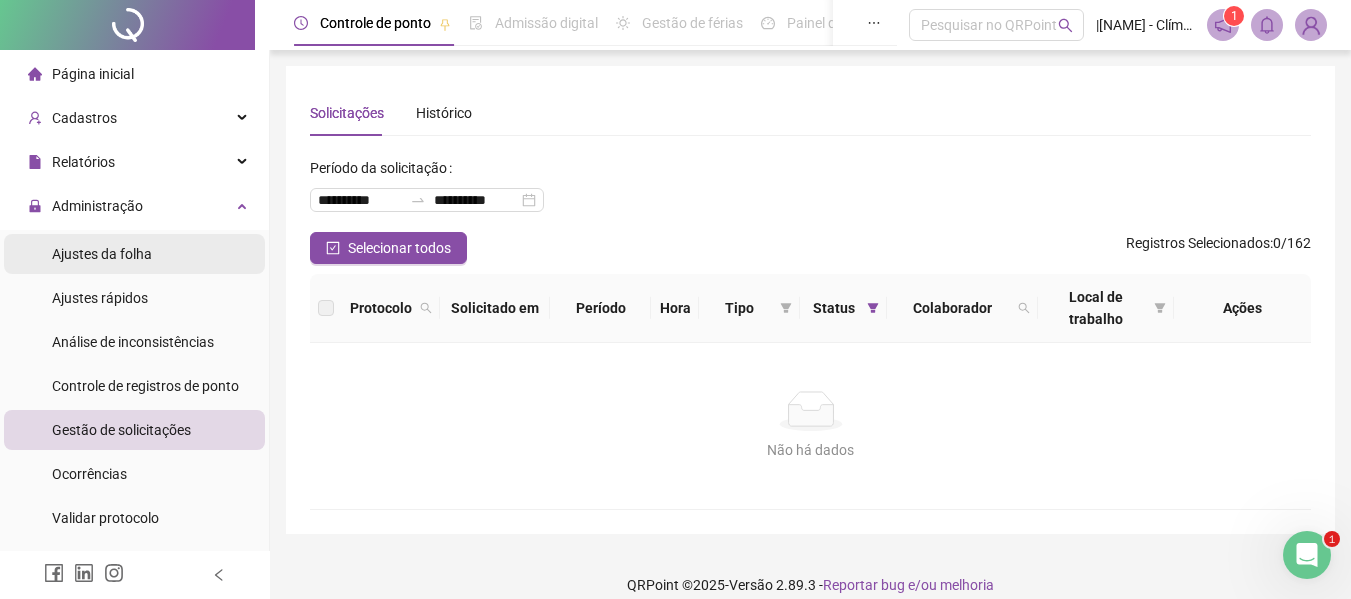 click on "Ajustes da folha" at bounding box center [102, 254] 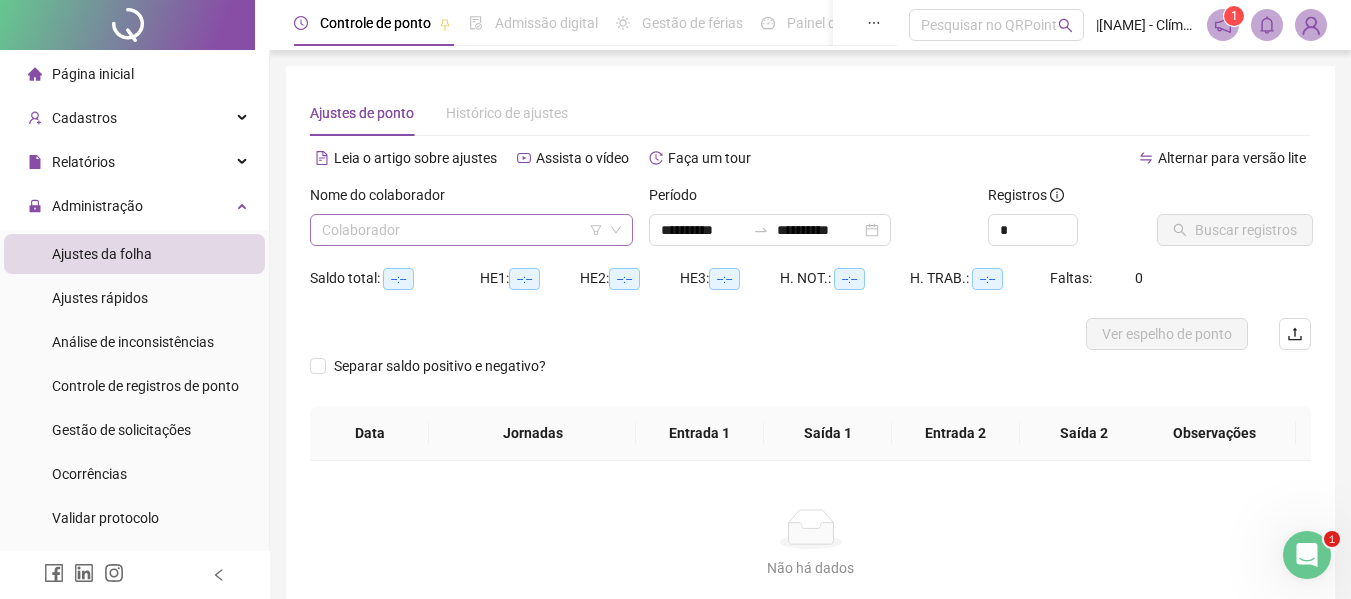 click at bounding box center [462, 230] 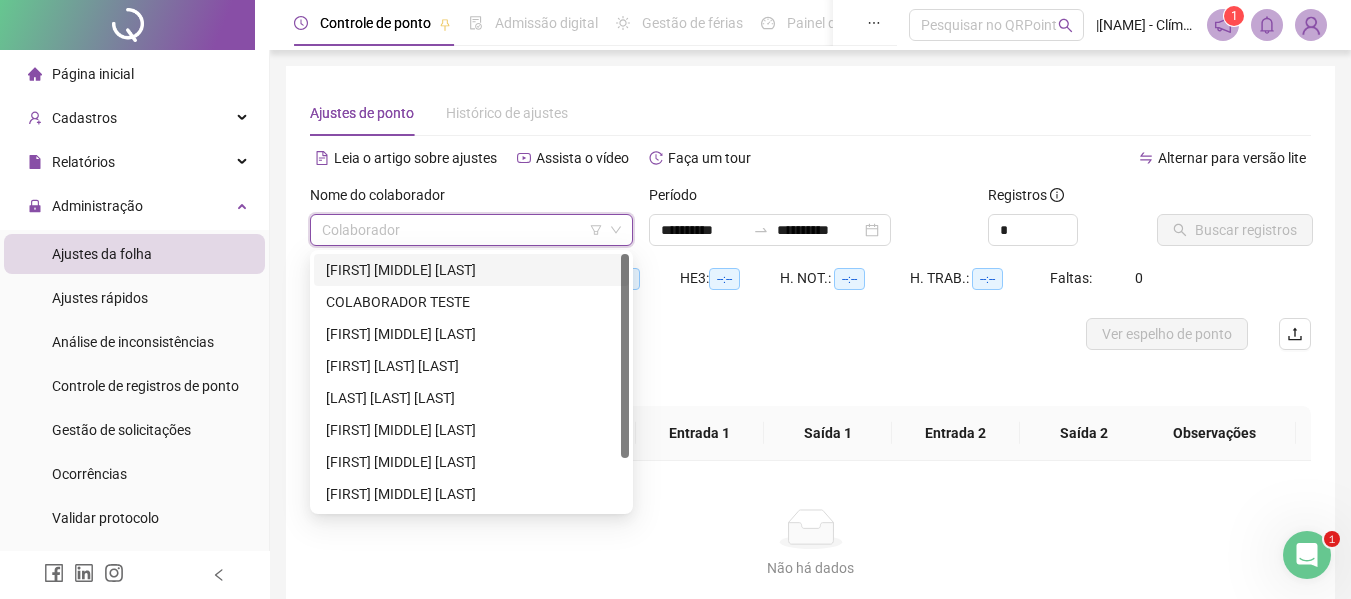click on "[FIRST] [MIDDLE] [LAST]" at bounding box center (471, 270) 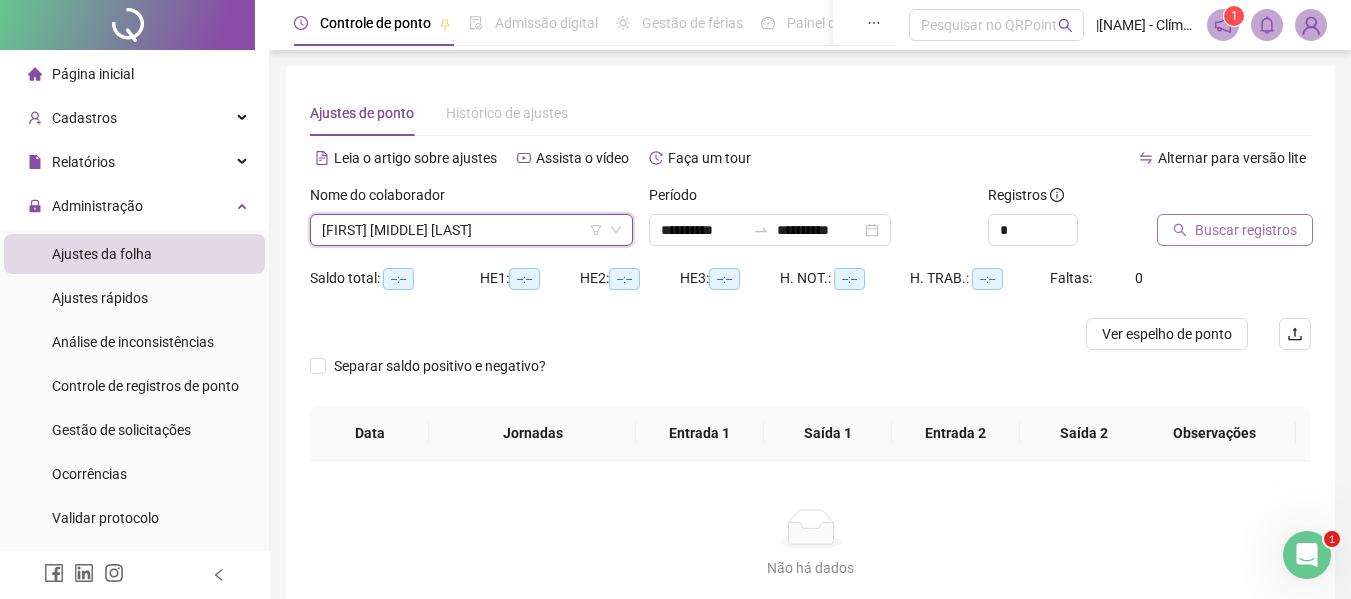 click on "Buscar registros" at bounding box center [1246, 230] 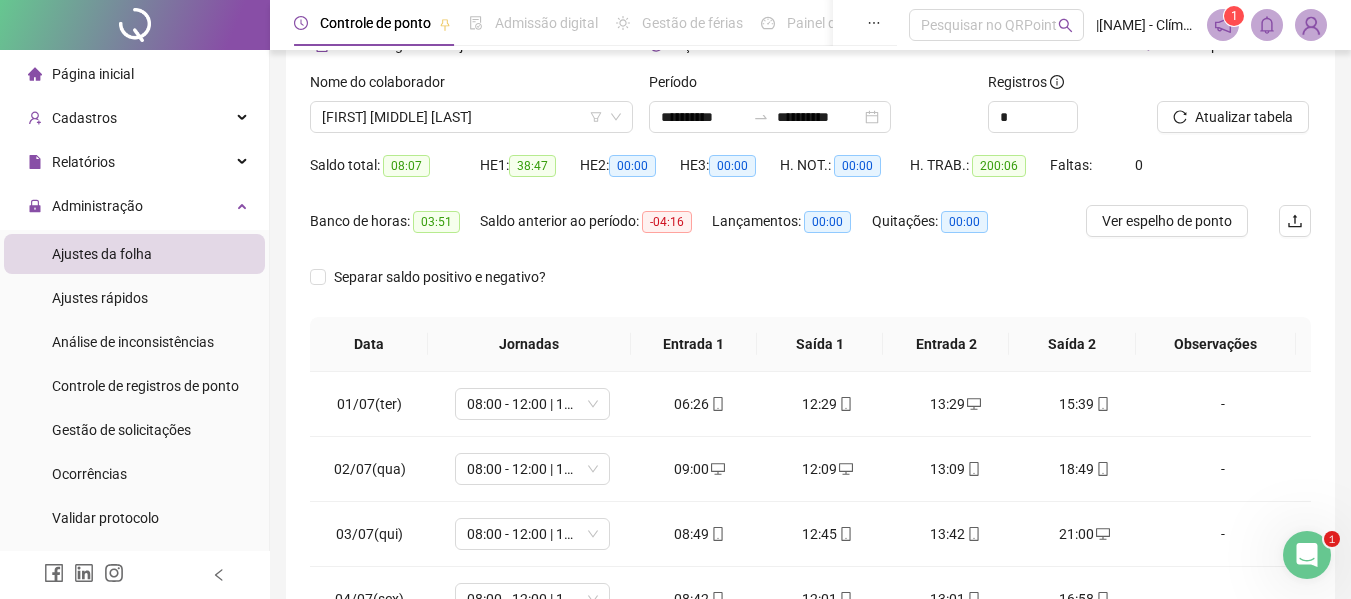 scroll, scrollTop: 0, scrollLeft: 0, axis: both 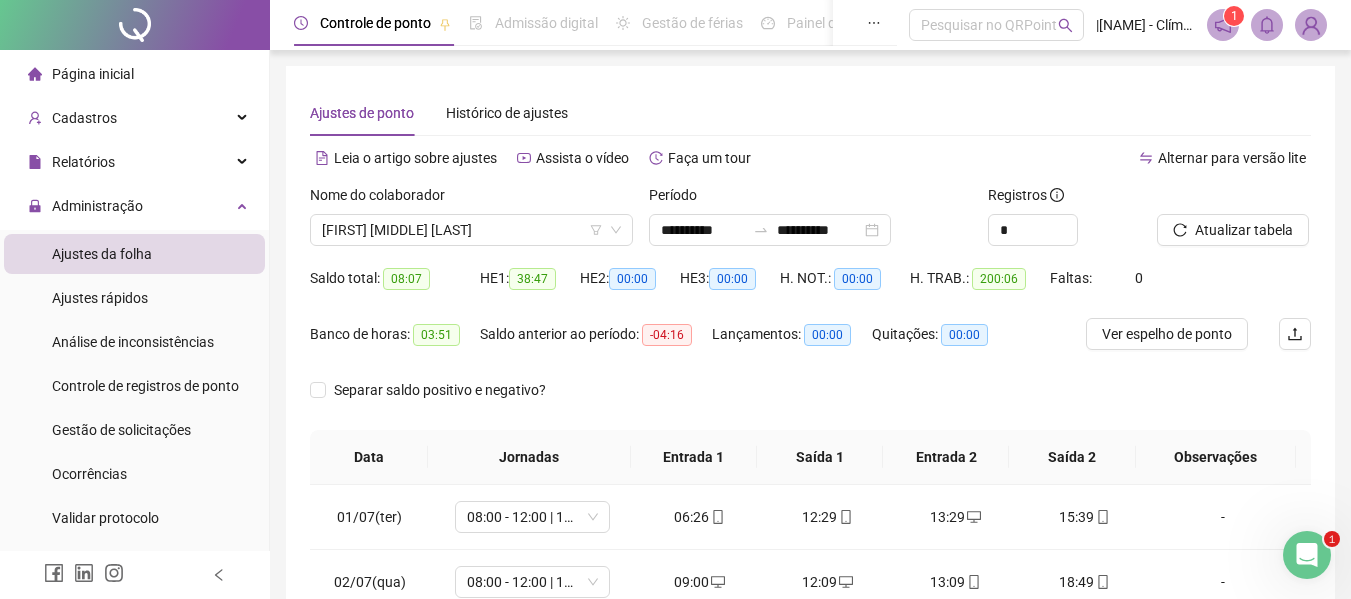 click on "[FIRST] [MIDDLE] [LAST]" at bounding box center (471, 230) 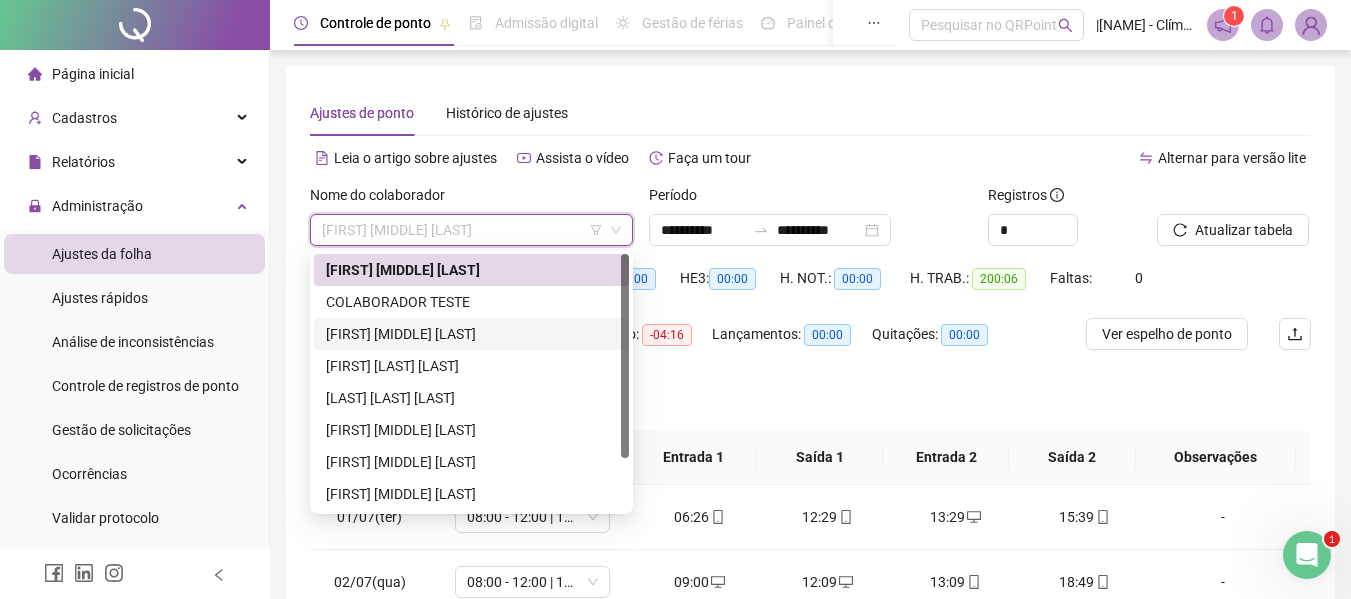 click on "[FIRST] [MIDDLE] [LAST]" at bounding box center (471, 334) 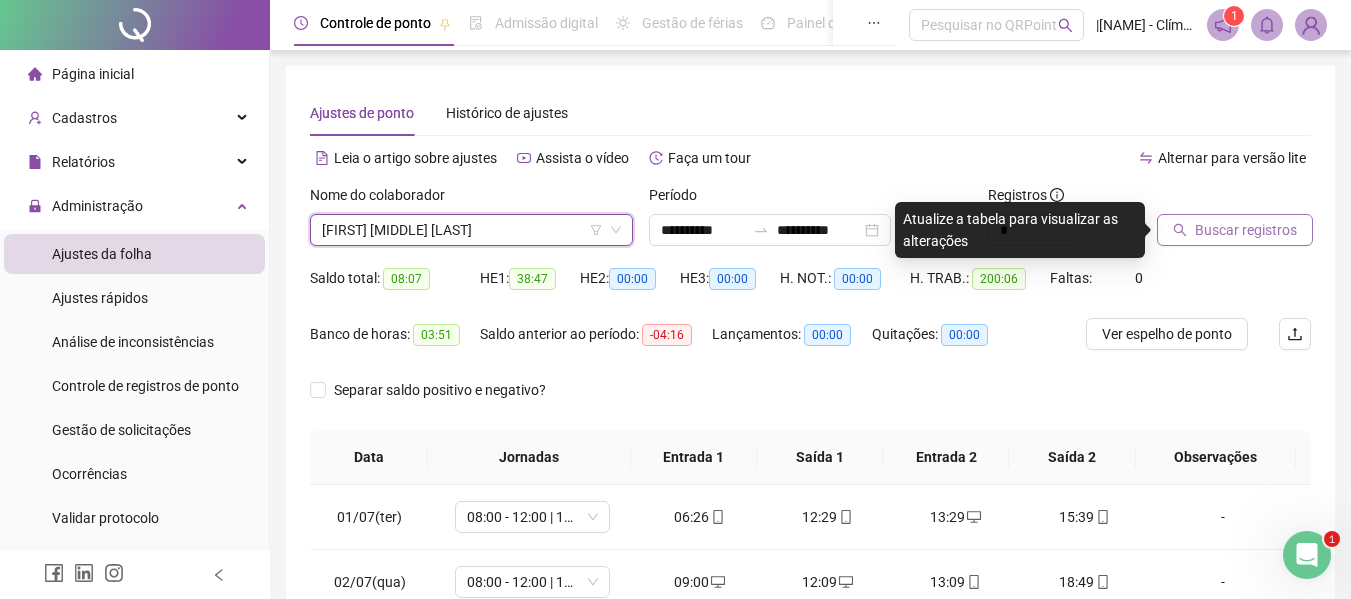 click on "Buscar registros" at bounding box center [1246, 230] 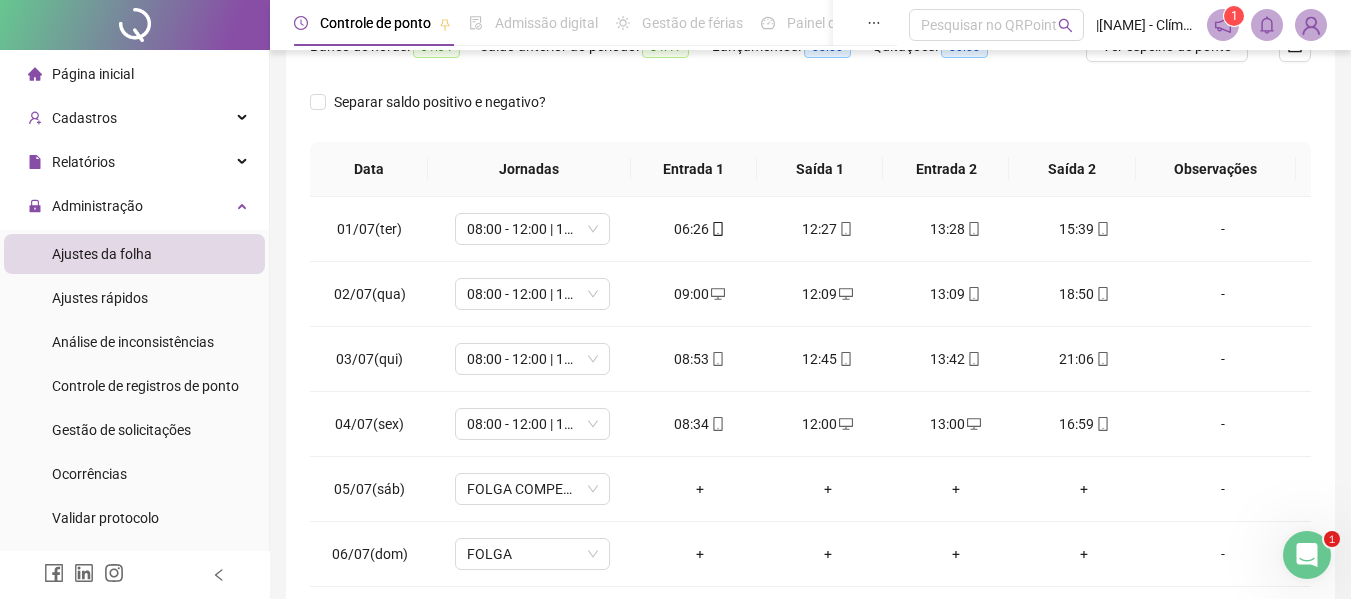 scroll, scrollTop: 300, scrollLeft: 0, axis: vertical 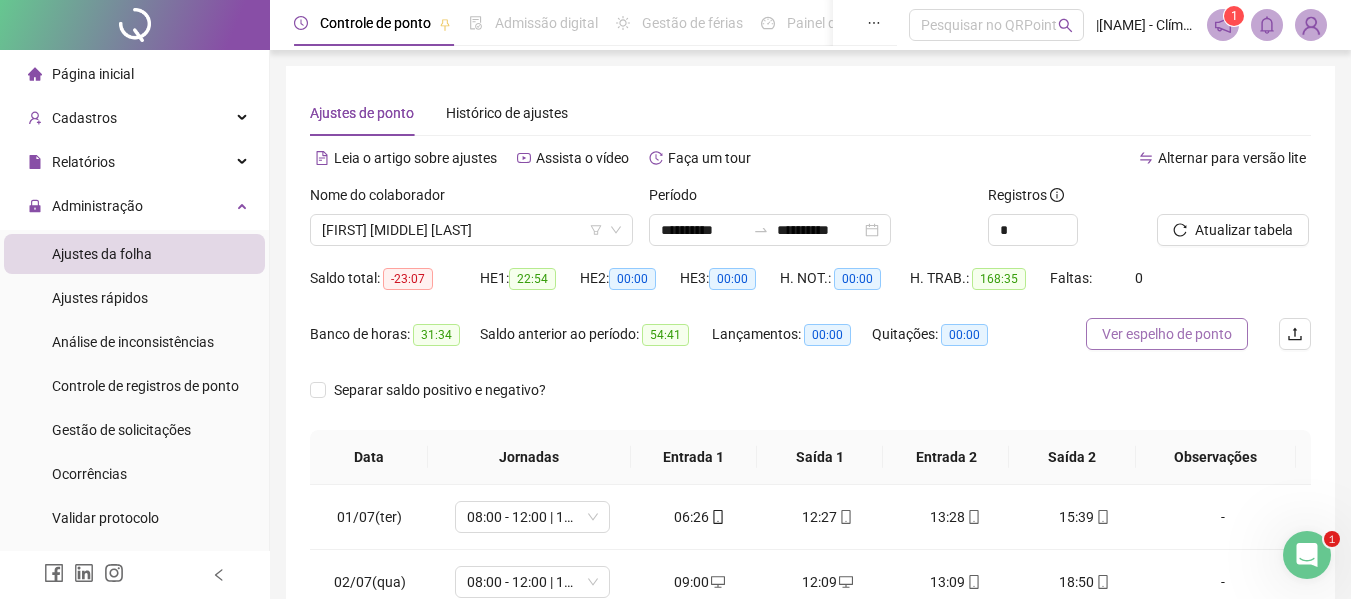 click on "Ver espelho de ponto" at bounding box center [1167, 334] 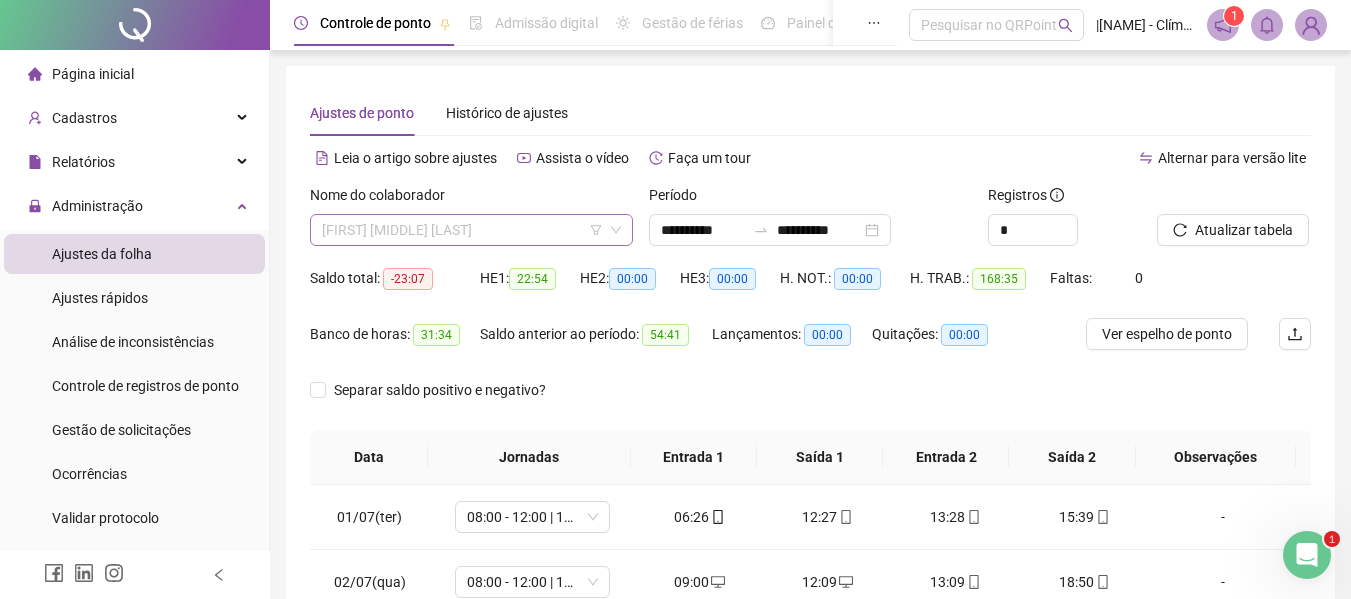 click on "[FIRST] [MIDDLE] [LAST]" at bounding box center (471, 230) 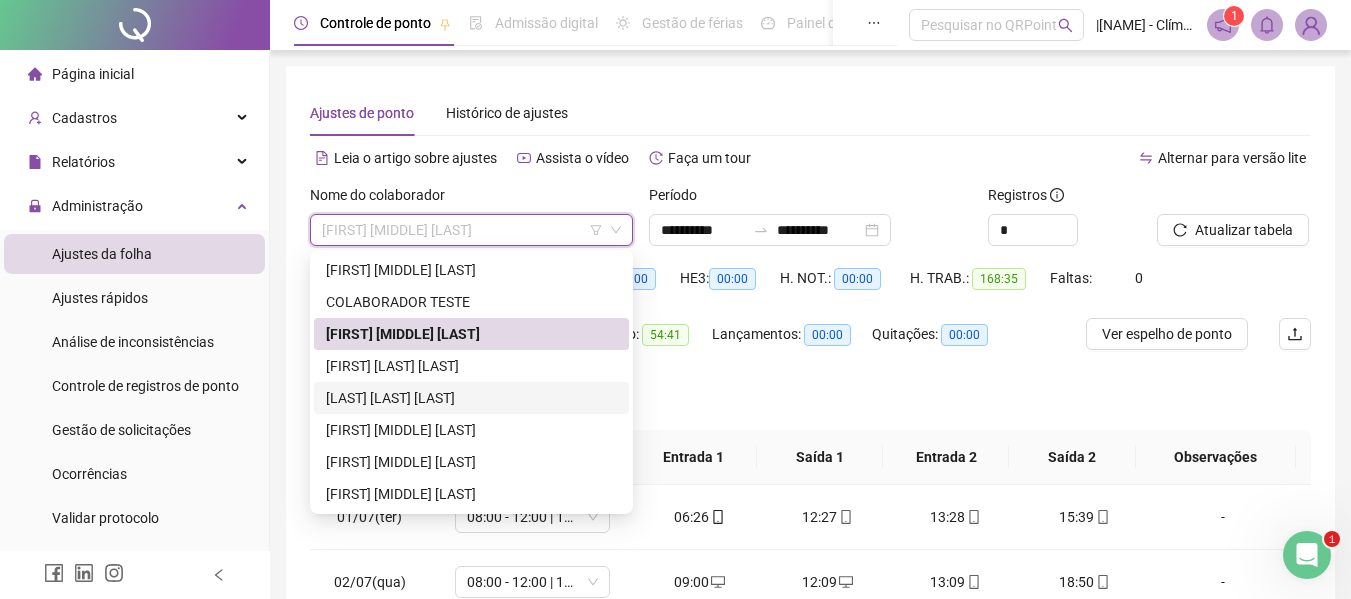 click on "[LAST] [LAST] [LAST]" at bounding box center [471, 398] 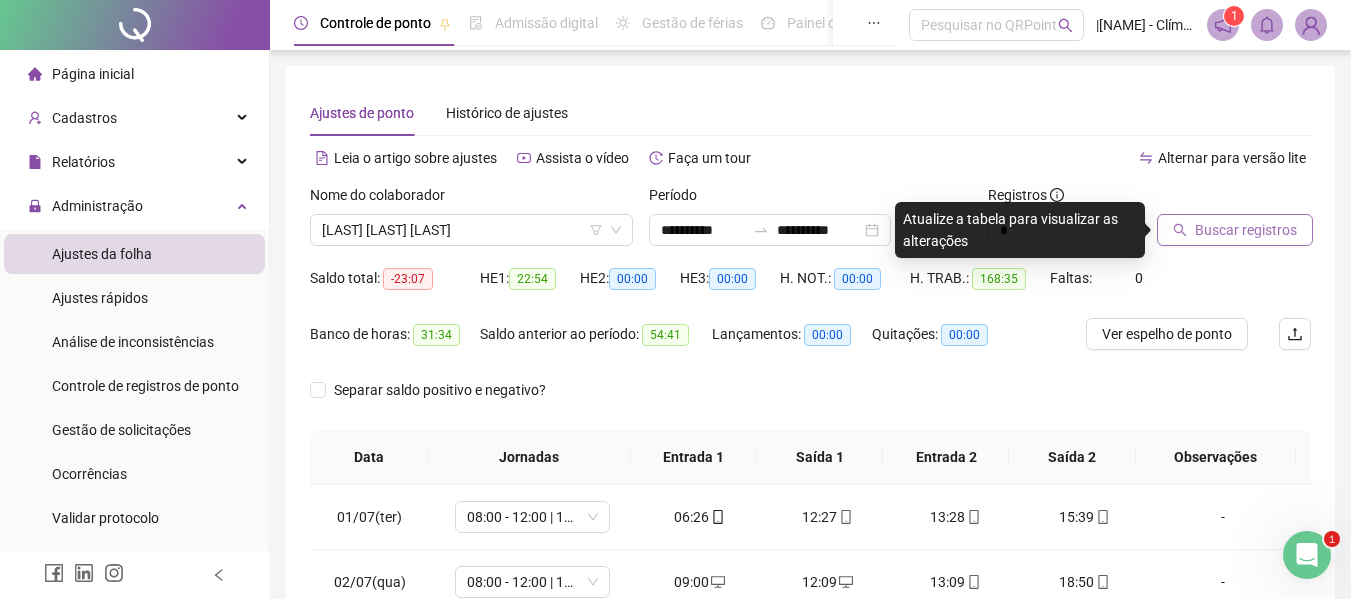 click on "Buscar registros" at bounding box center [1235, 230] 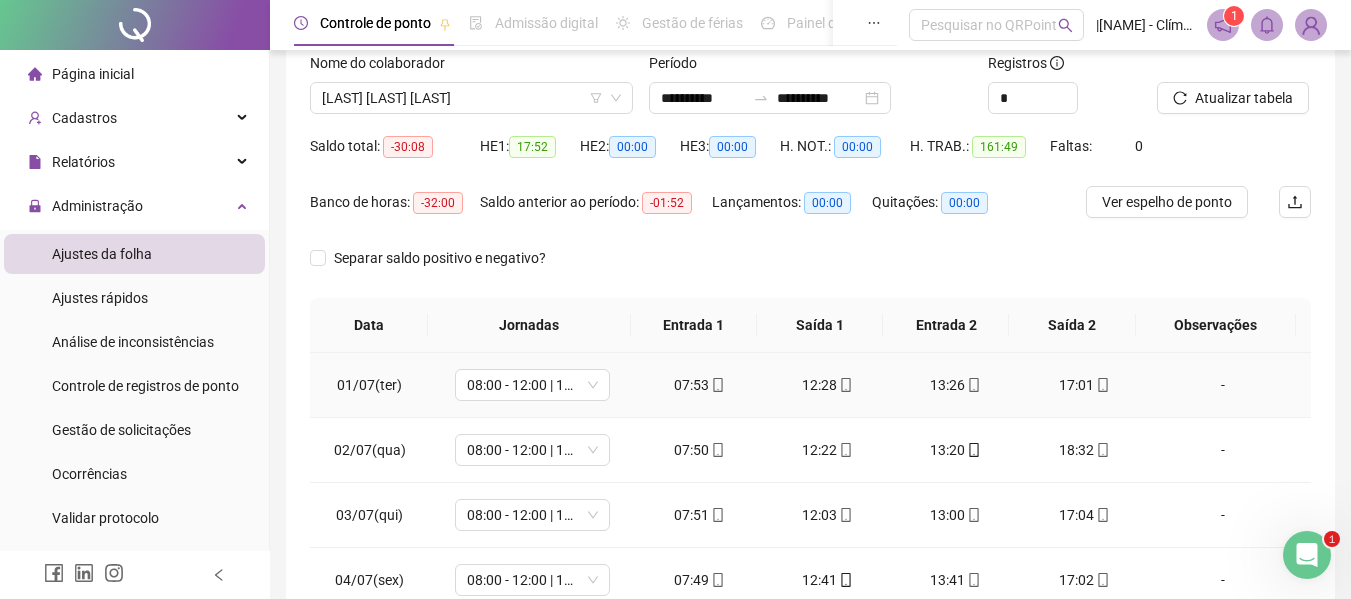 scroll, scrollTop: 200, scrollLeft: 0, axis: vertical 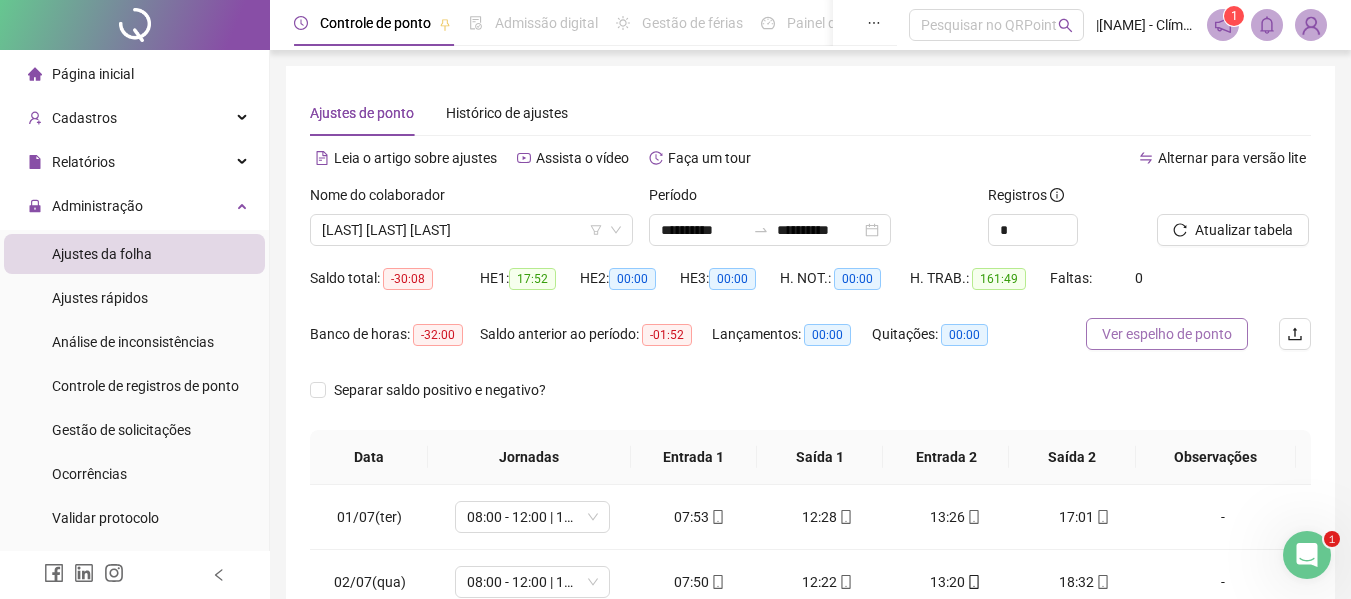 click on "Ver espelho de ponto" at bounding box center (1167, 334) 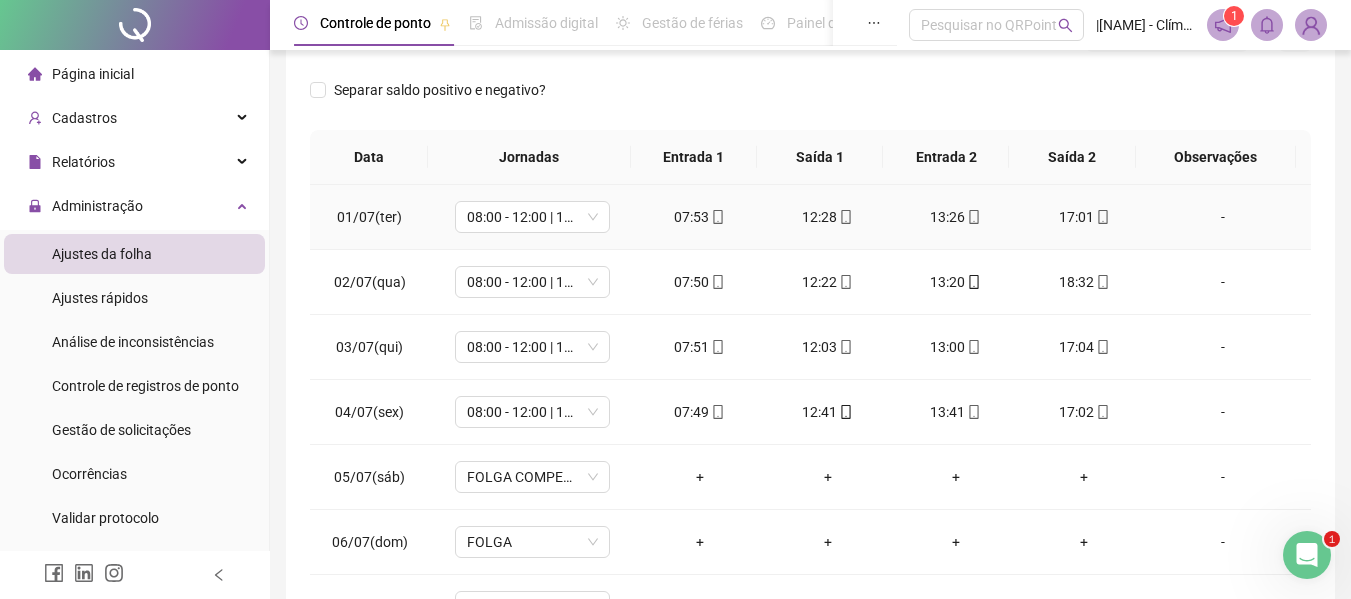 scroll, scrollTop: 100, scrollLeft: 0, axis: vertical 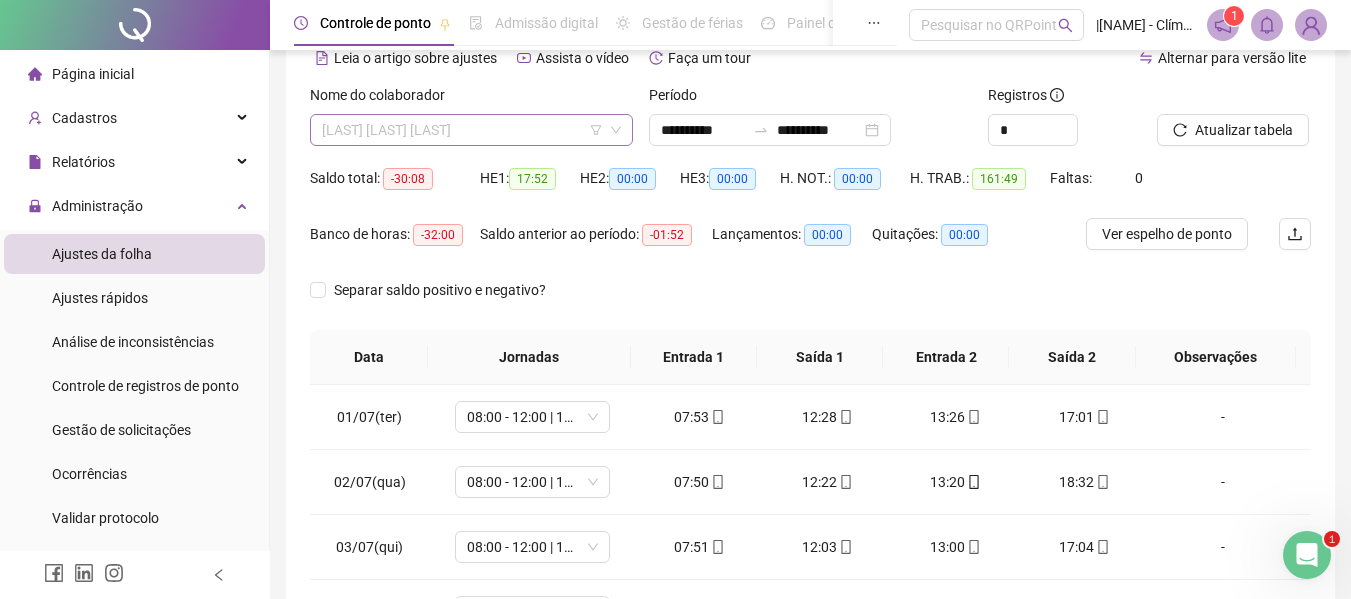 click on "[LAST] [LAST] [LAST]" at bounding box center [471, 130] 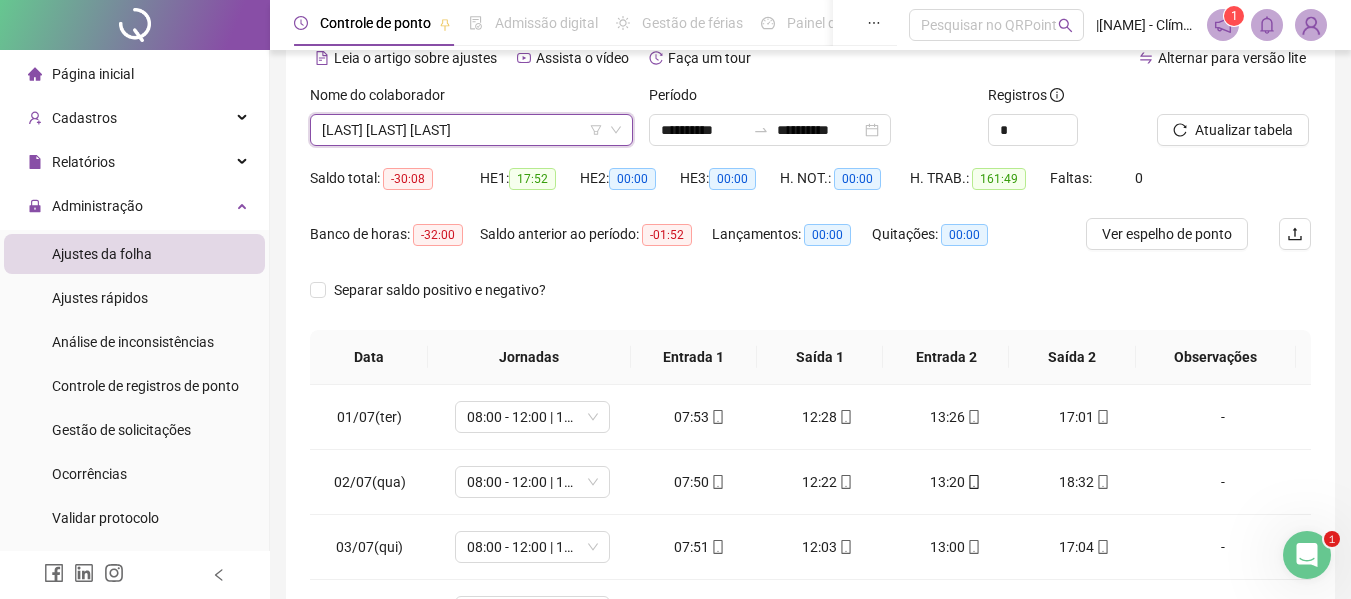 click on "[LAST] [LAST] [LAST]" at bounding box center [471, 130] 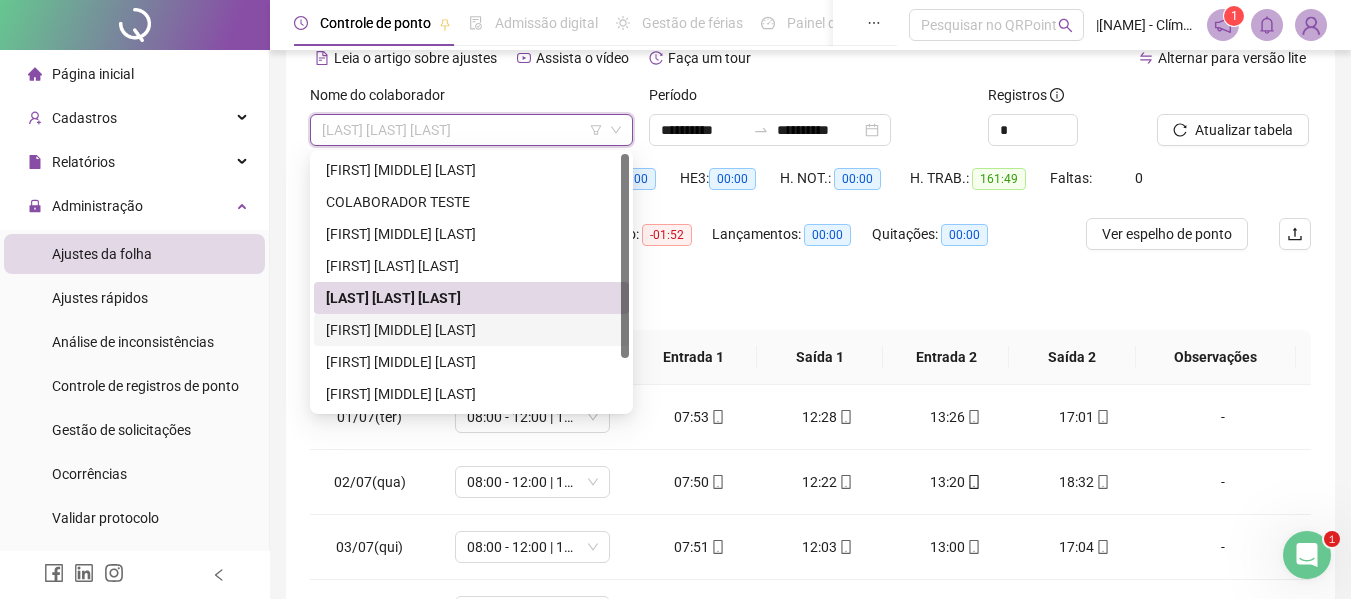 click on "[FIRST] [MIDDLE] [LAST]" at bounding box center (471, 330) 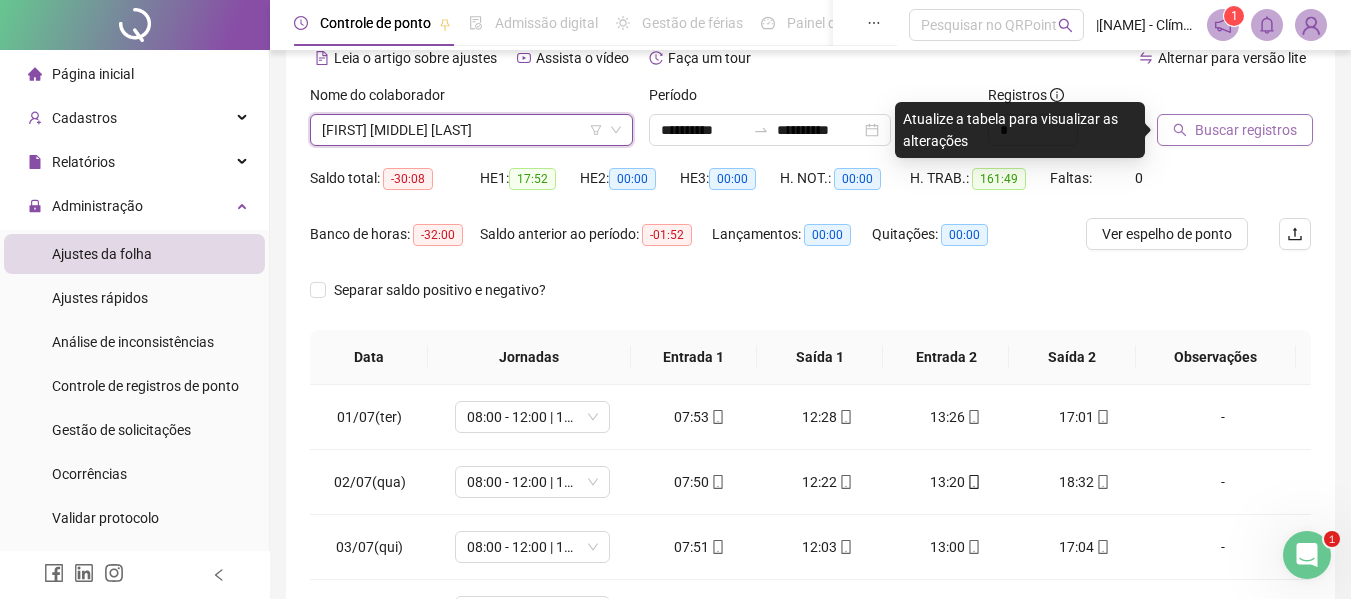 click on "Buscar registros" at bounding box center [1246, 130] 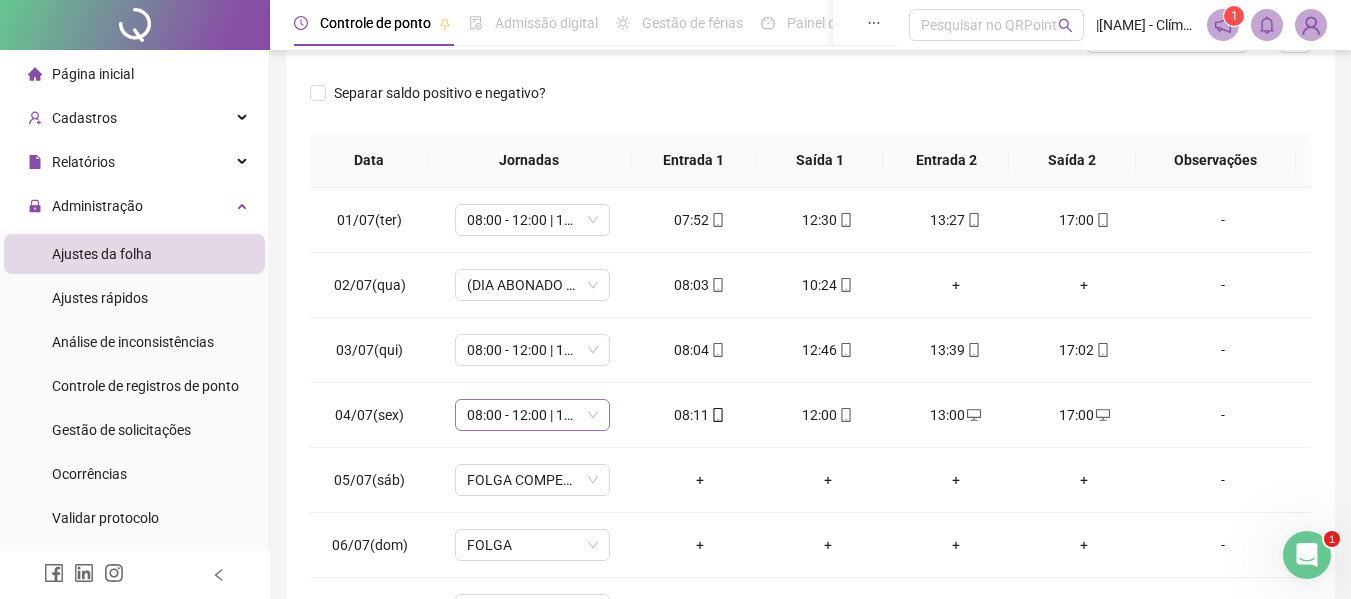scroll, scrollTop: 300, scrollLeft: 0, axis: vertical 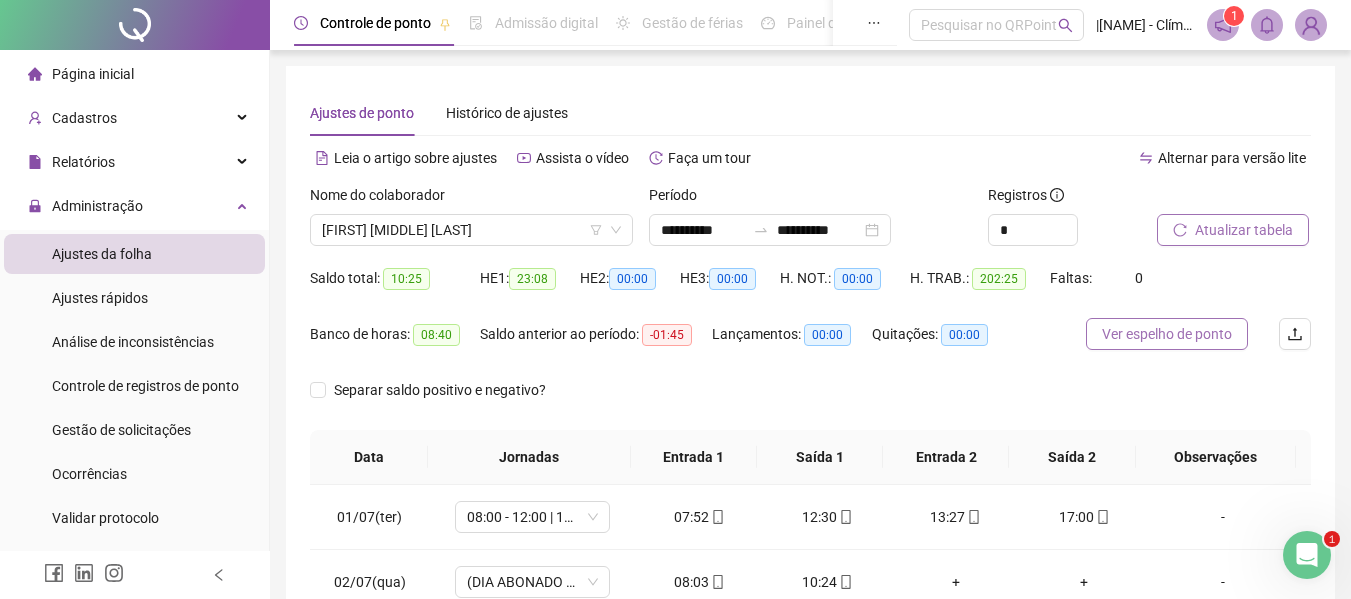 click on "Ver espelho de ponto" at bounding box center (1167, 334) 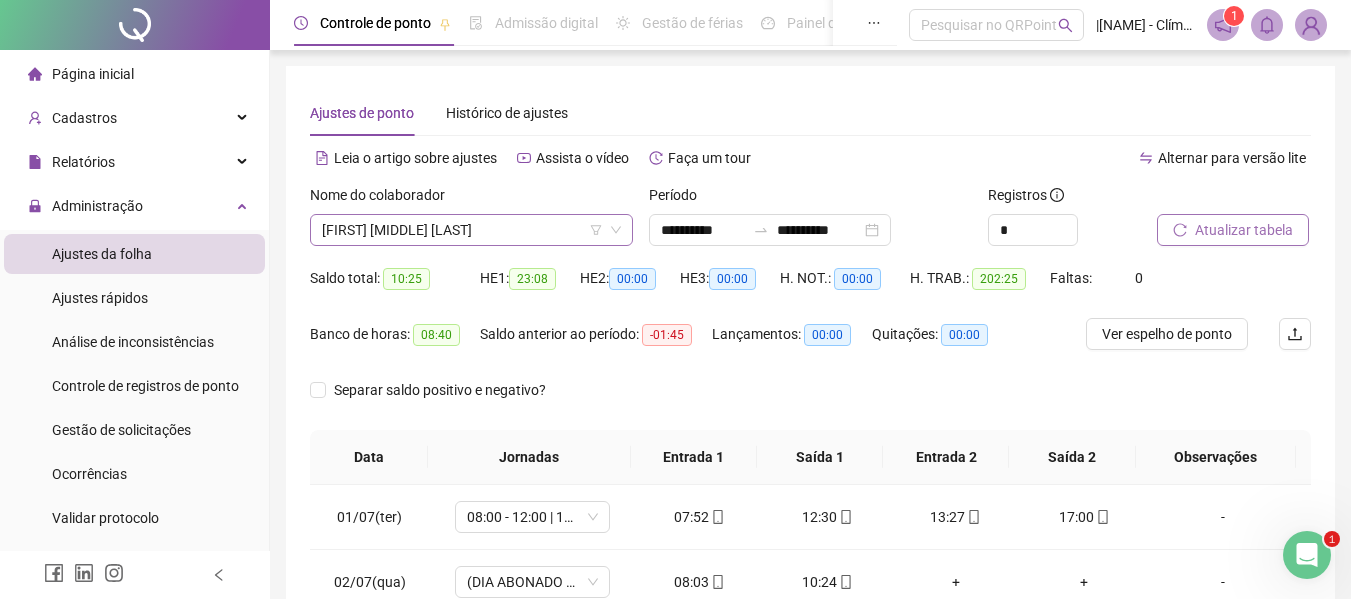 click on "[FIRST] [MIDDLE] [LAST]" at bounding box center (471, 230) 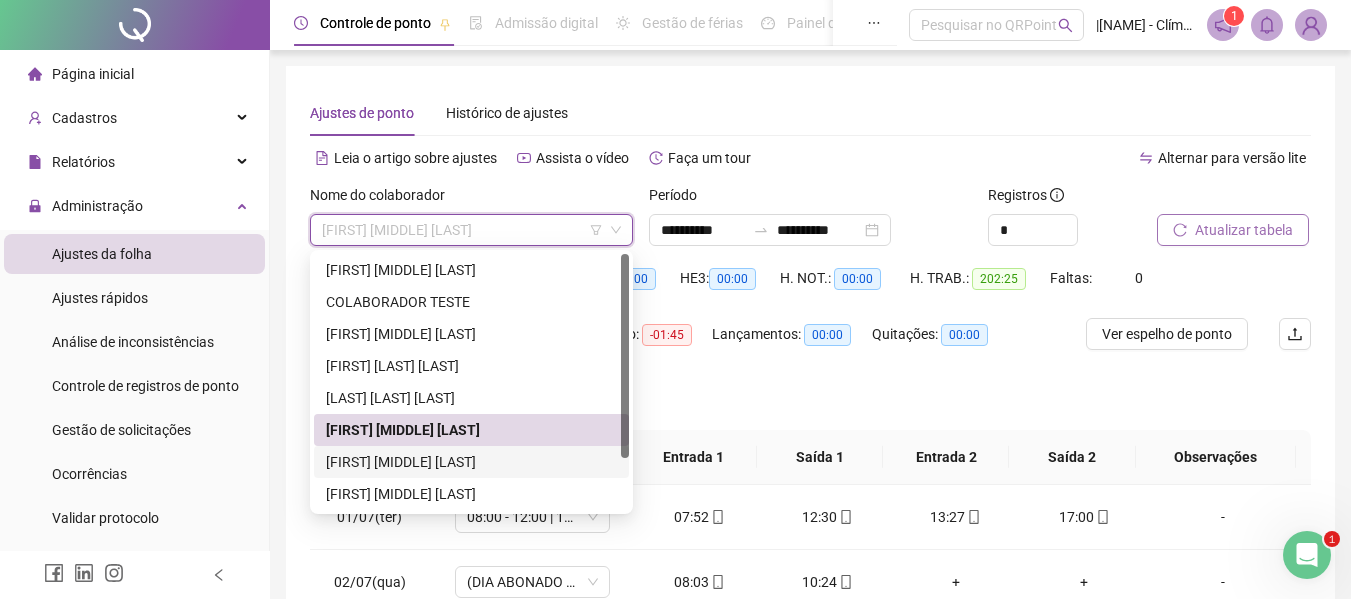 scroll, scrollTop: 64, scrollLeft: 0, axis: vertical 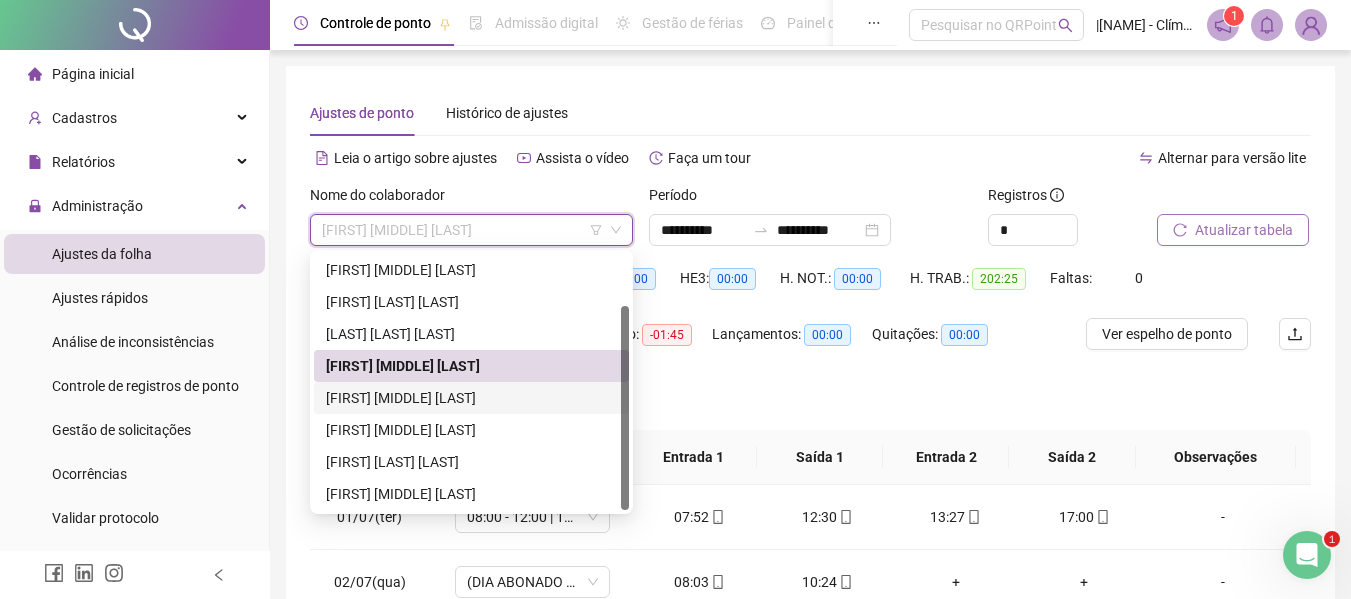 click on "[FIRST] [MIDDLE] [LAST]" at bounding box center [471, 398] 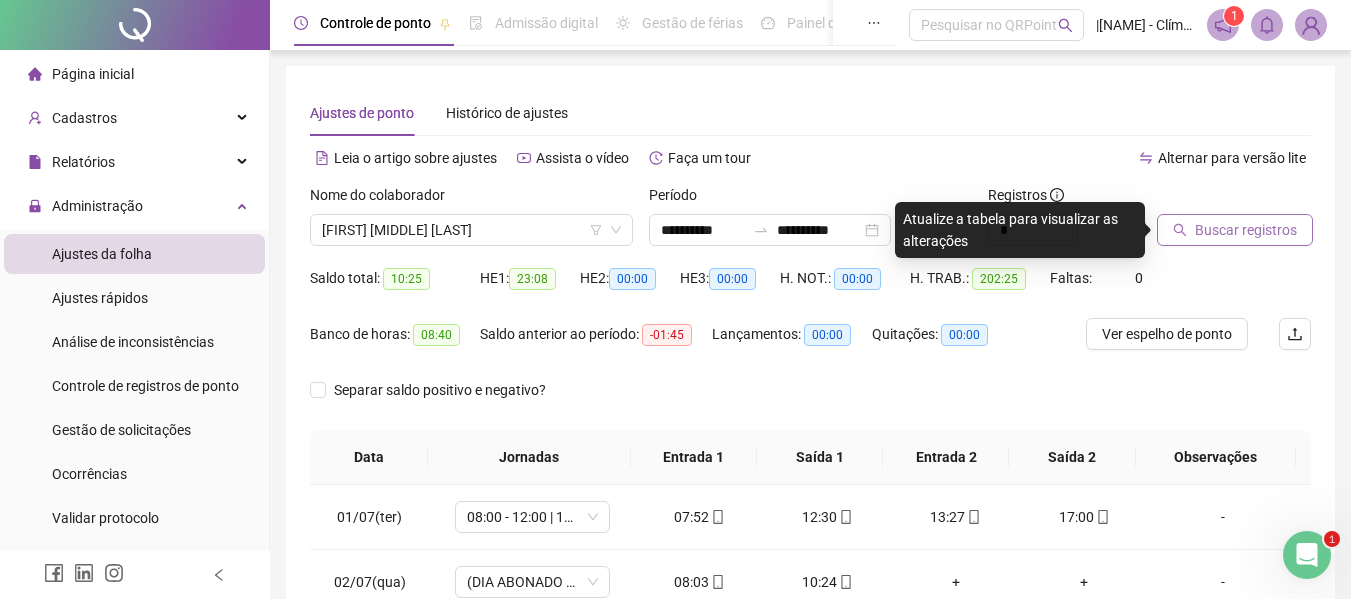 click on "Buscar registros" at bounding box center [1246, 230] 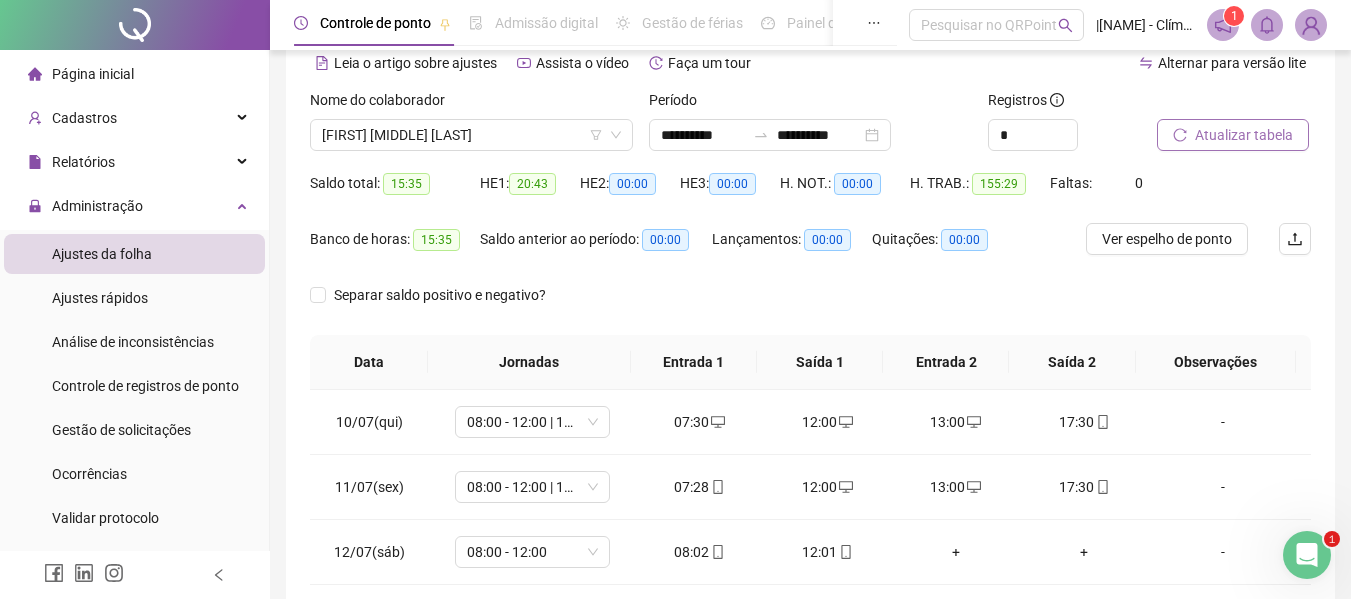 scroll, scrollTop: 200, scrollLeft: 0, axis: vertical 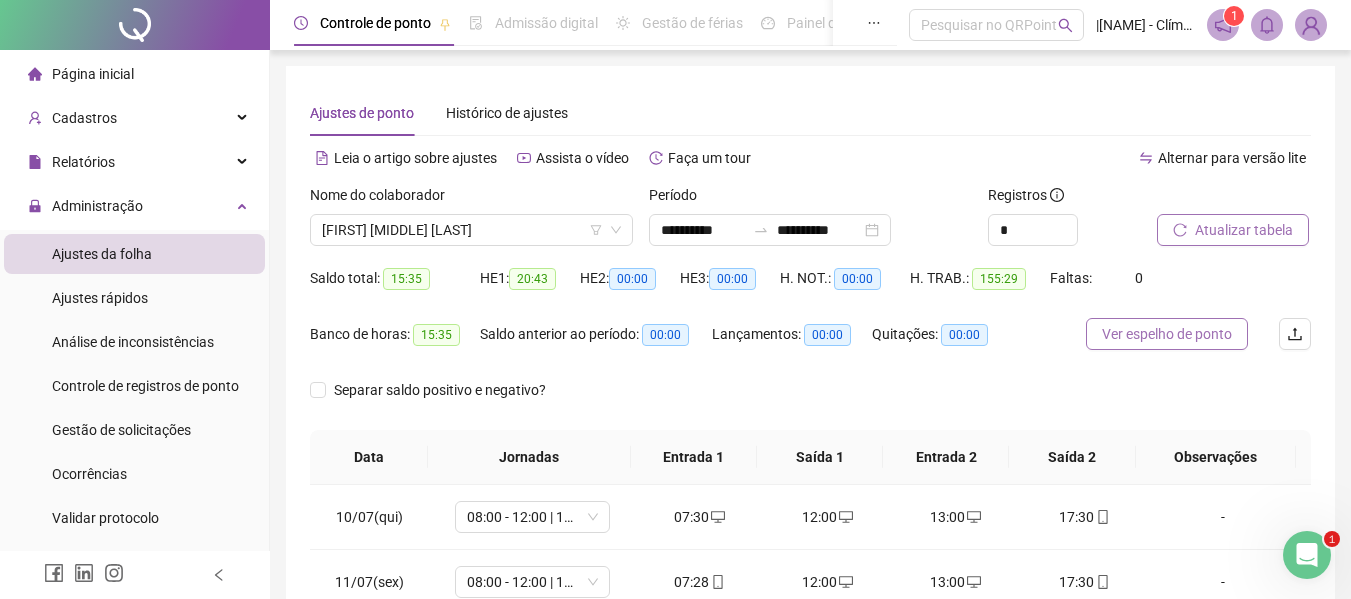 click on "Ver espelho de ponto" at bounding box center (1167, 334) 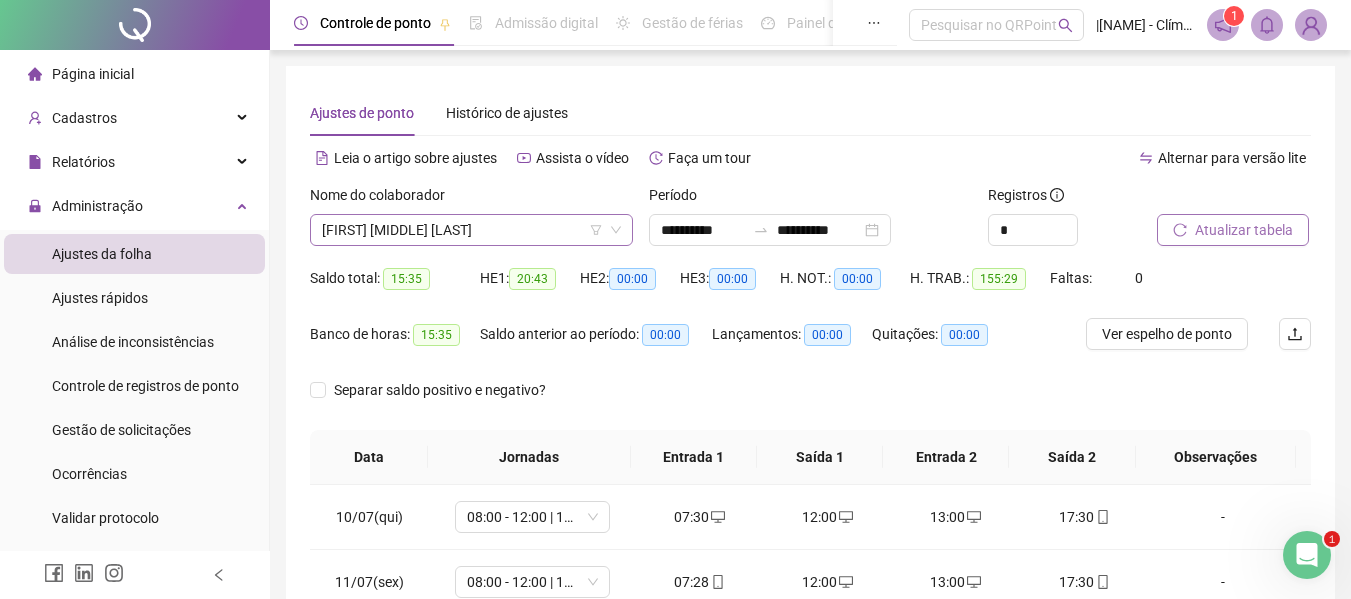 click on "Nome do colaborador" at bounding box center [471, 199] 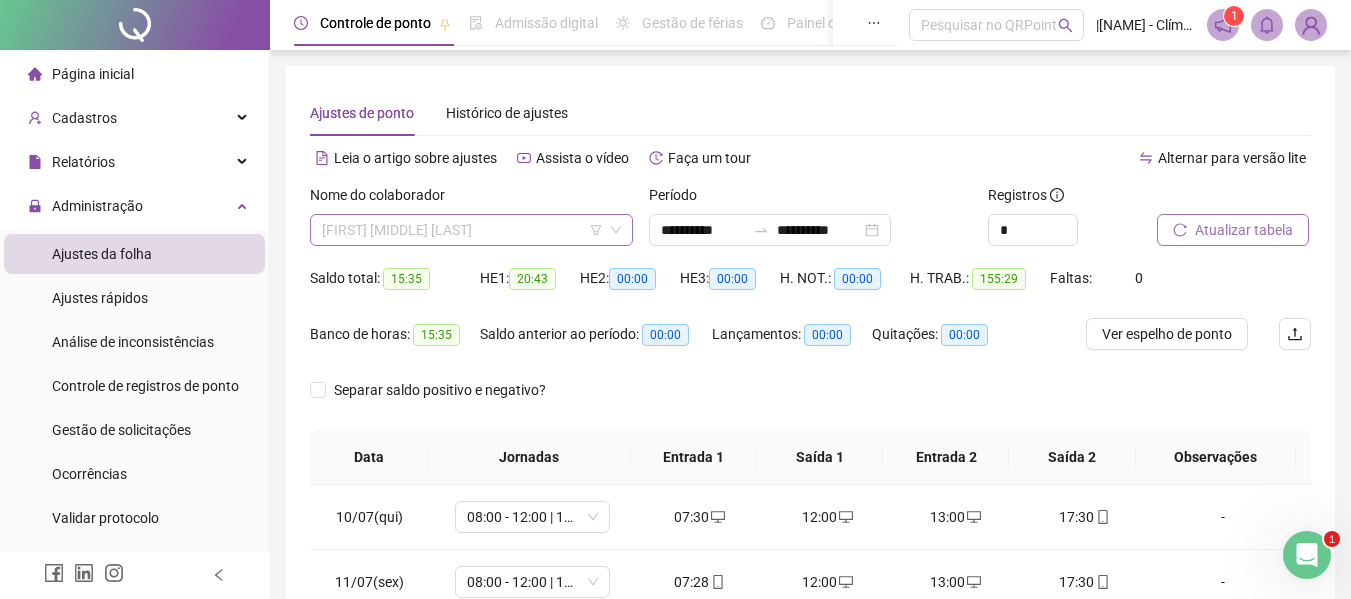 click on "[FIRST] [MIDDLE] [LAST]" at bounding box center (471, 230) 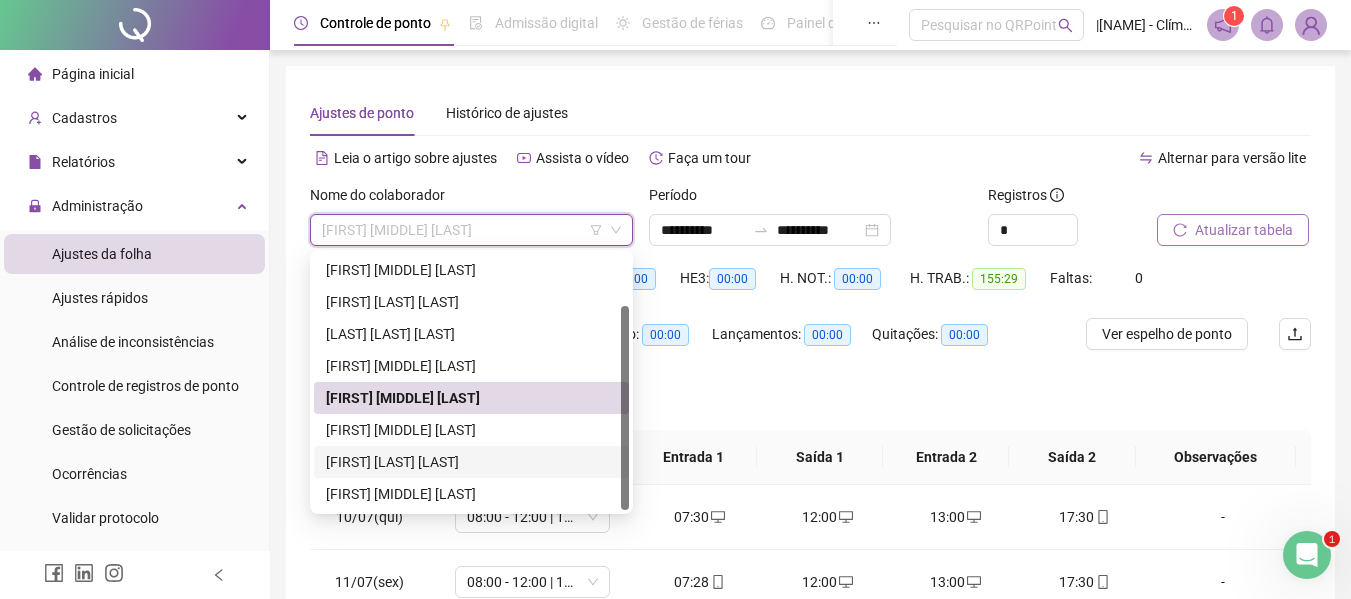 scroll, scrollTop: 100, scrollLeft: 0, axis: vertical 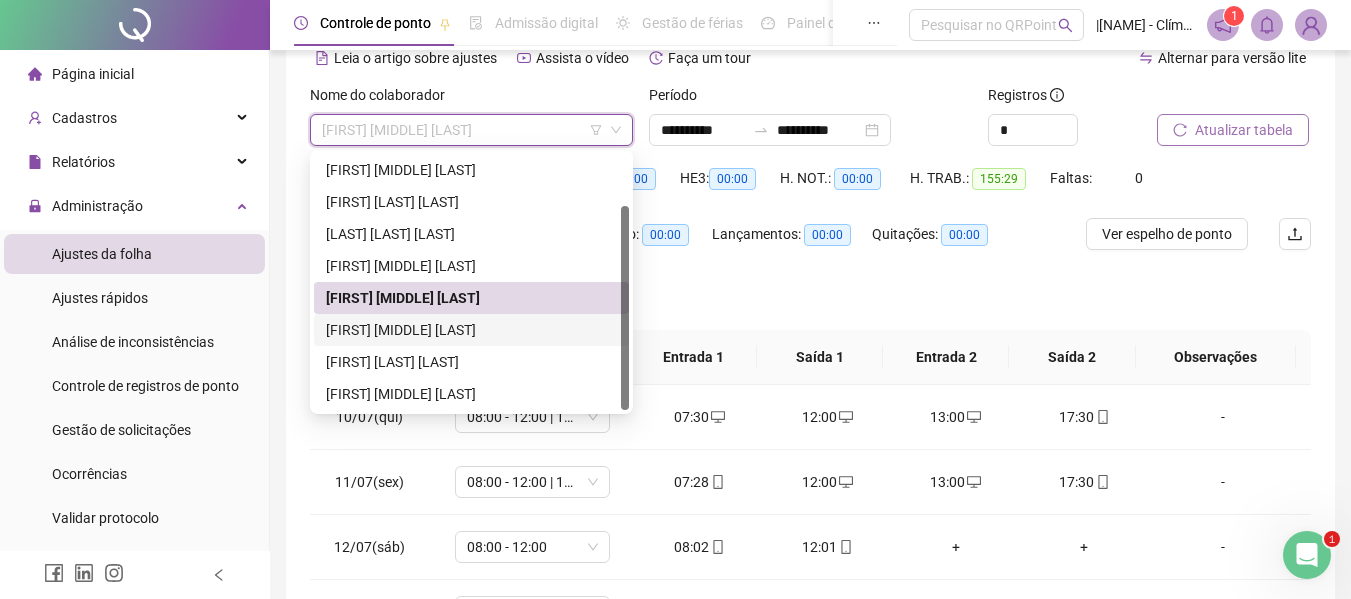 click on "[FIRST] [MIDDLE] [LAST]" at bounding box center [471, 330] 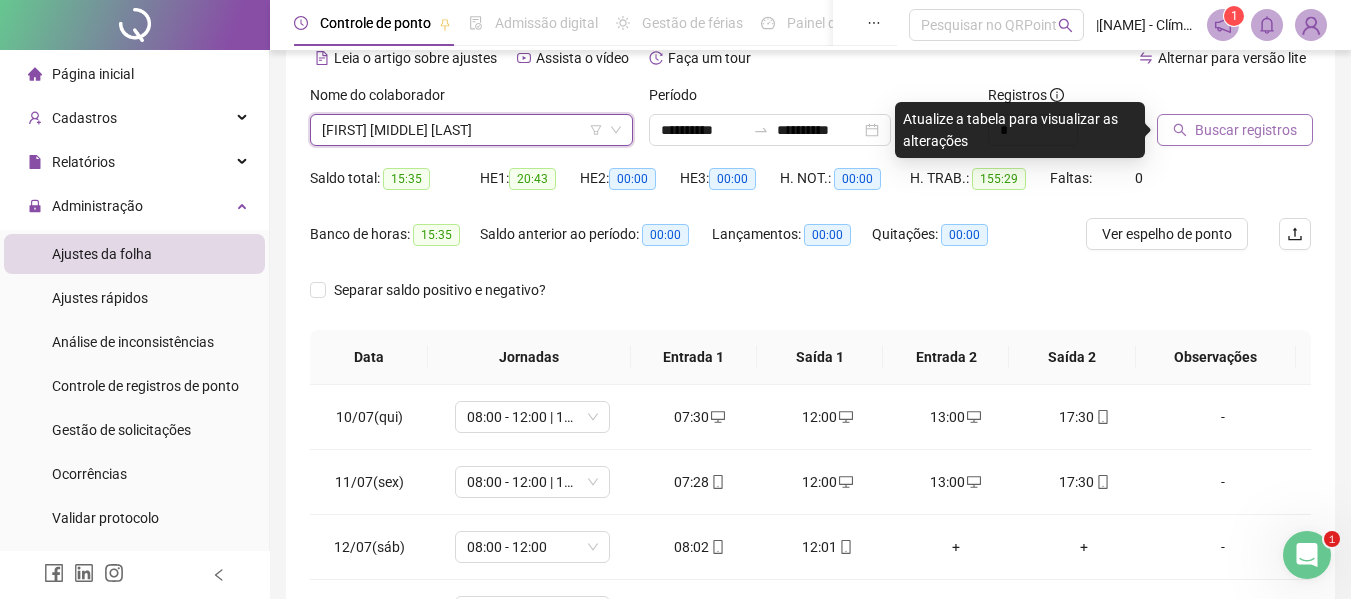 click on "Buscar registros" at bounding box center (1246, 130) 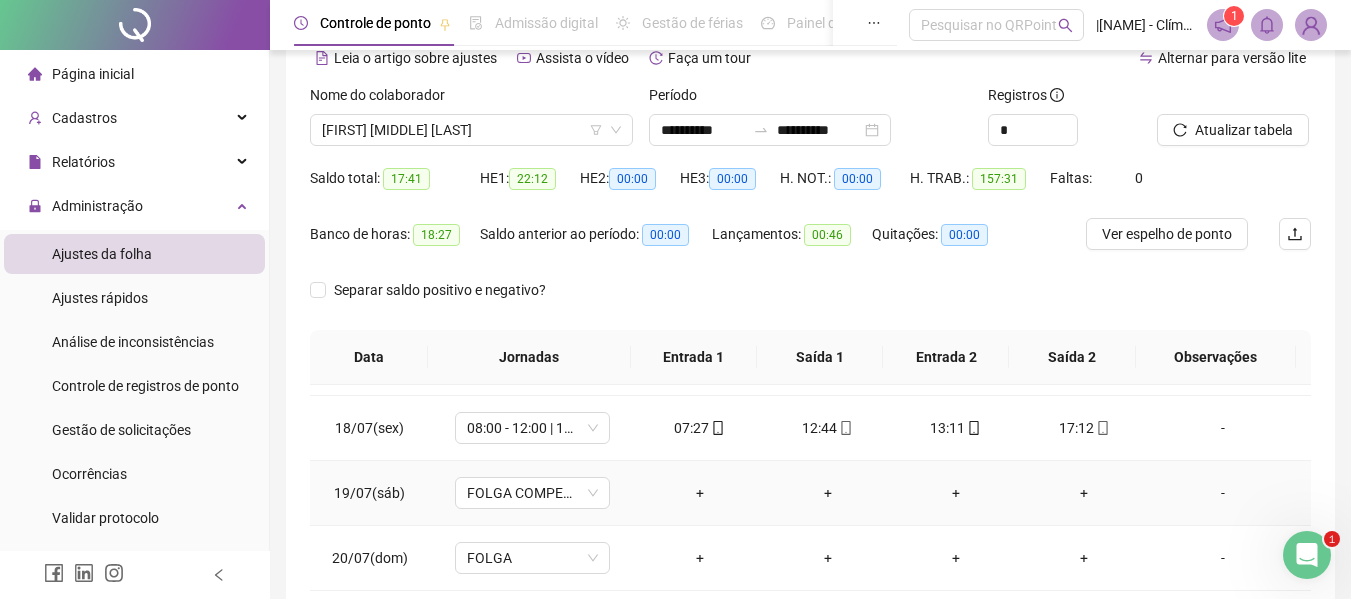 scroll, scrollTop: 600, scrollLeft: 0, axis: vertical 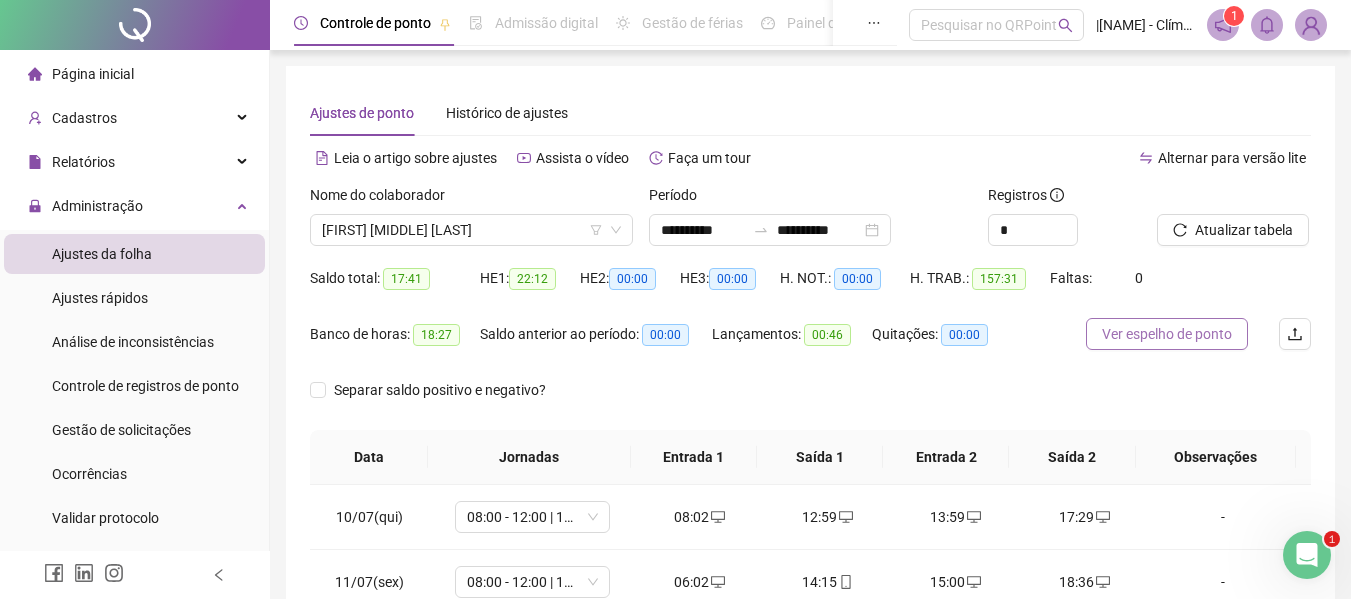 click on "Ver espelho de ponto" at bounding box center (1167, 334) 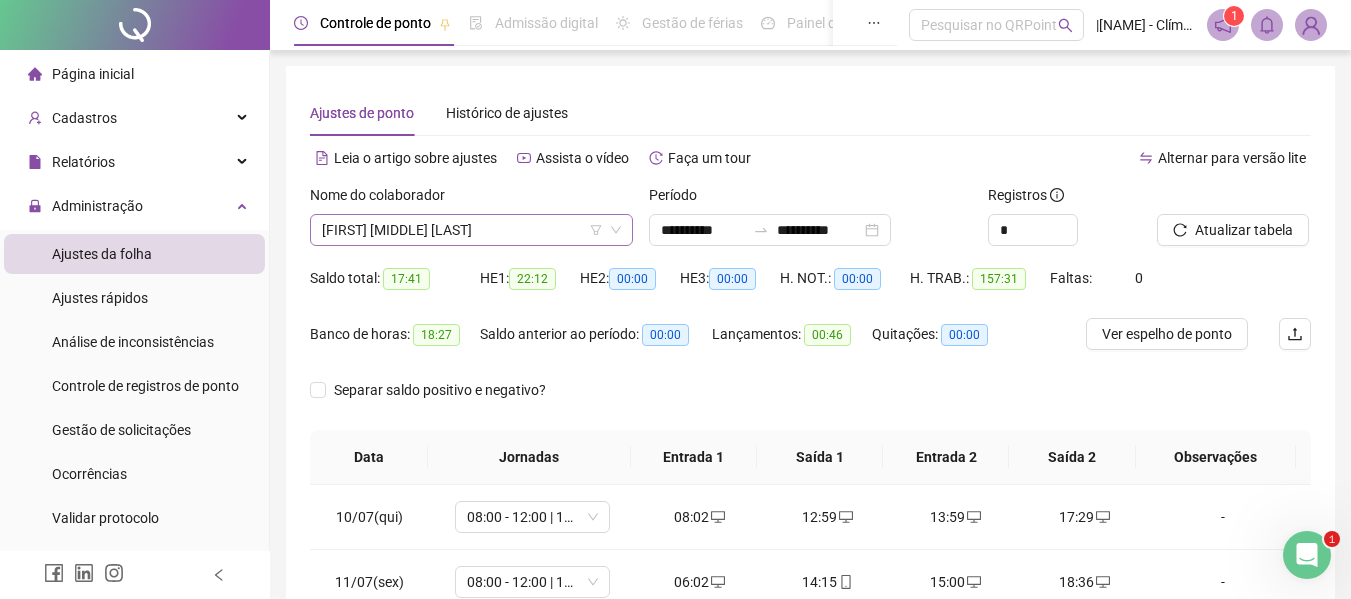 click on "[FIRST] [MIDDLE] [LAST]" at bounding box center [471, 230] 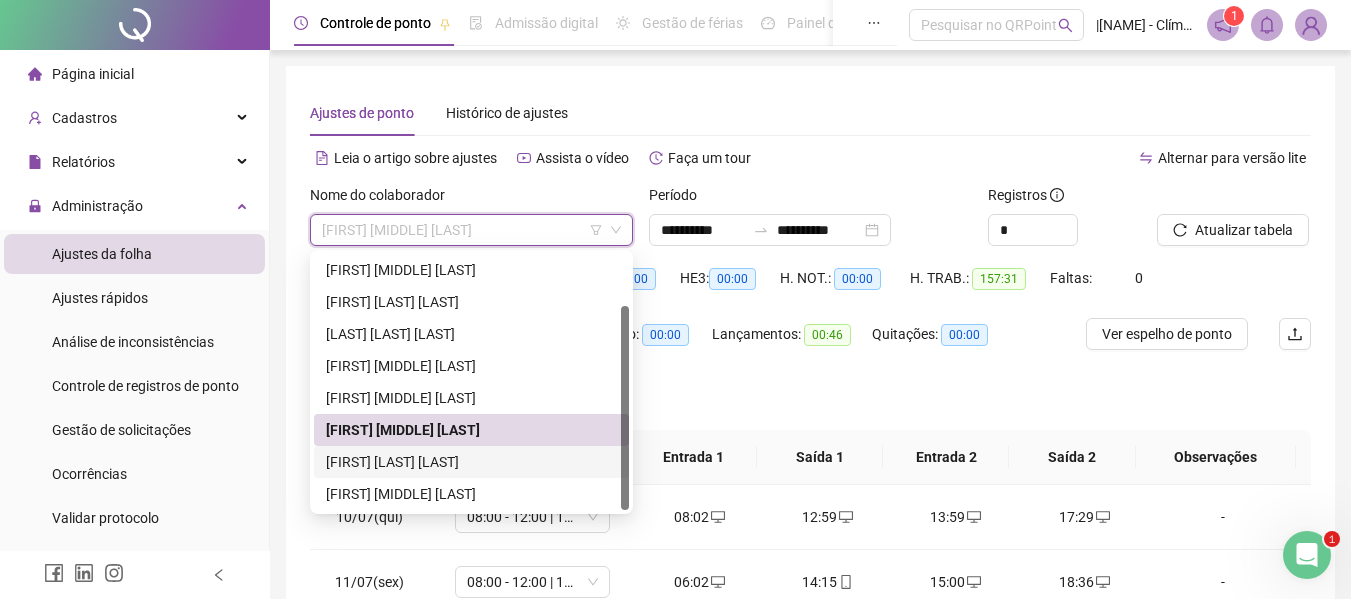 click on "[FIRST] [LAST] [LAST]" at bounding box center [471, 462] 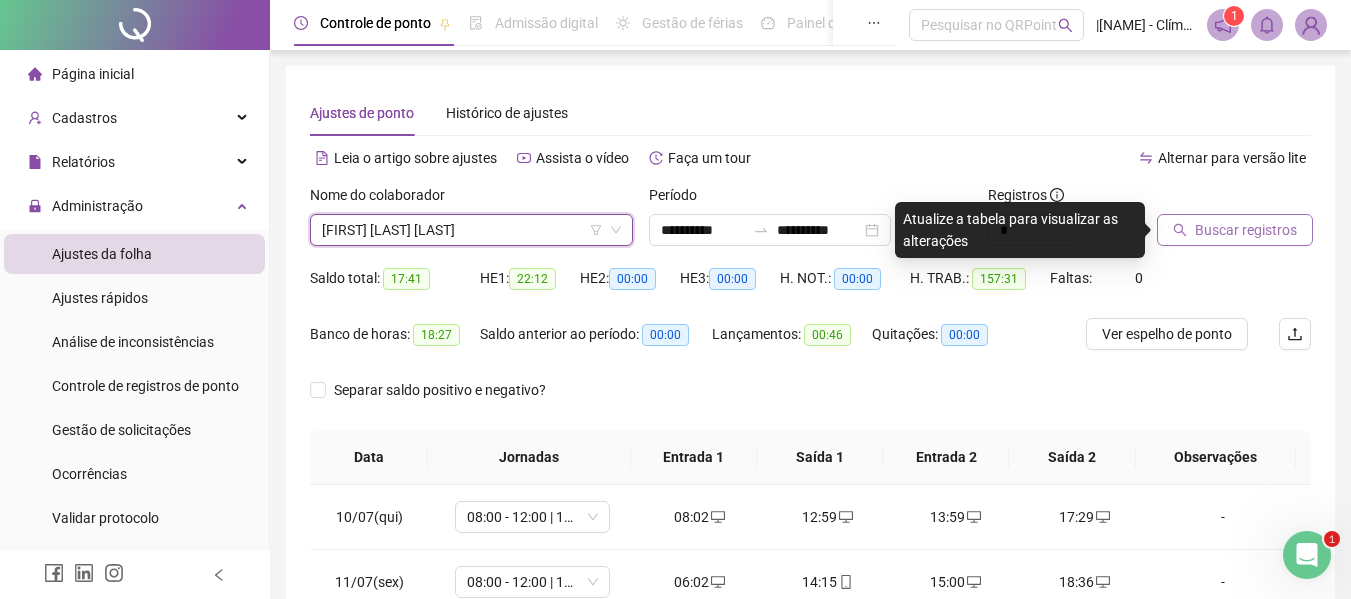 click on "Buscar registros" at bounding box center (1235, 230) 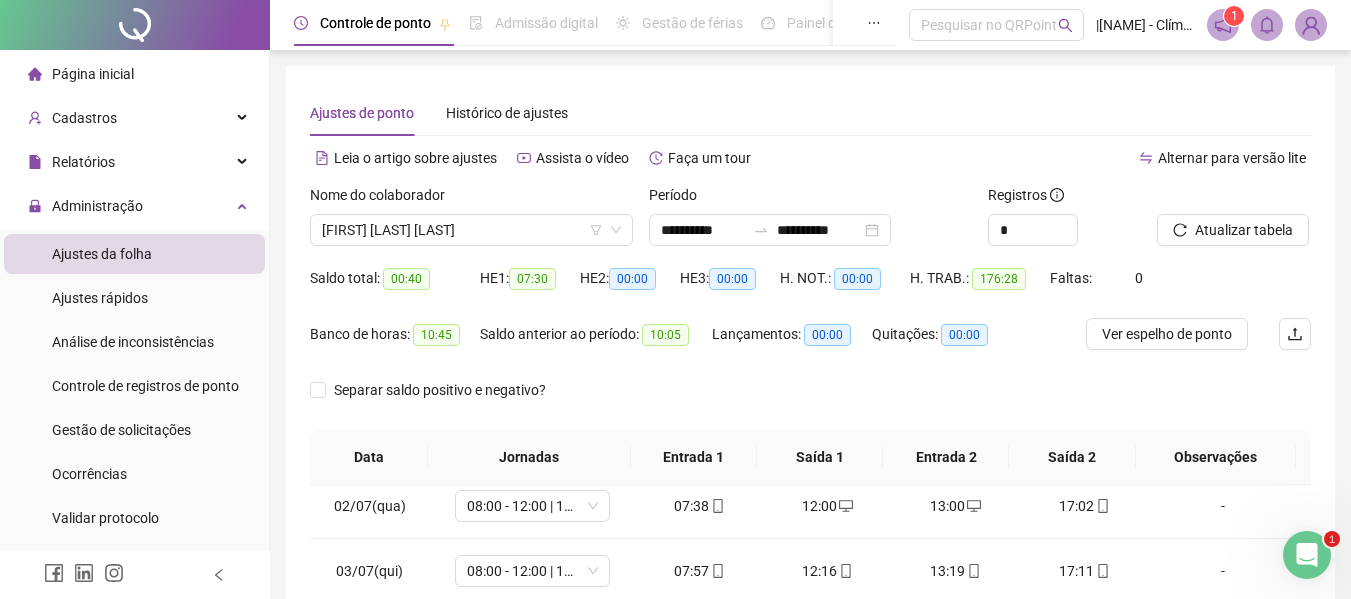 scroll, scrollTop: 0, scrollLeft: 0, axis: both 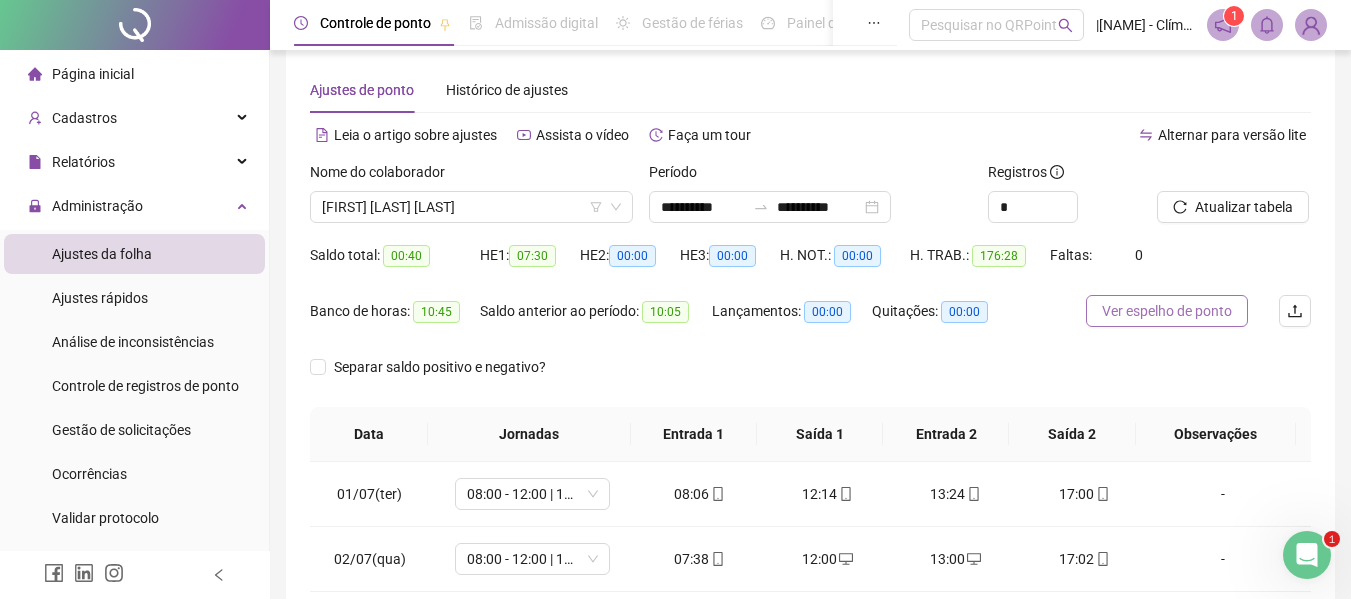 click on "Ver espelho de ponto" at bounding box center [1167, 311] 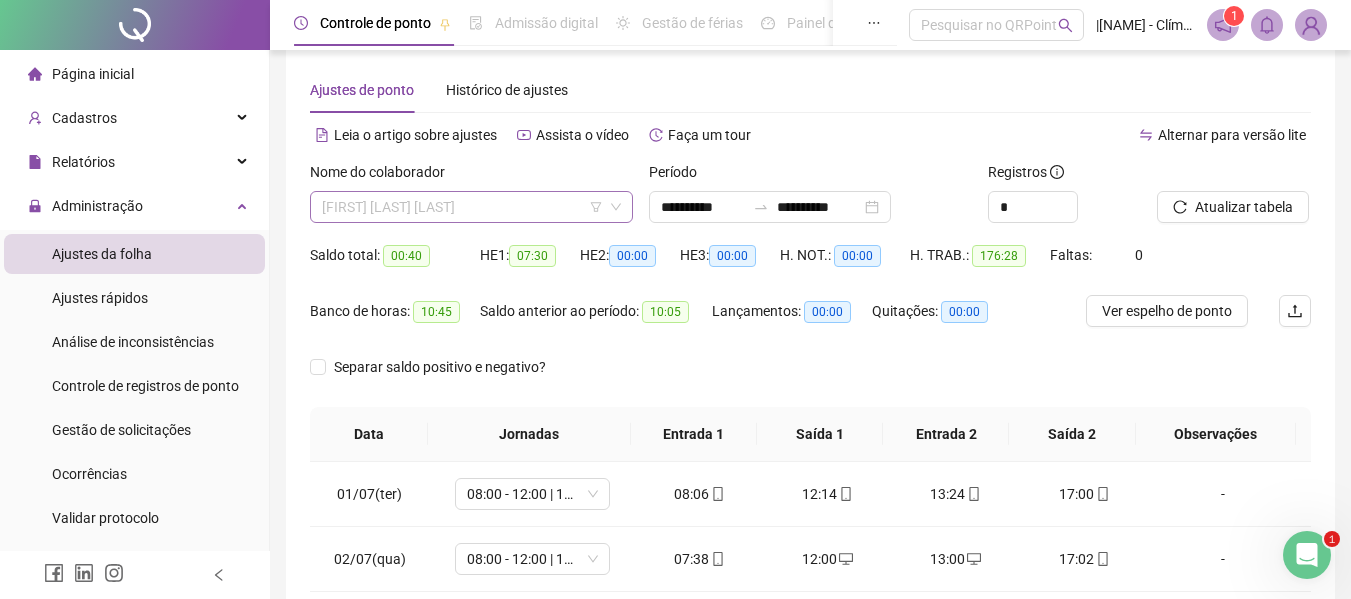 click on "[FIRST] [LAST] [LAST]" at bounding box center [471, 207] 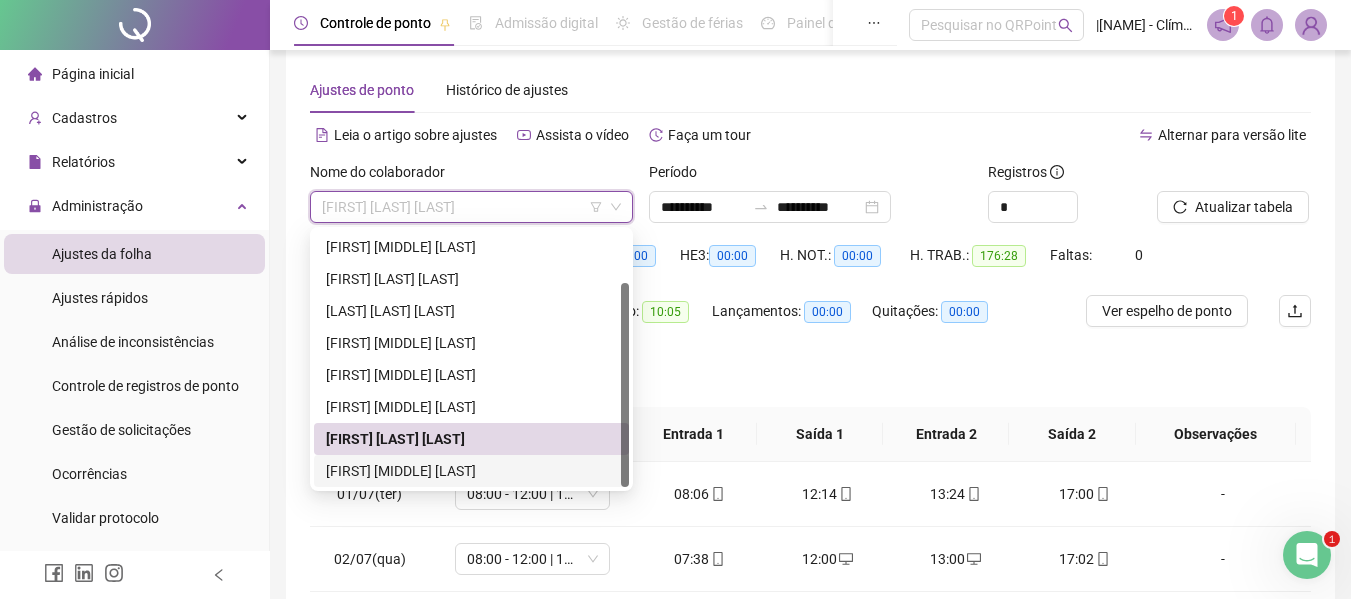 click on "[FIRST] [MIDDLE] [LAST]" at bounding box center [471, 471] 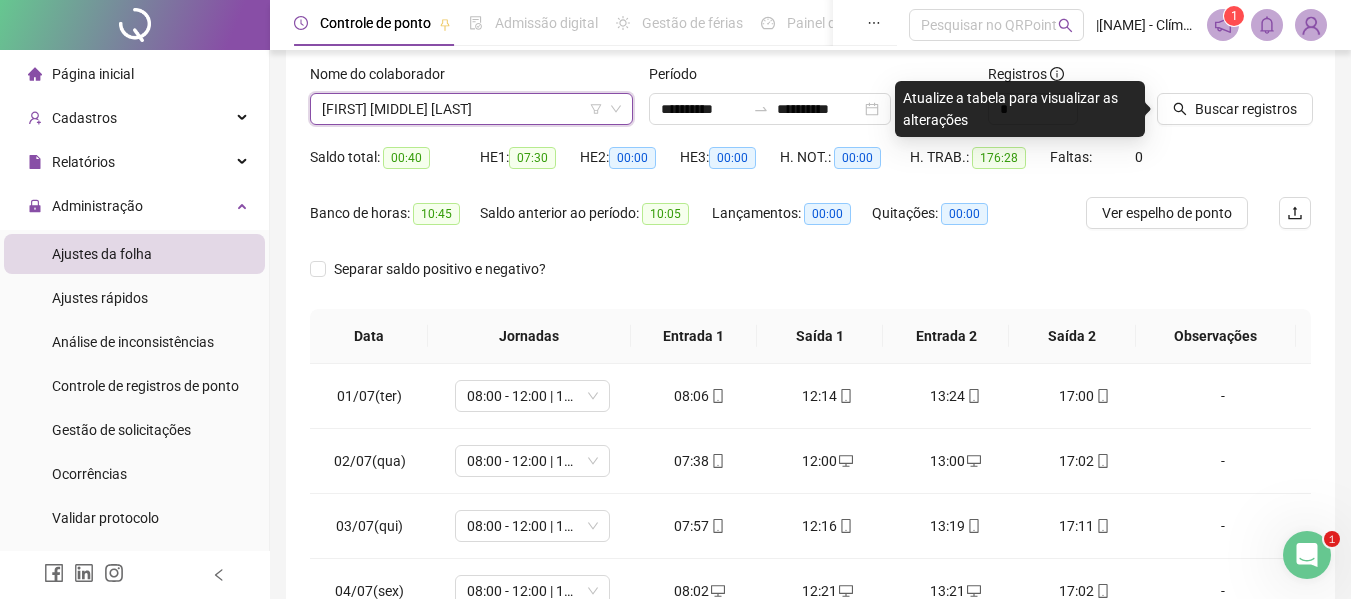 scroll, scrollTop: 123, scrollLeft: 0, axis: vertical 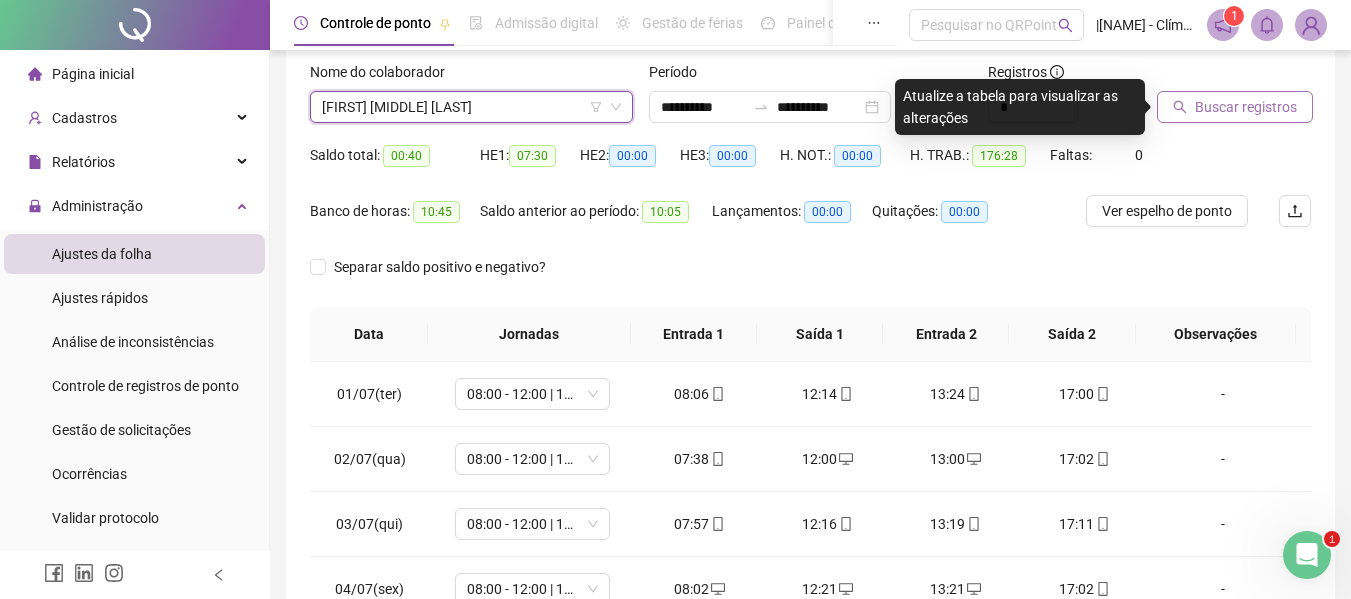 click on "Buscar registros" at bounding box center [1246, 107] 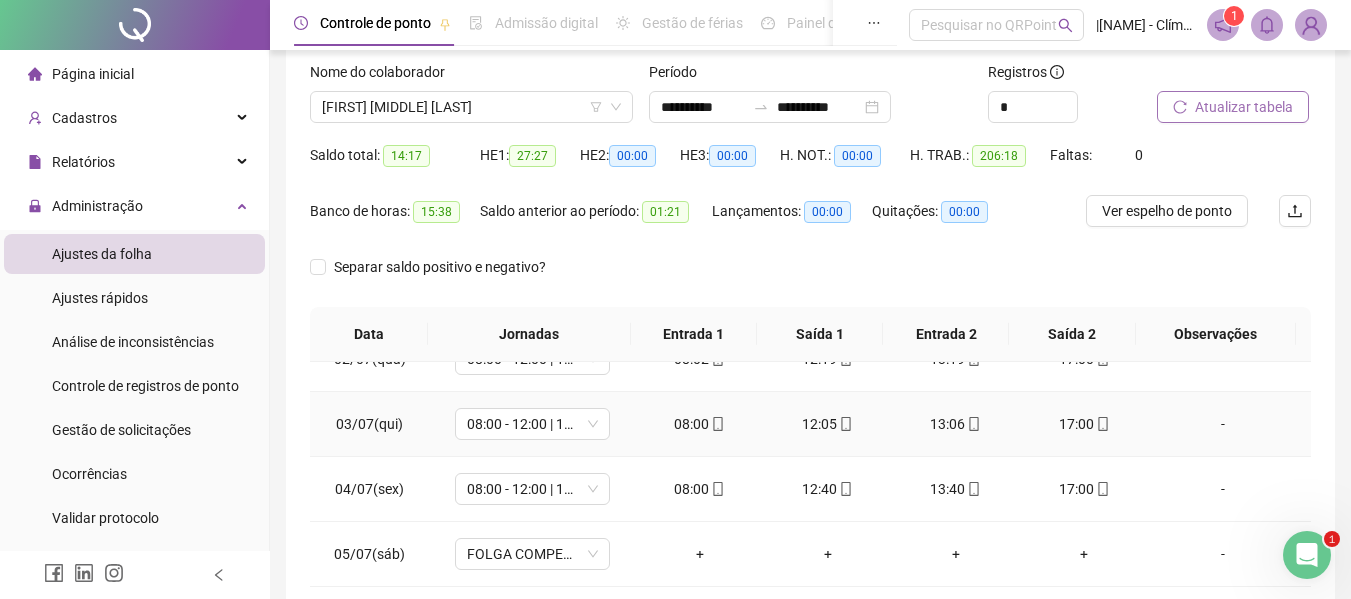 scroll, scrollTop: 0, scrollLeft: 0, axis: both 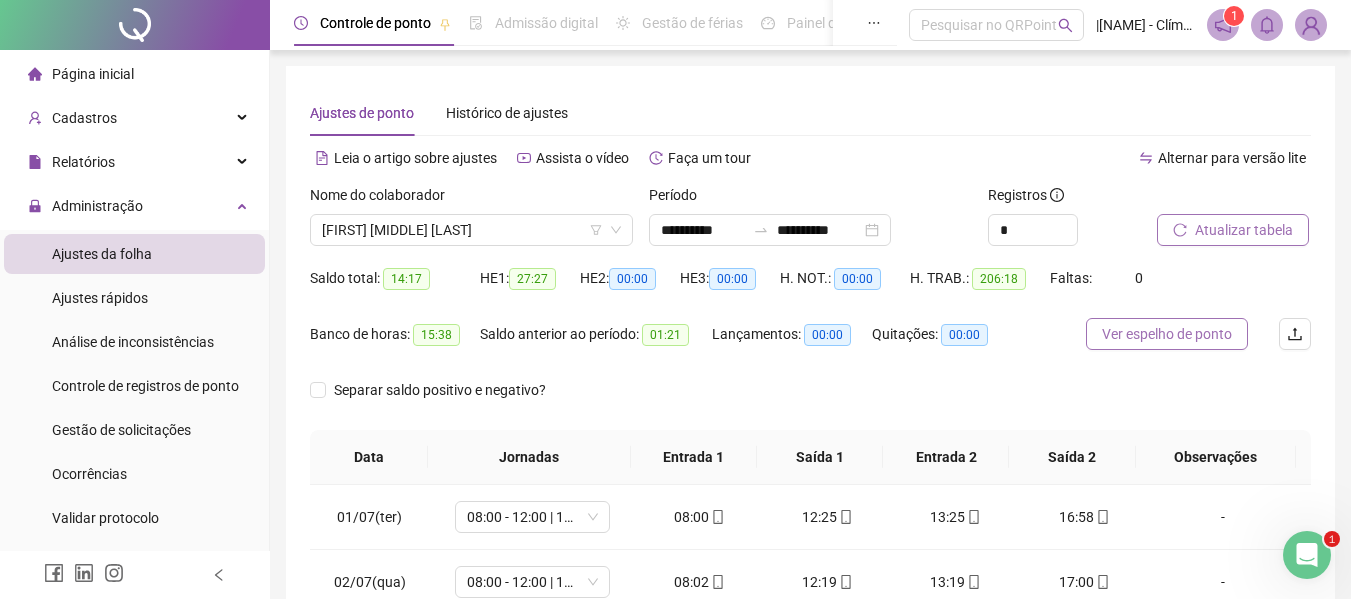 click on "Ver espelho de ponto" at bounding box center [1167, 334] 